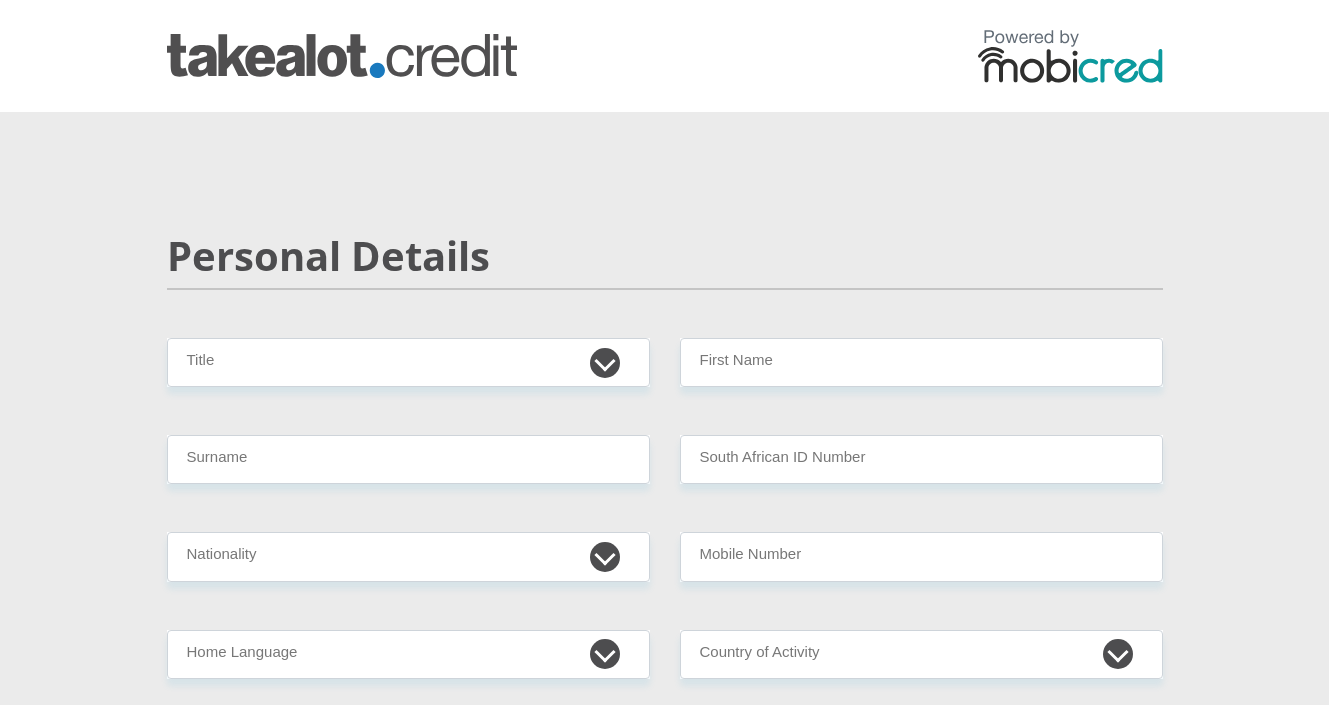 scroll, scrollTop: 0, scrollLeft: 0, axis: both 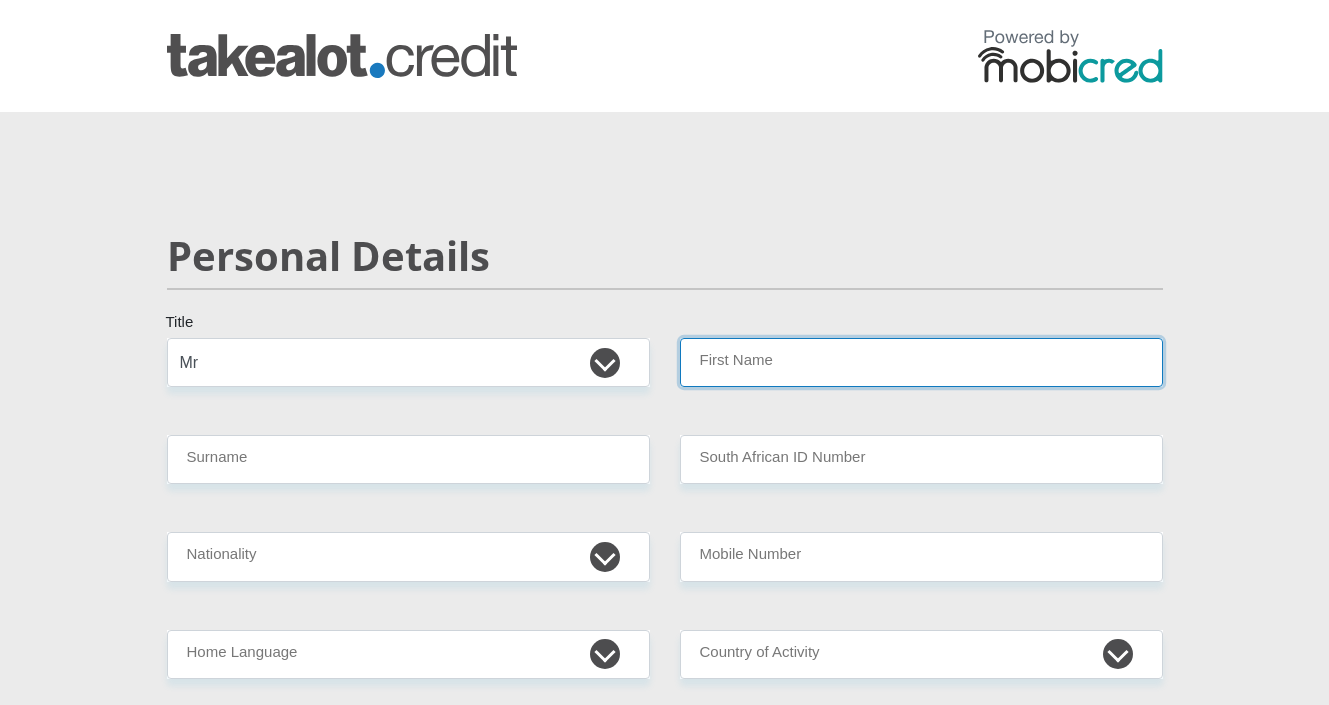 click on "First Name" at bounding box center [921, 362] 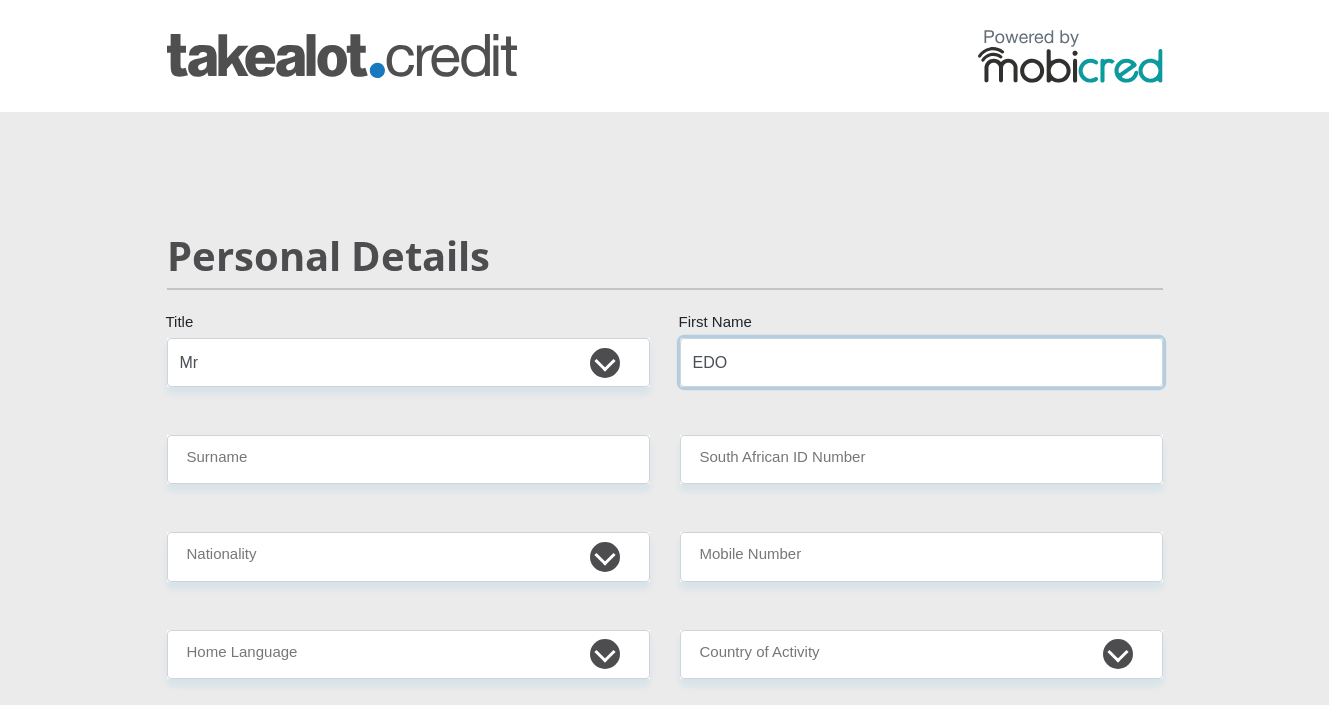 type on "EDO" 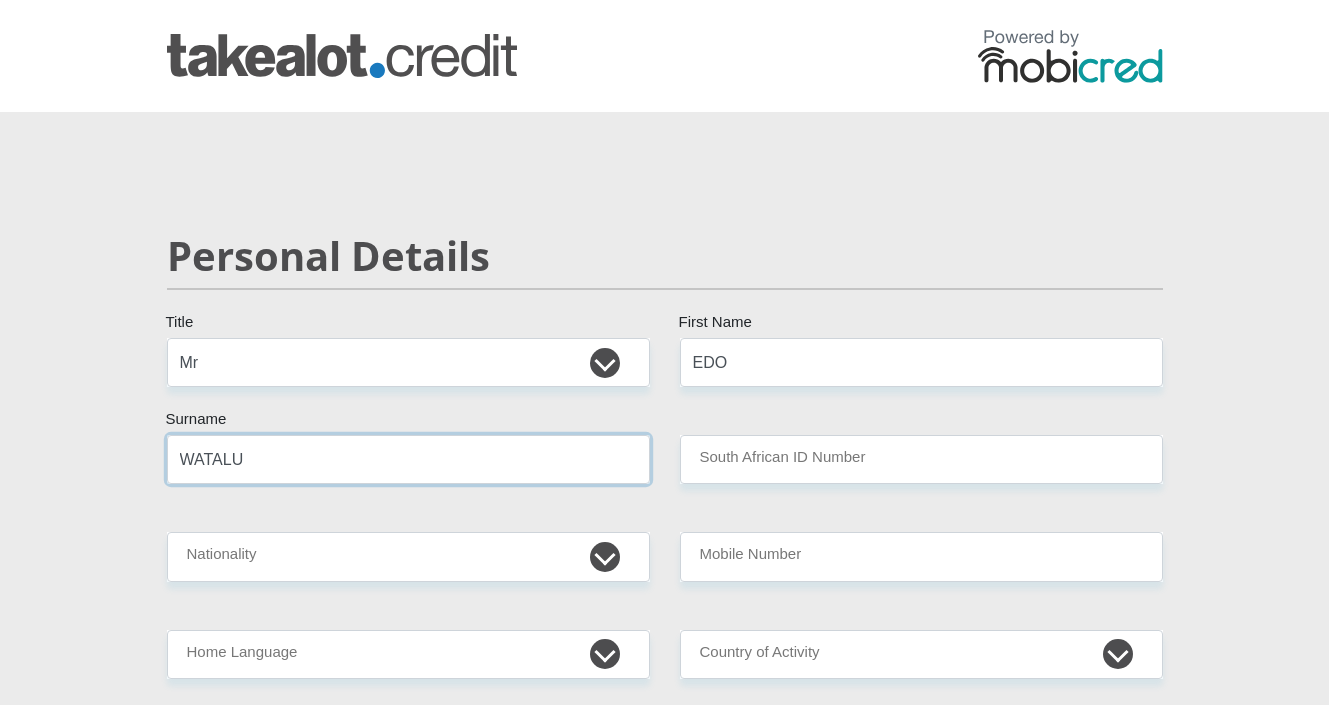 type on "WATALU" 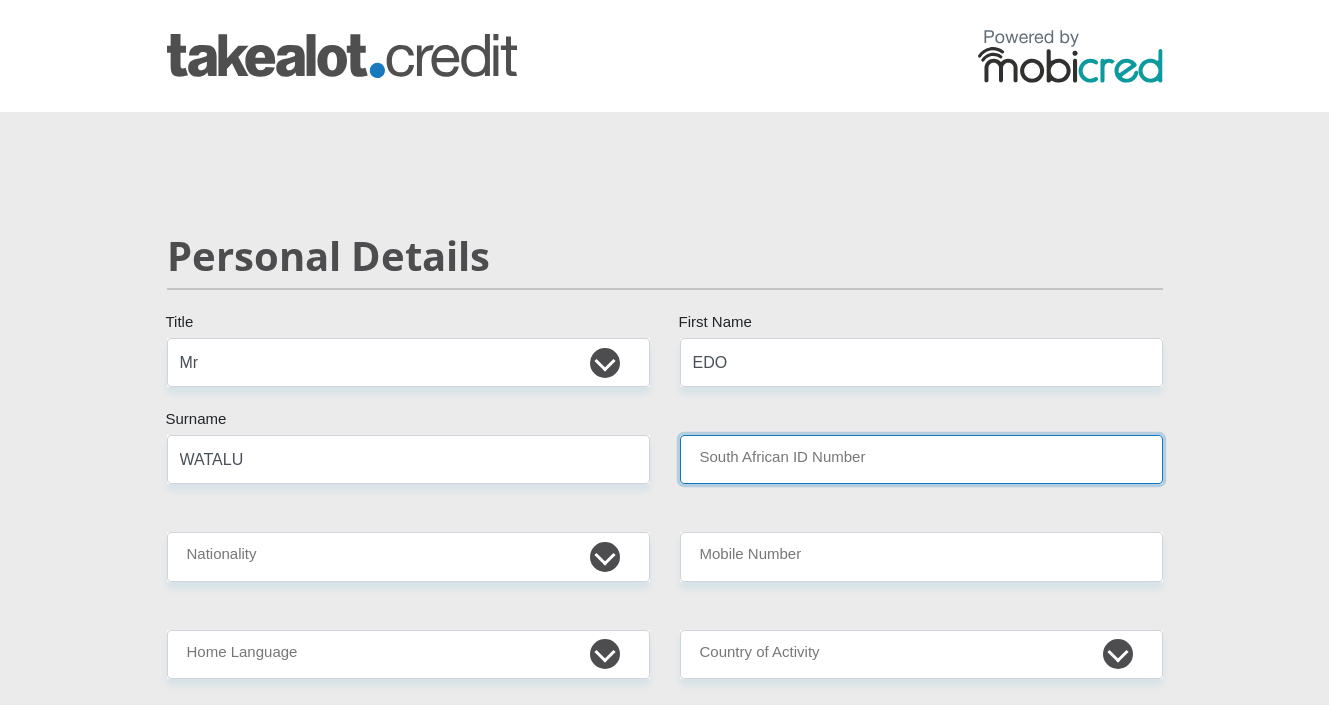 click on "South African ID Number" at bounding box center [921, 459] 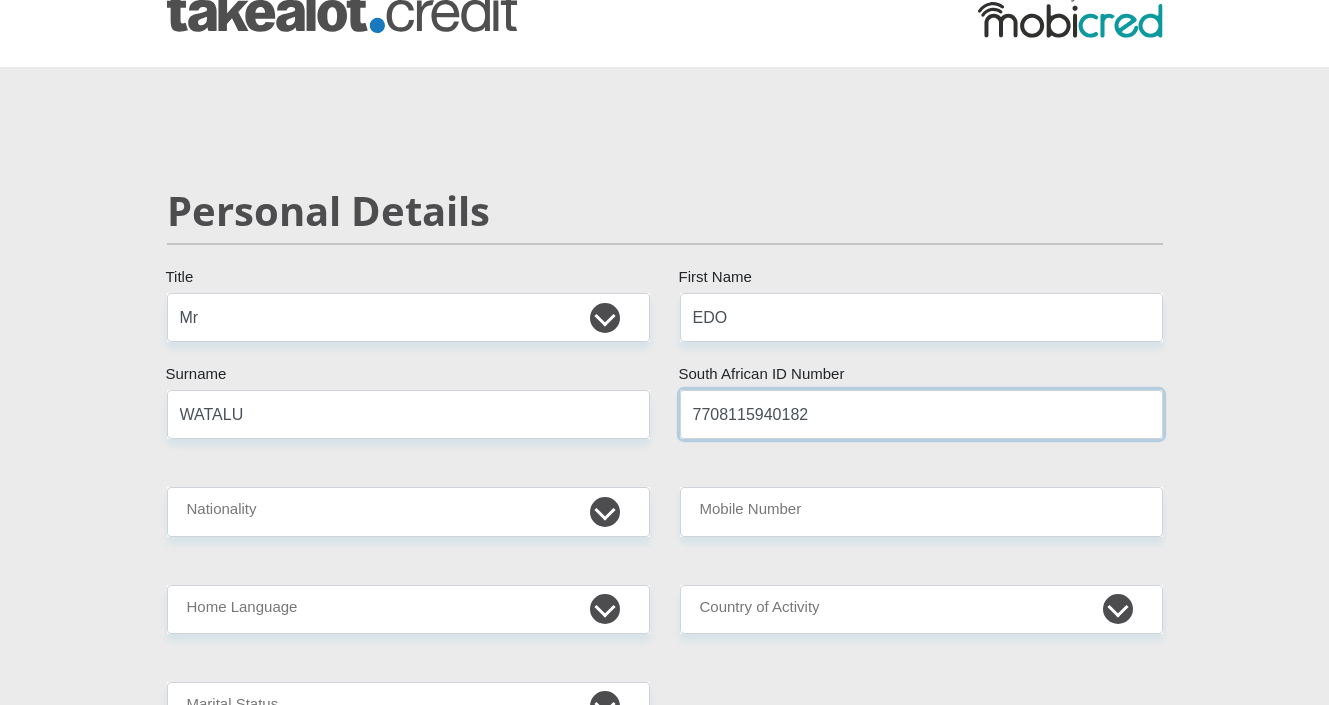 scroll, scrollTop: 52, scrollLeft: 0, axis: vertical 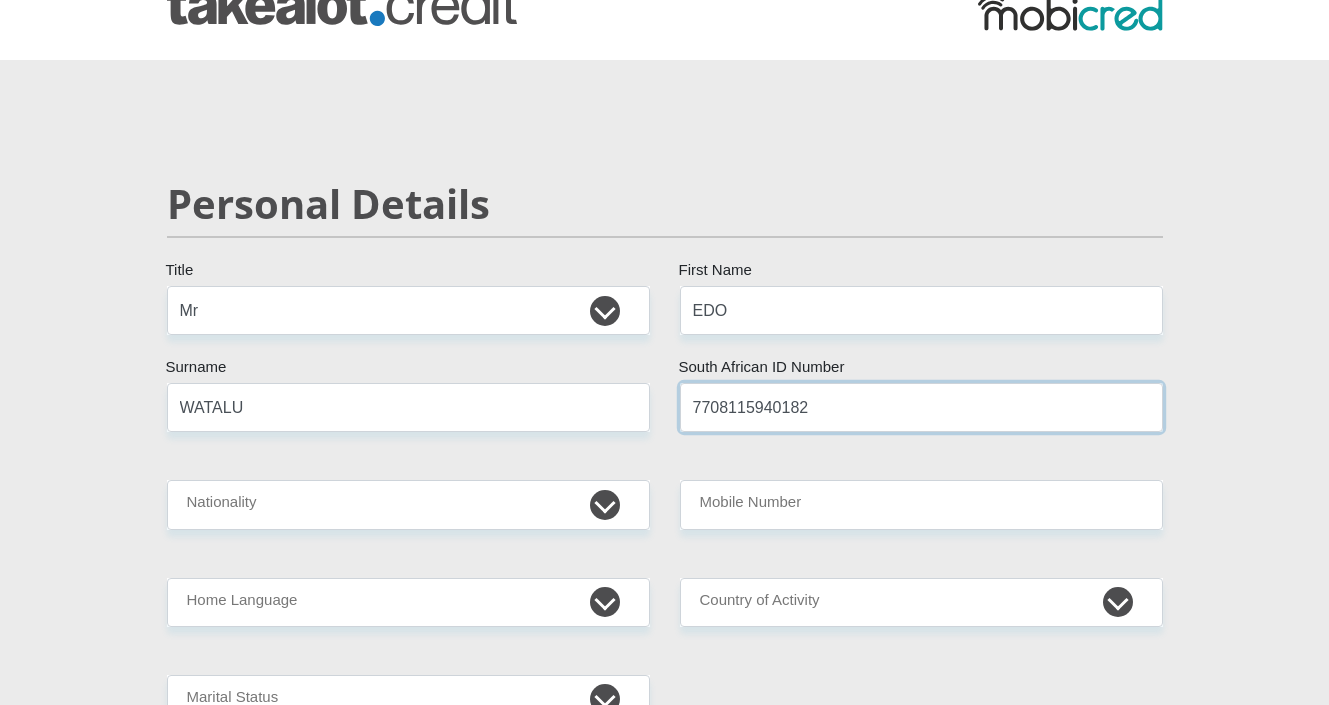 type on "7708115940182" 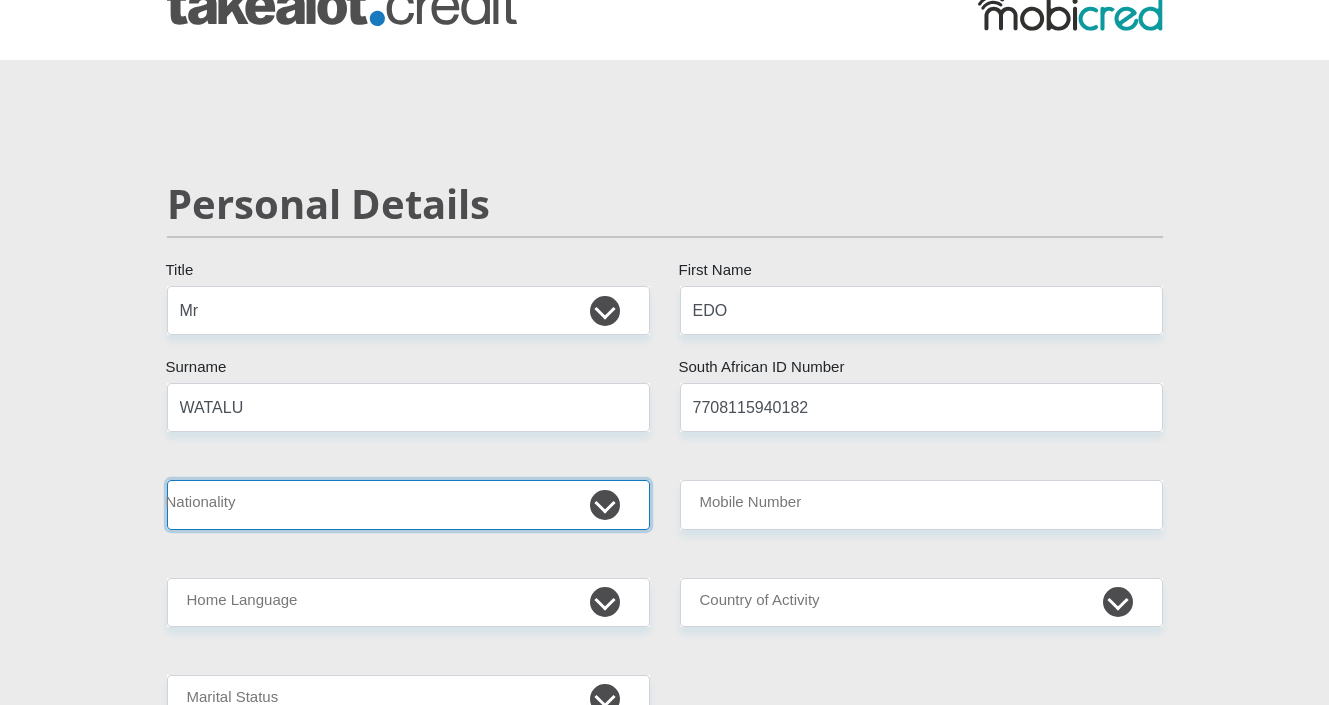 select on "ZAF" 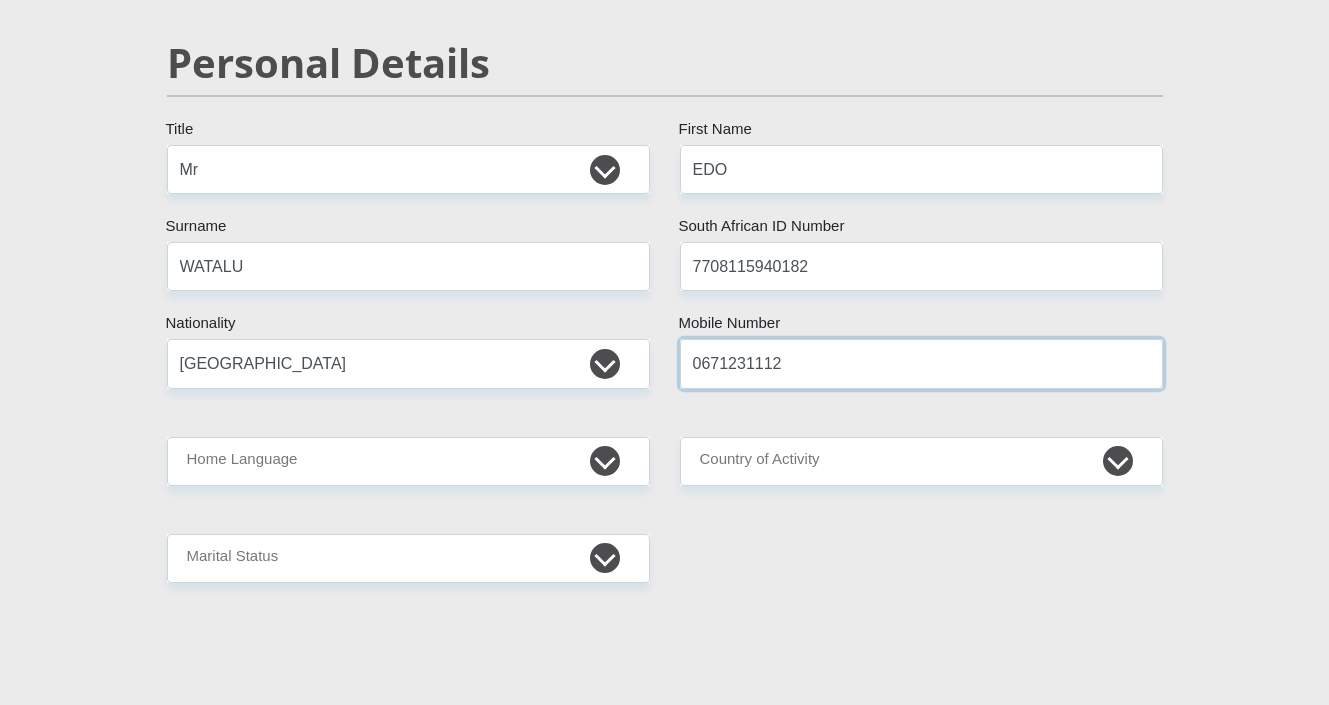 scroll, scrollTop: 205, scrollLeft: 0, axis: vertical 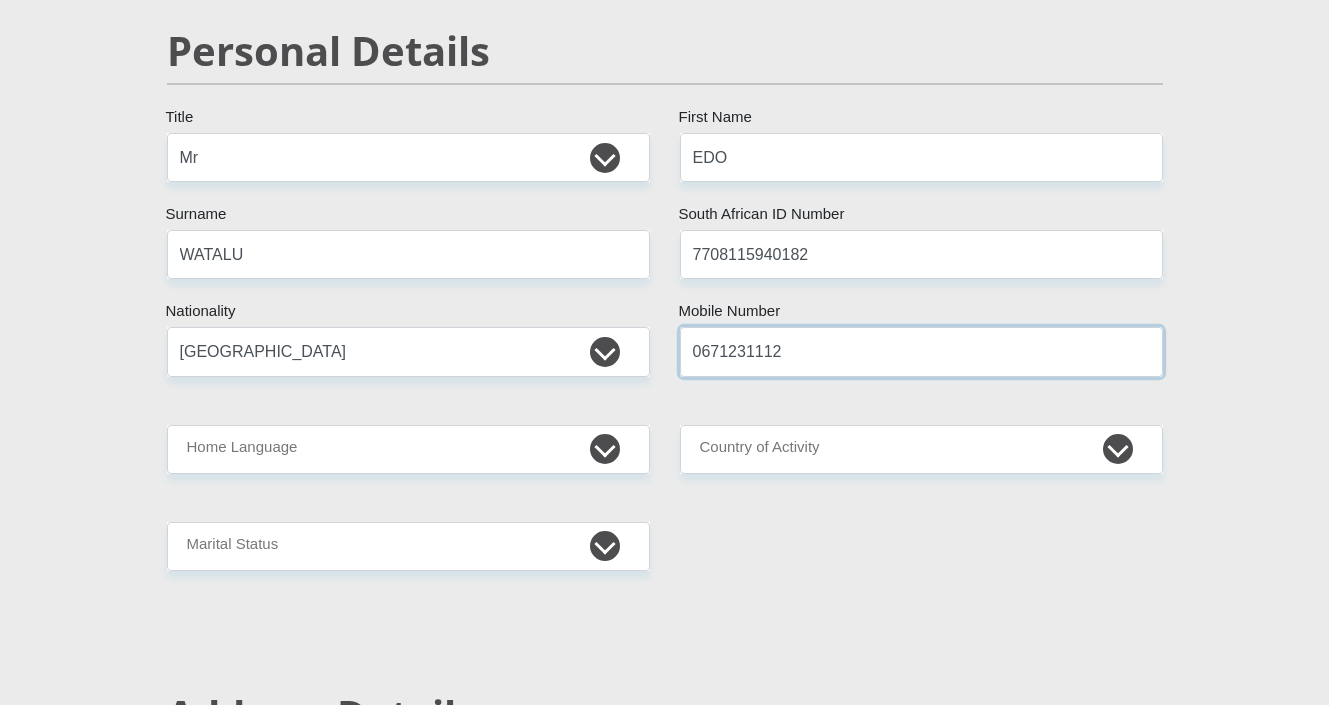 type on "0671231112" 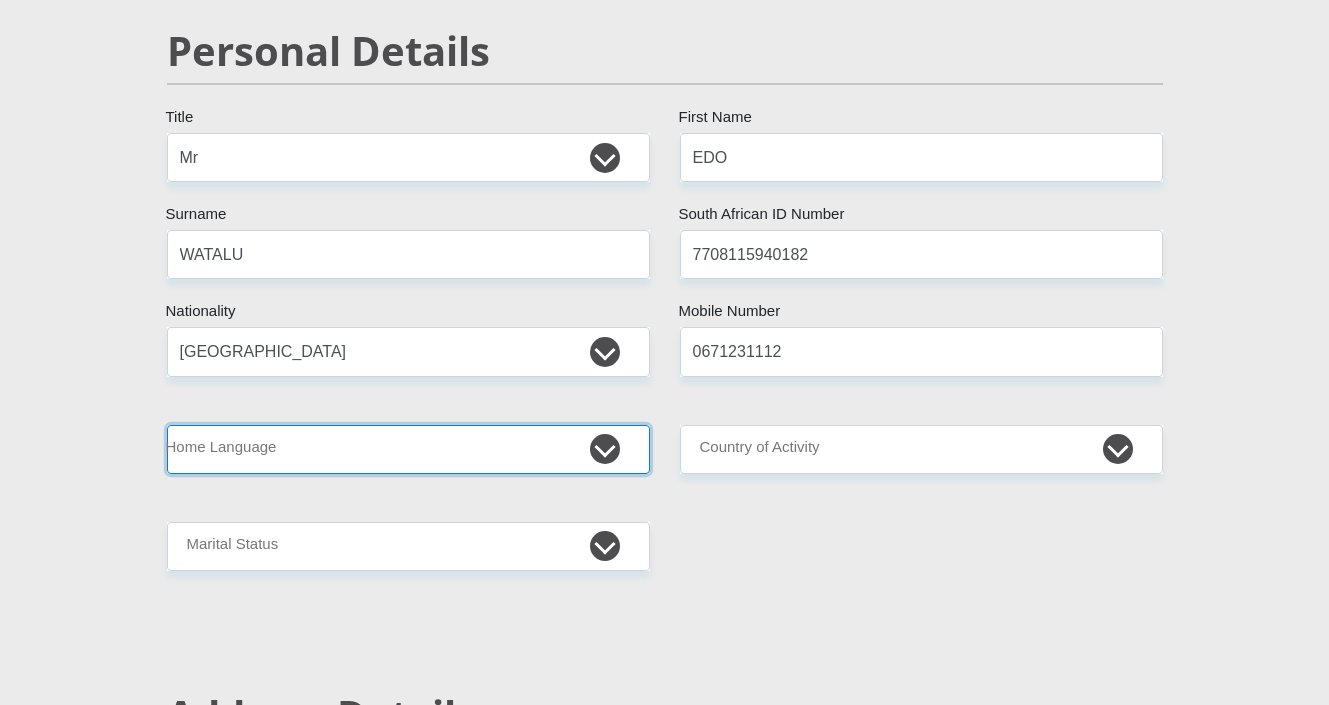 select on "eng" 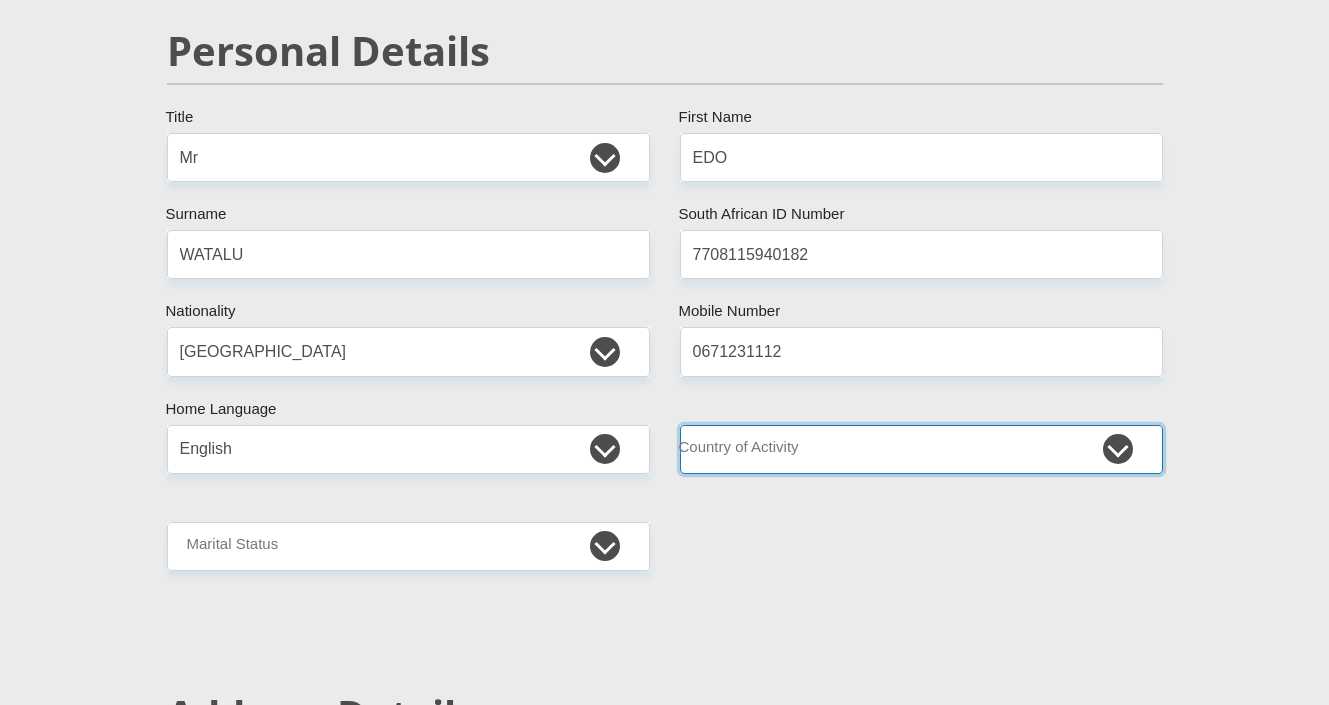 select on "ZAF" 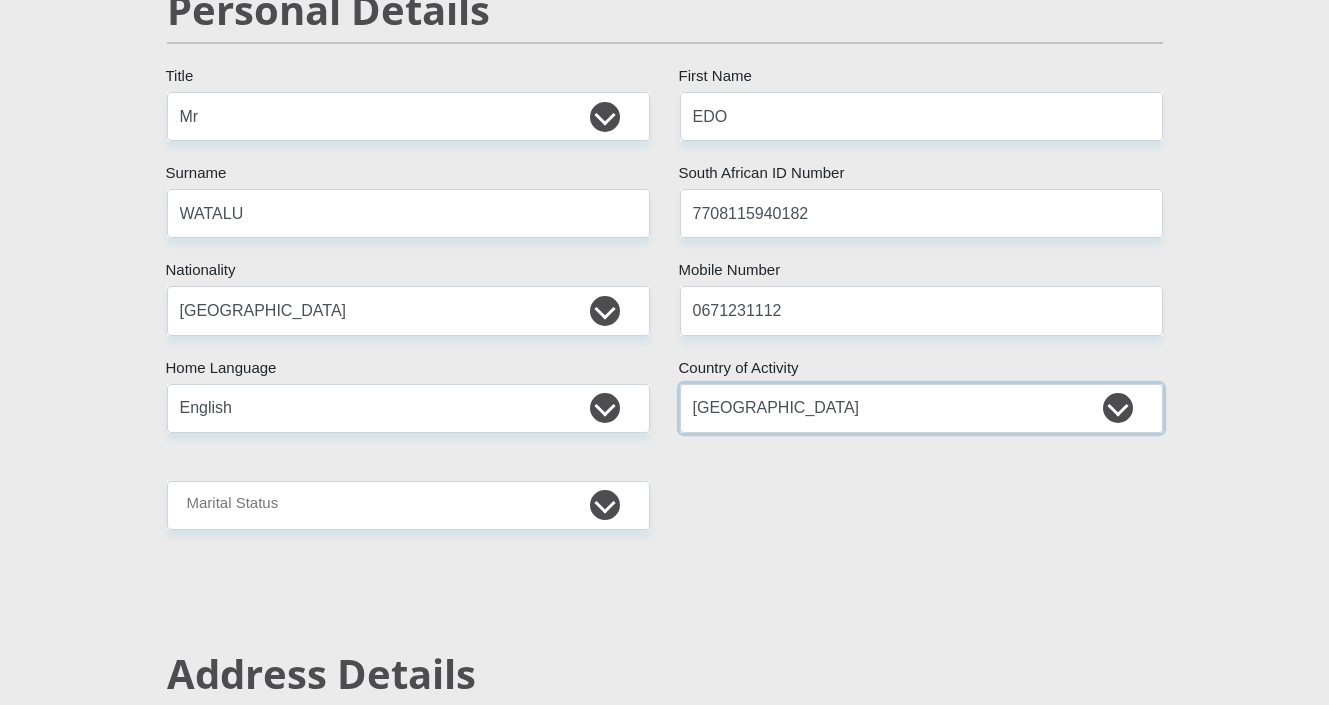 scroll, scrollTop: 259, scrollLeft: 0, axis: vertical 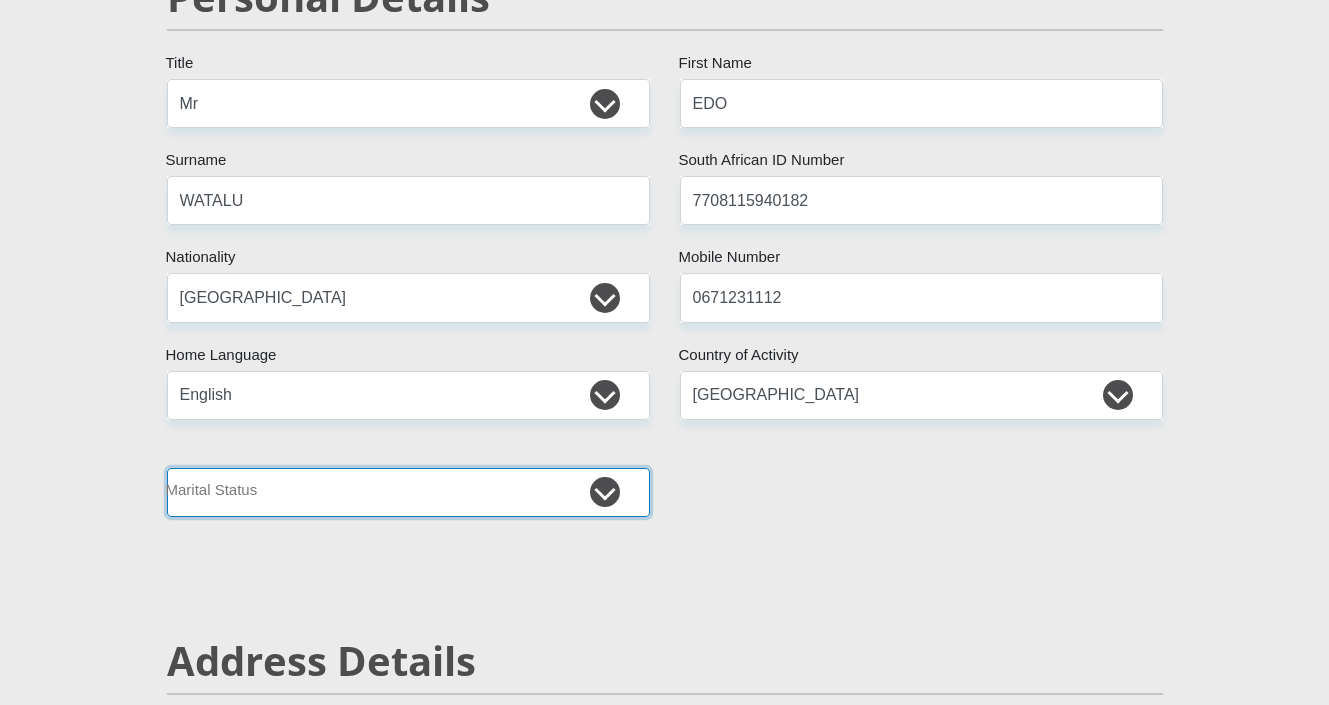 select on "5" 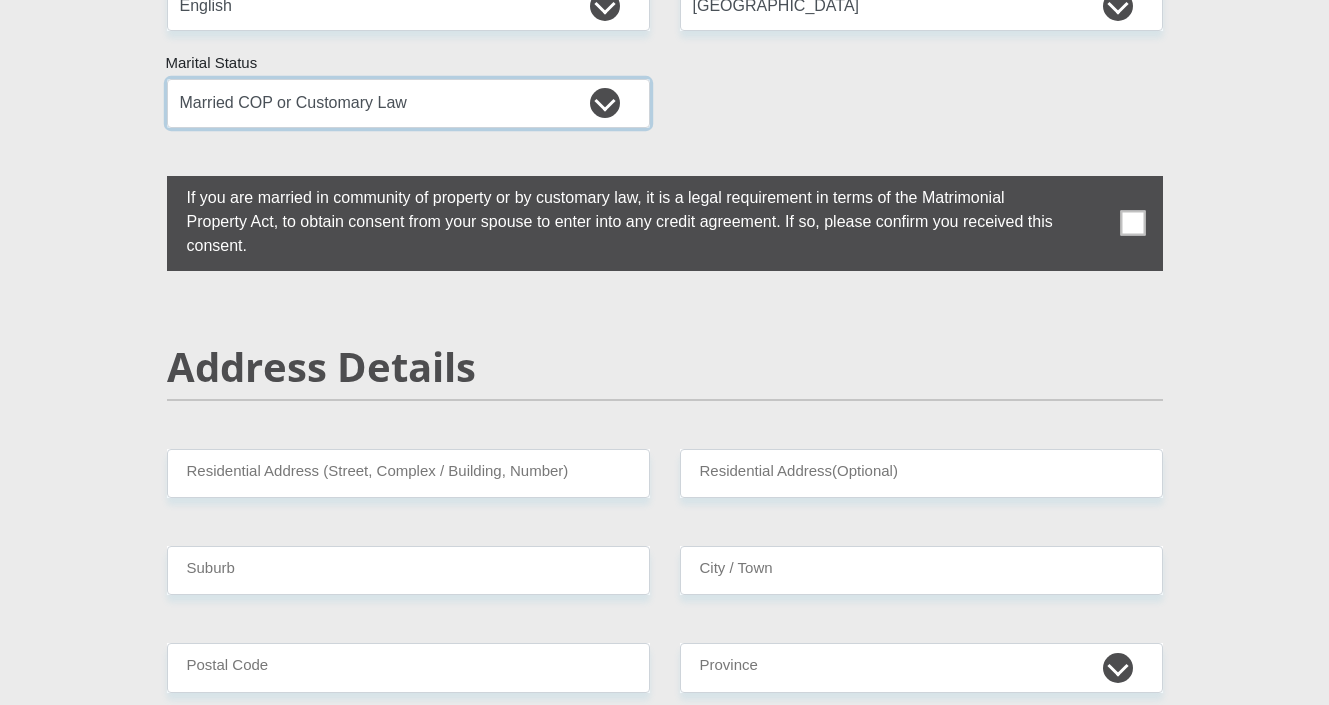 scroll, scrollTop: 655, scrollLeft: 0, axis: vertical 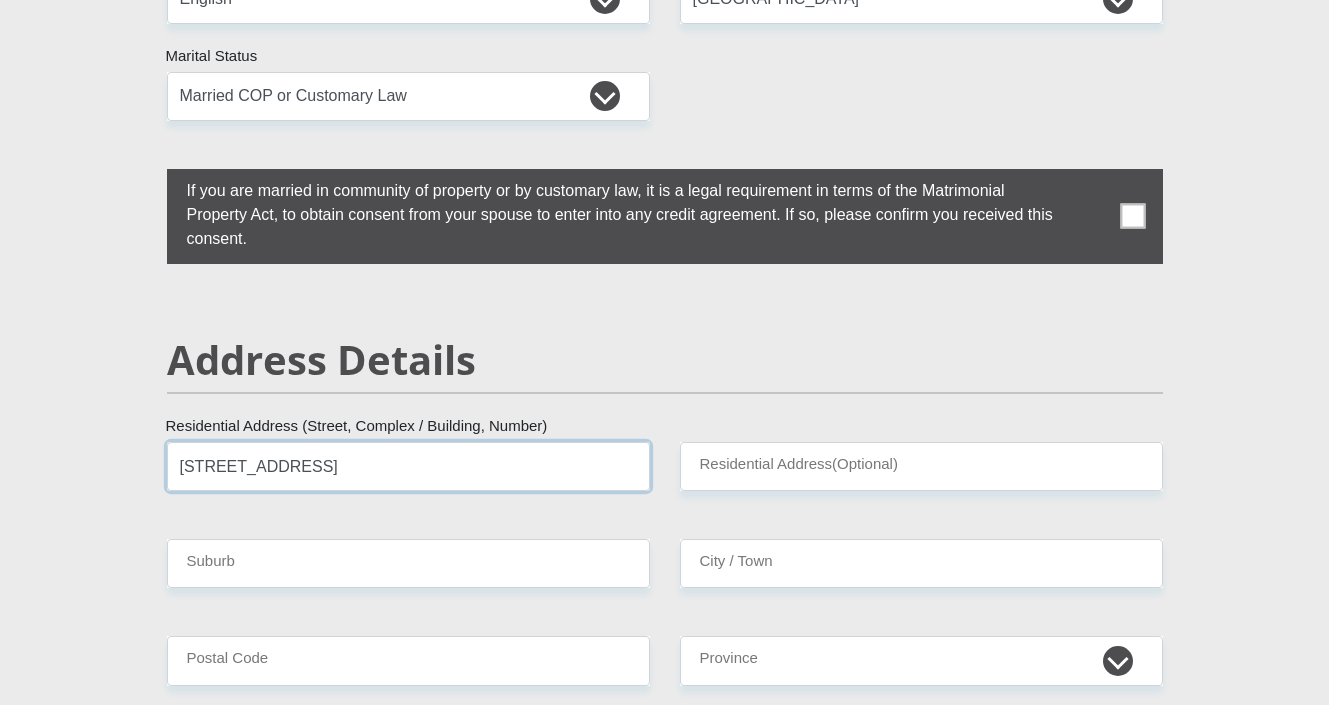 type on "[STREET_ADDRESS]" 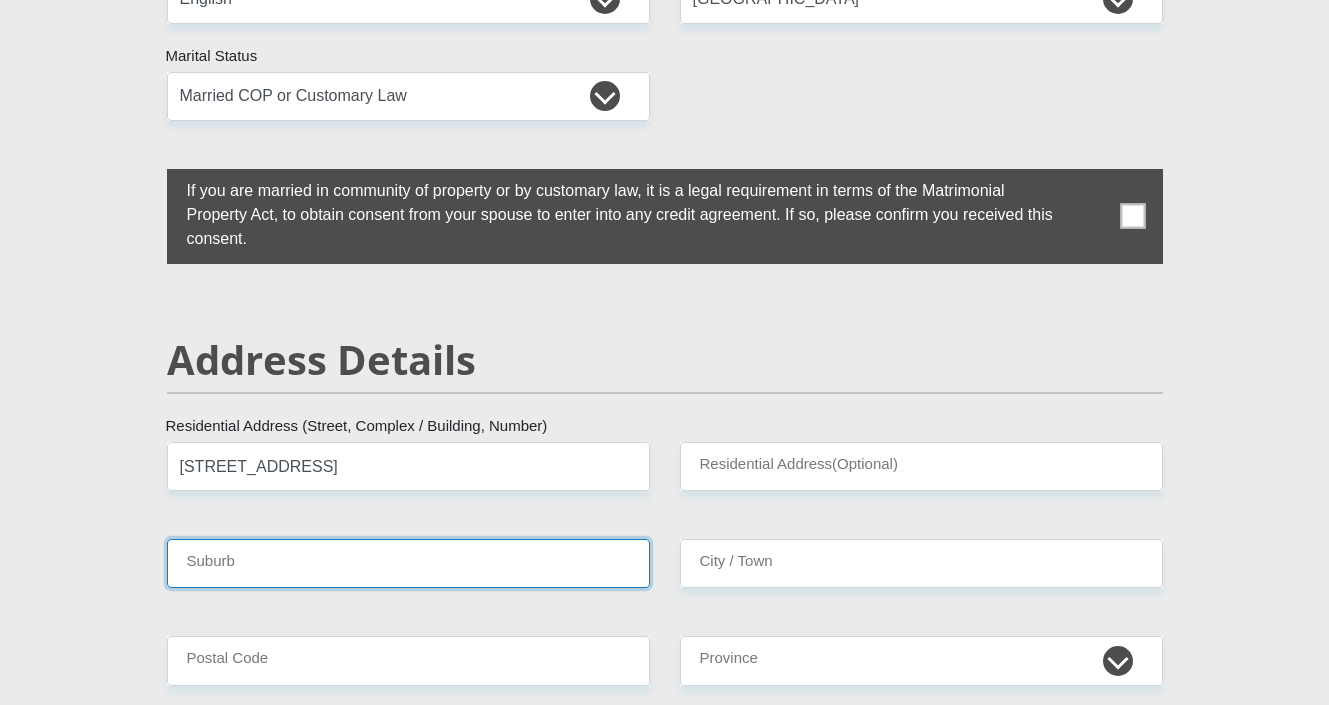 click on "Suburb" at bounding box center [408, 563] 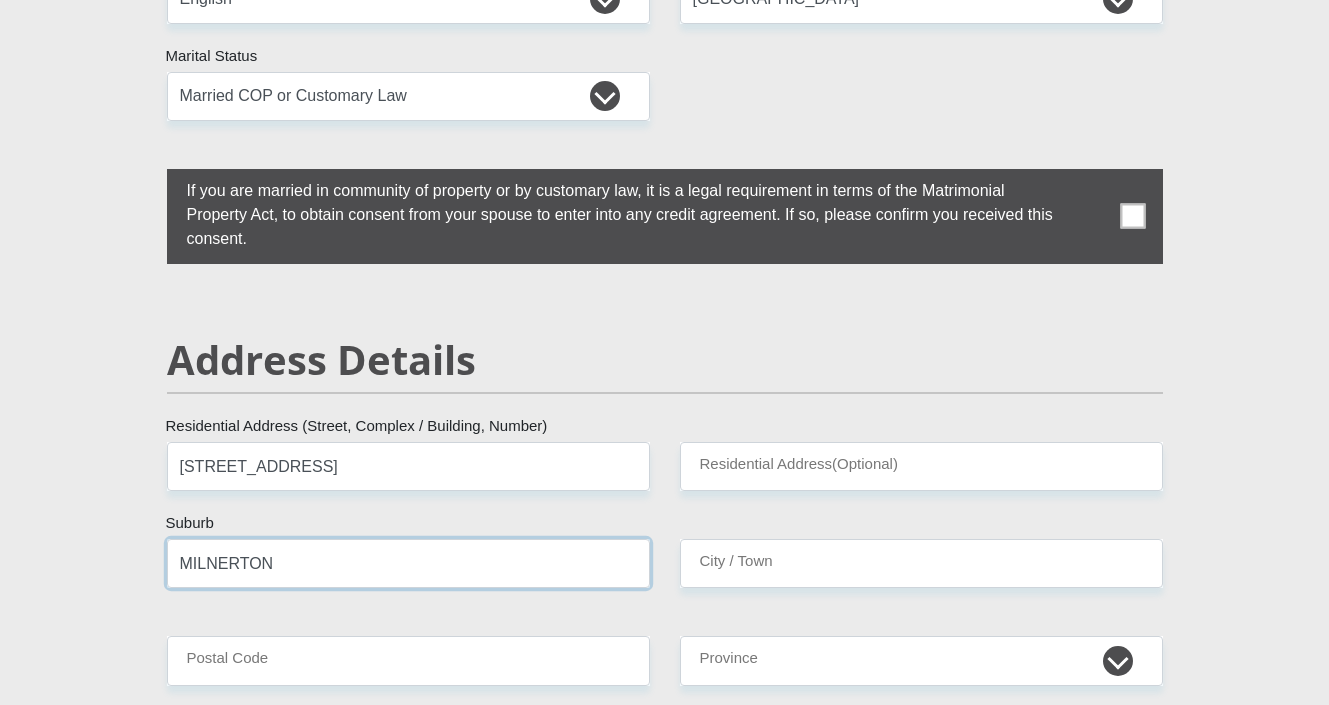 type on "MILNERTON" 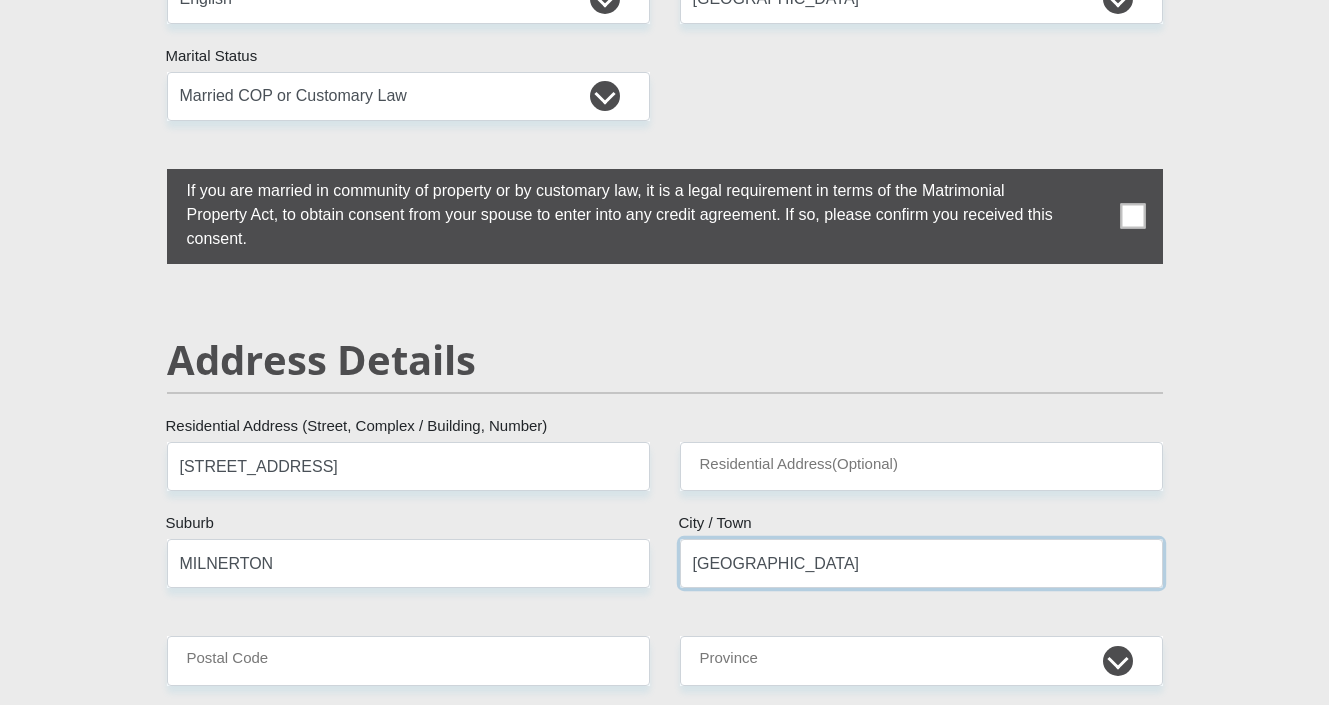 type on "[GEOGRAPHIC_DATA]" 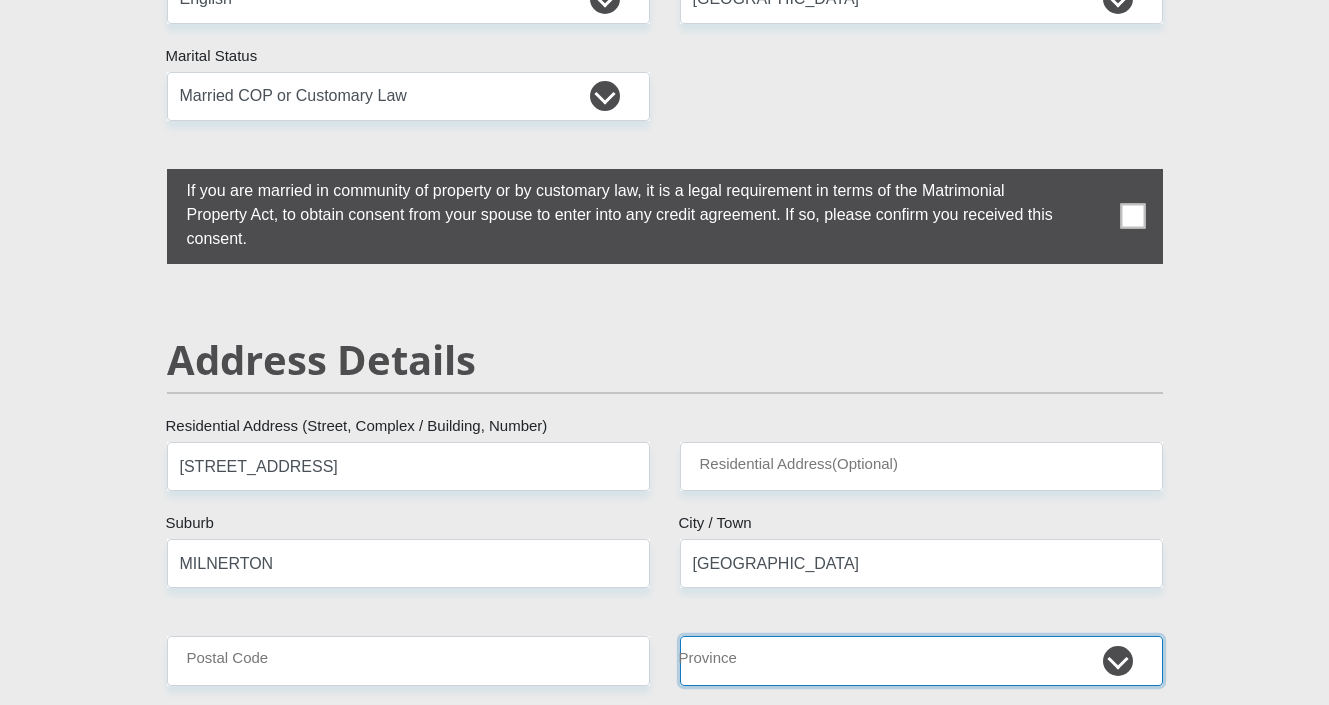 select on "Western Cape" 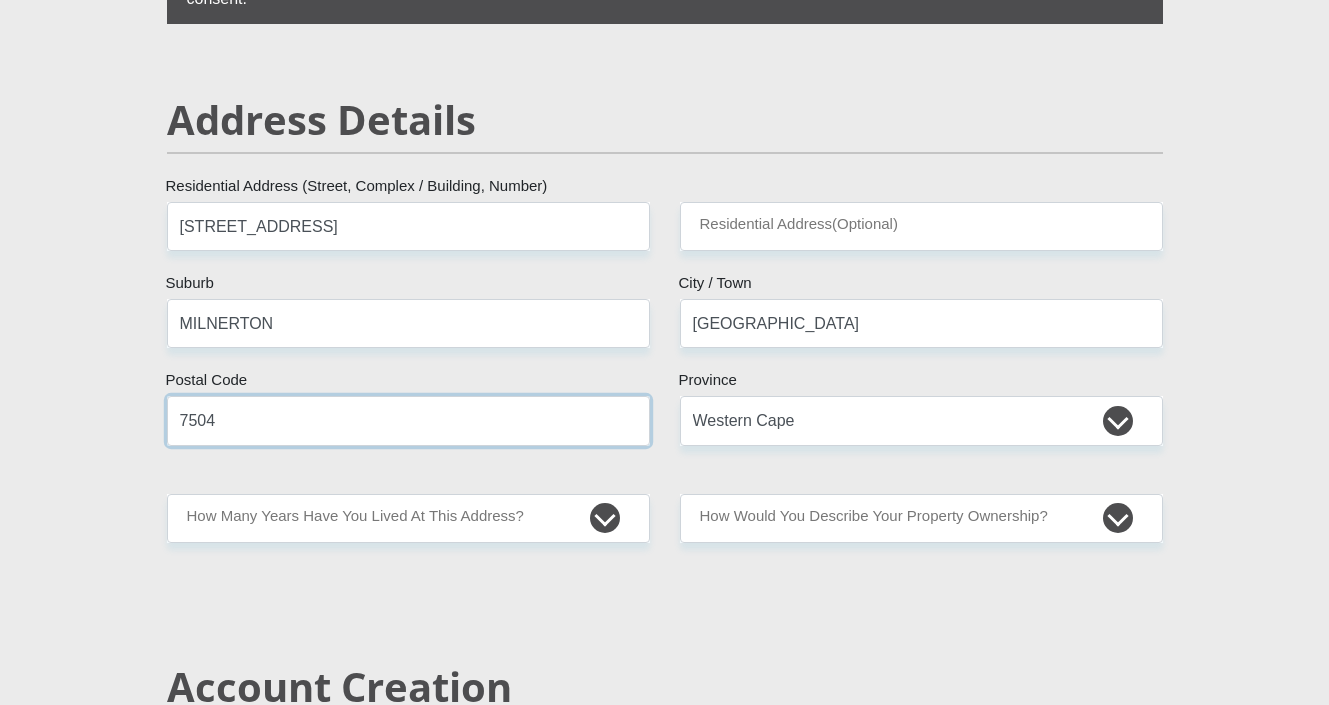 scroll, scrollTop: 901, scrollLeft: 0, axis: vertical 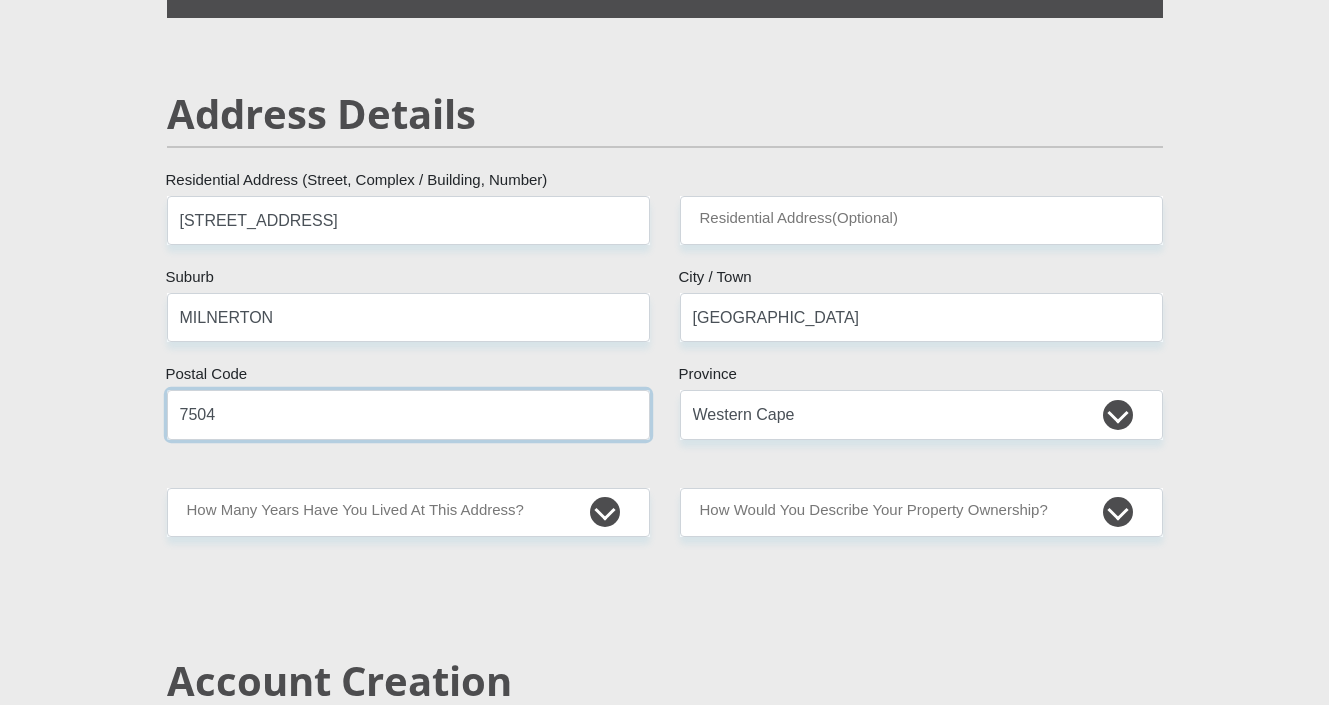 type on "7504" 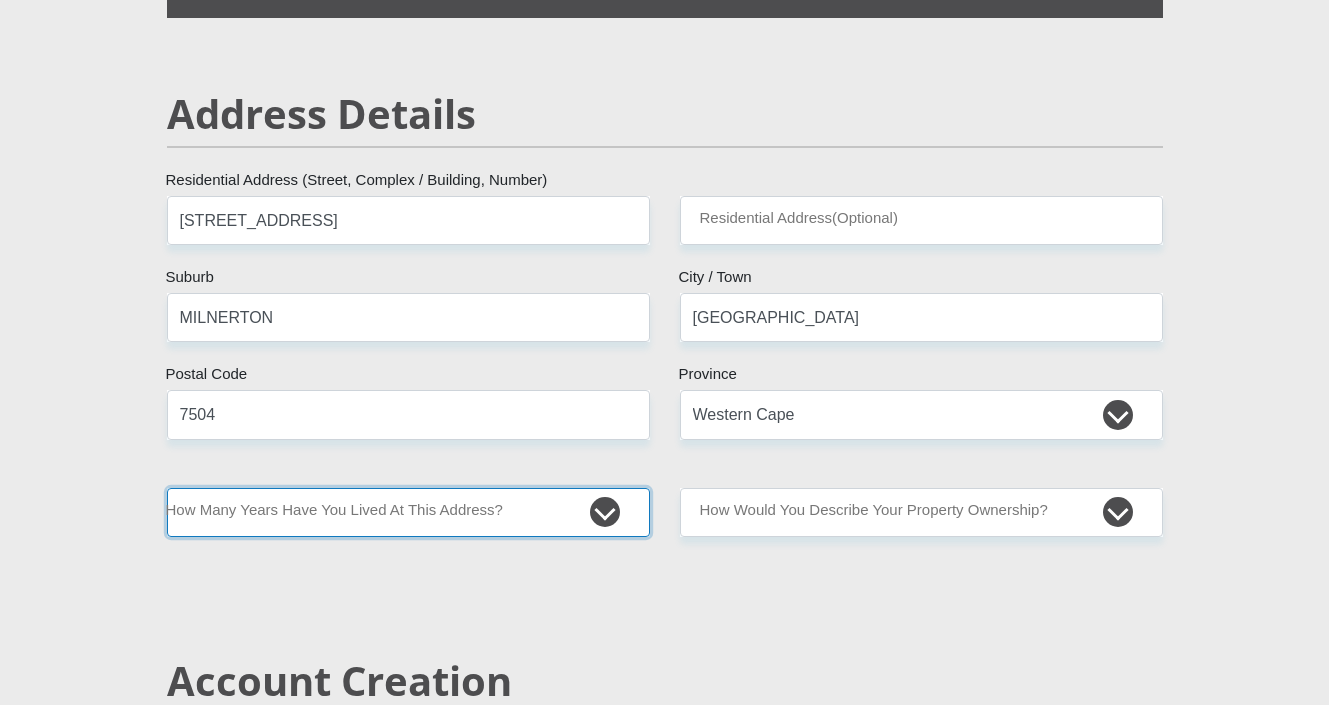 select on "4" 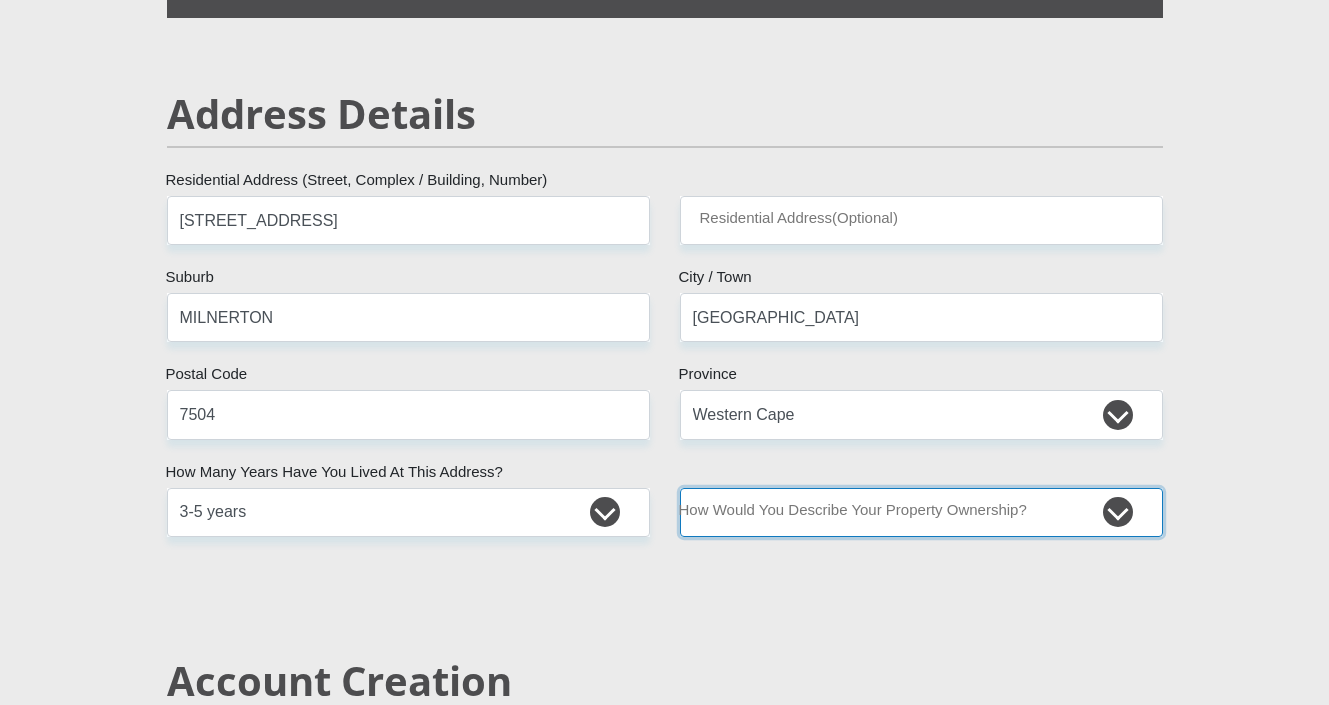 select on "Owned" 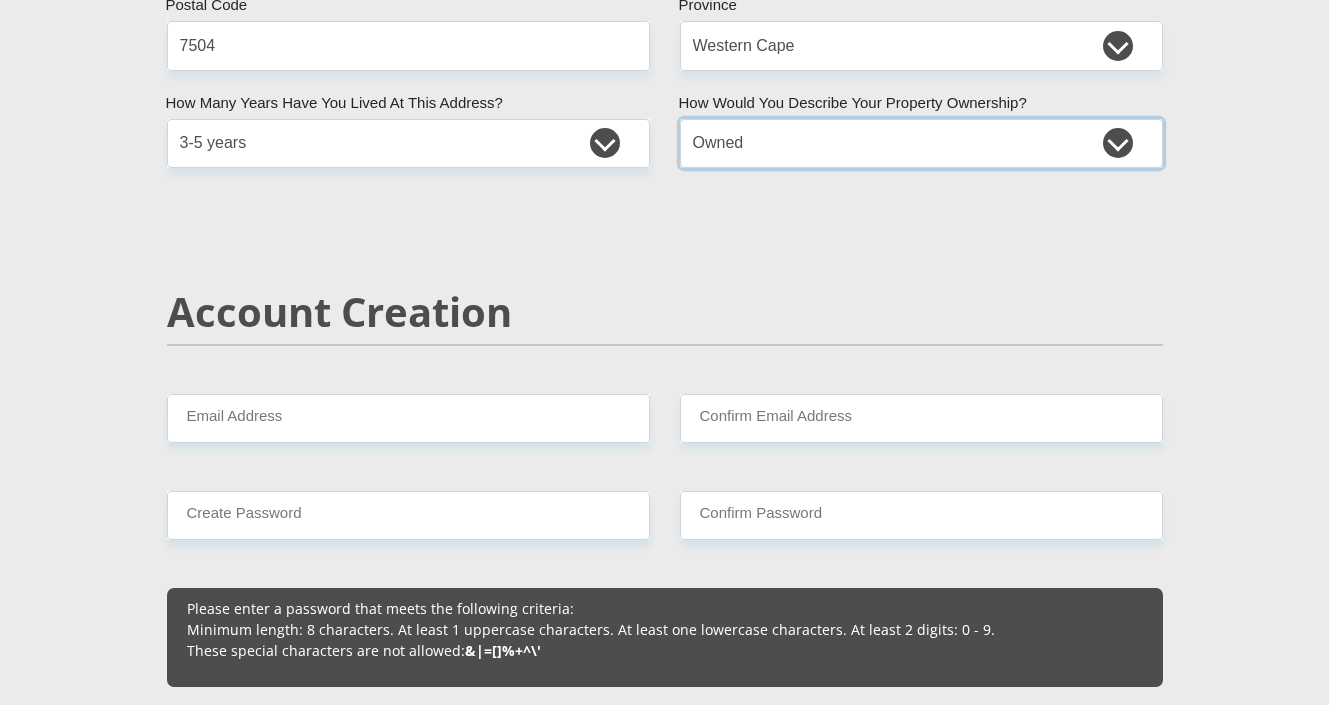 scroll, scrollTop: 1295, scrollLeft: 0, axis: vertical 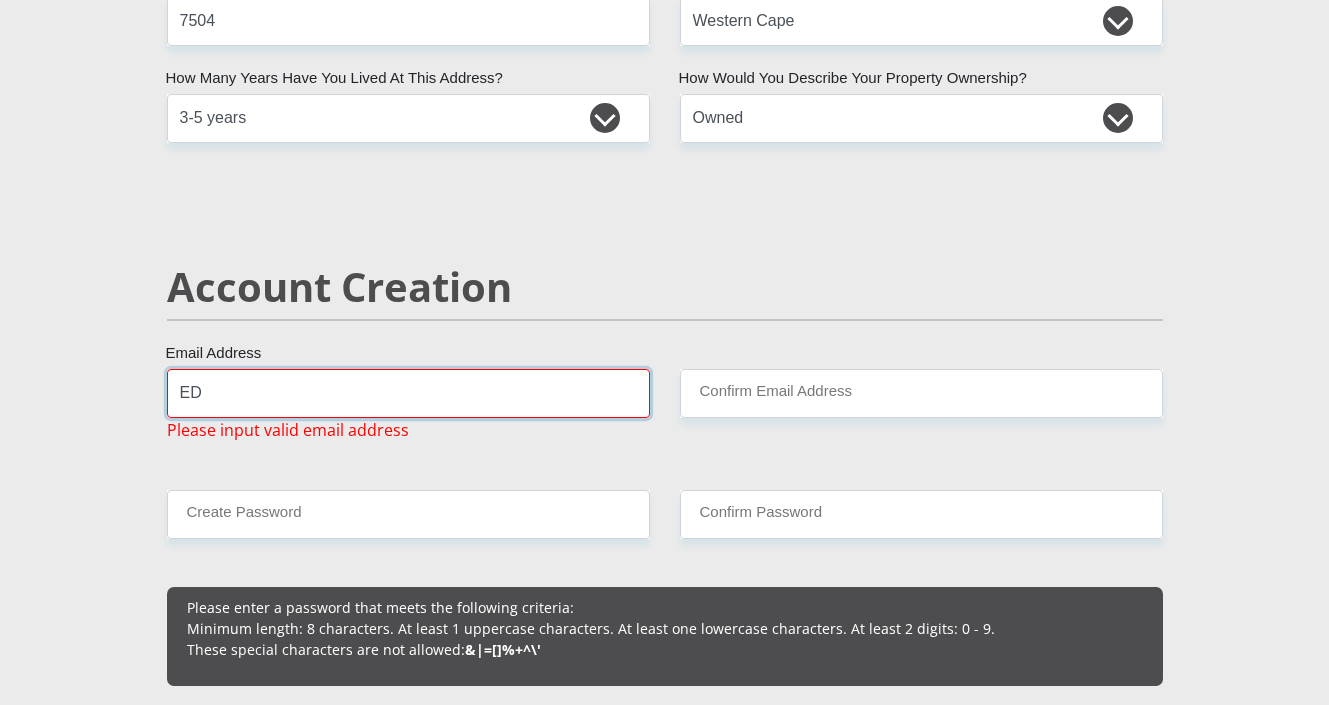 type on "E" 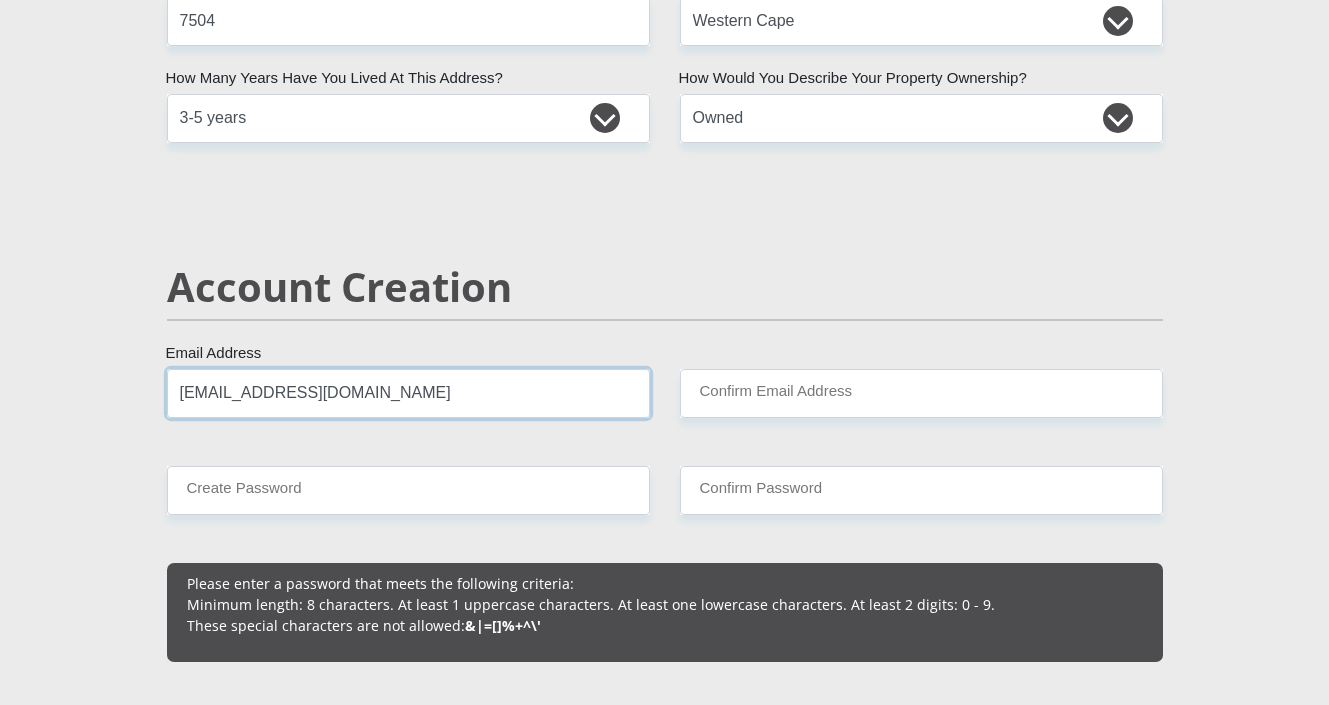 type on "[EMAIL_ADDRESS][DOMAIN_NAME]" 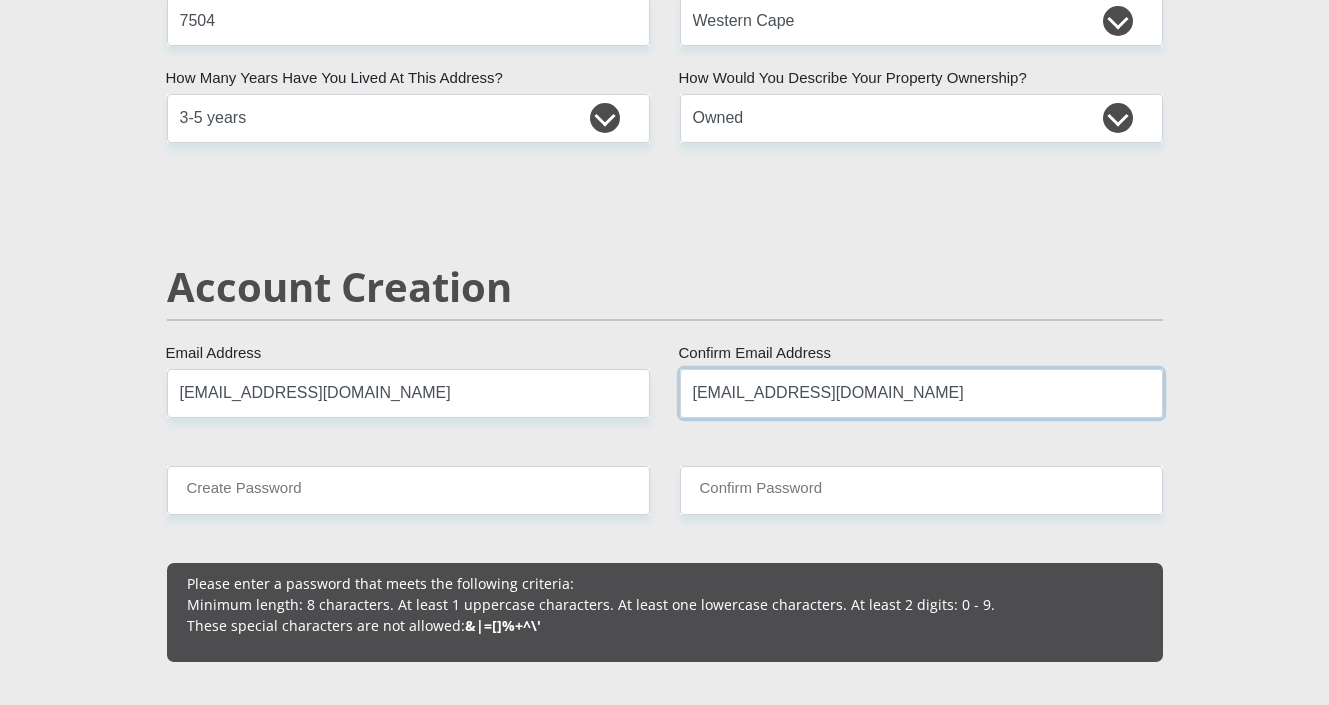 type on "[EMAIL_ADDRESS][DOMAIN_NAME]" 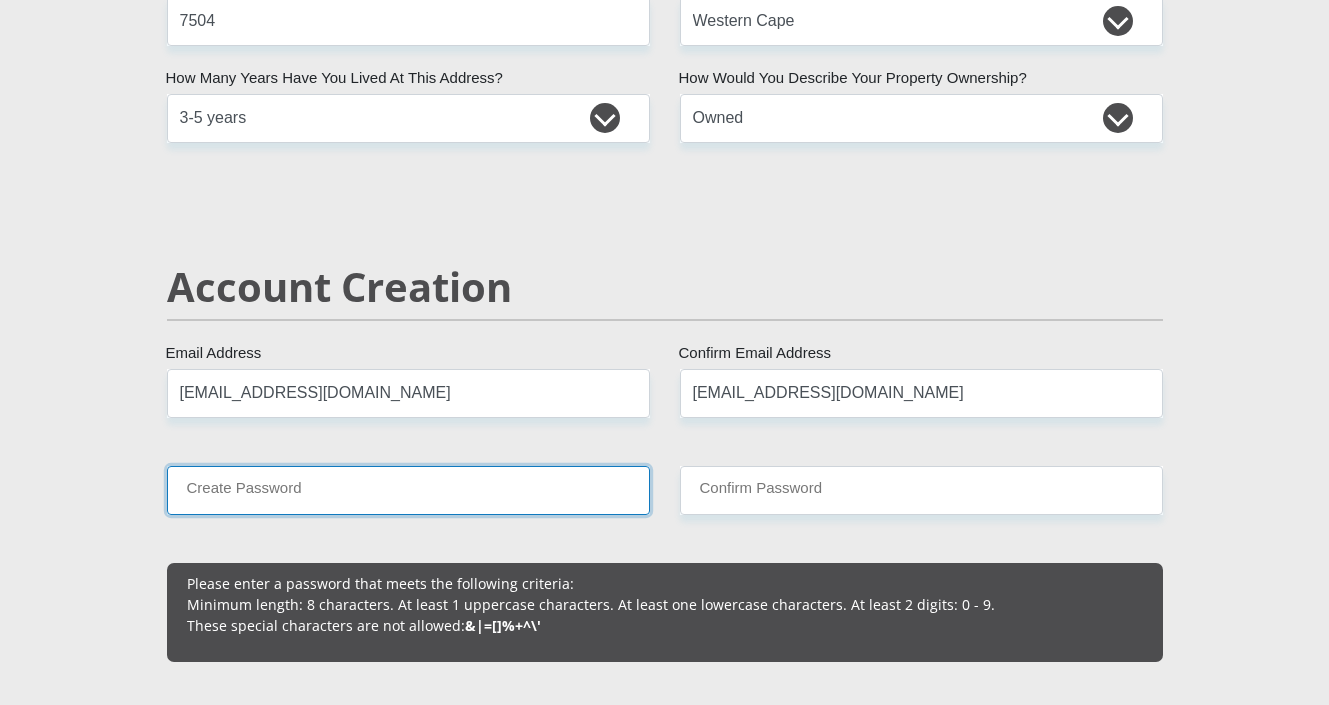 click on "Create Password" at bounding box center [408, 490] 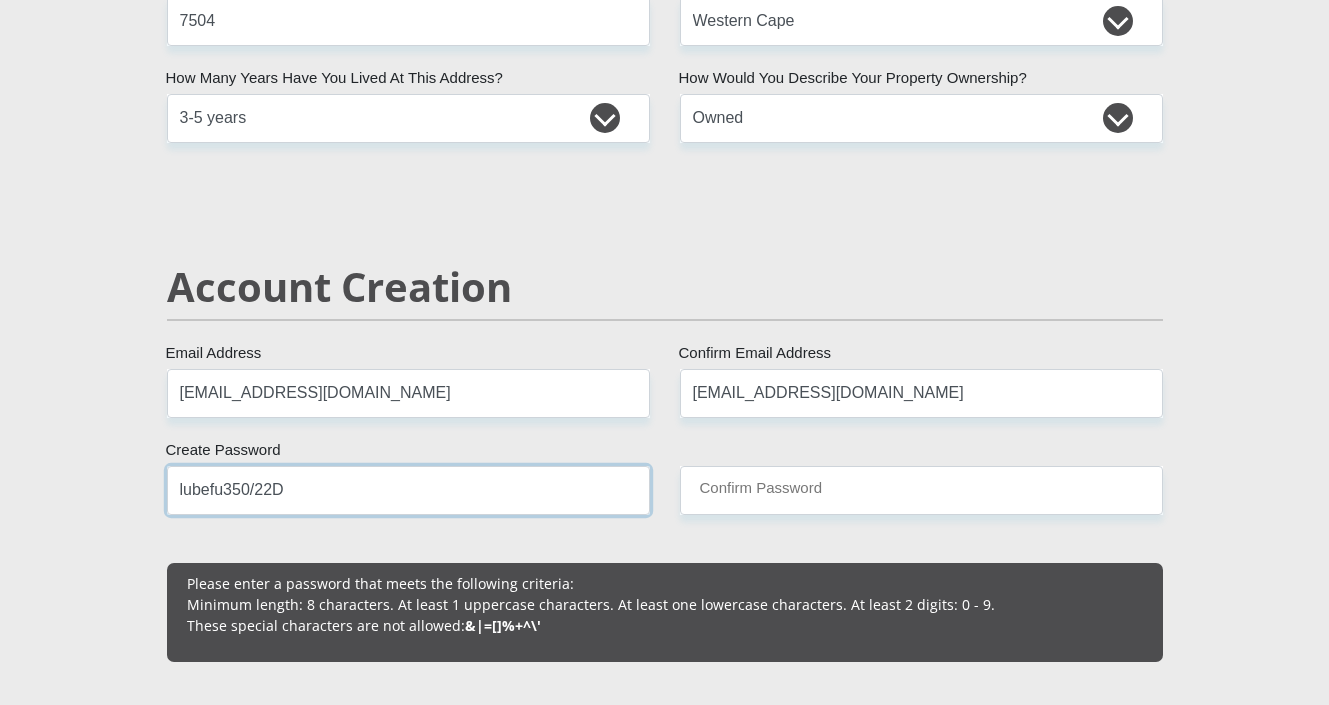 type on "lubefu350/22D" 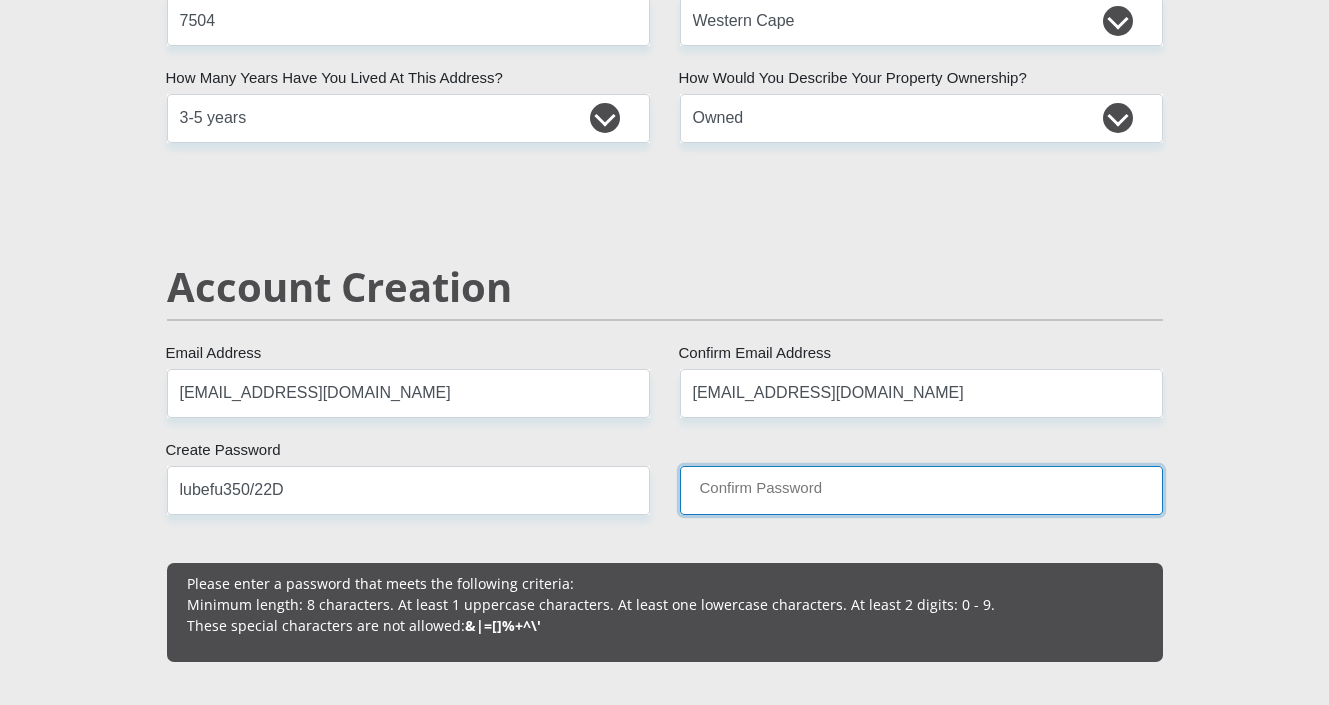 click on "Confirm Password" at bounding box center (921, 490) 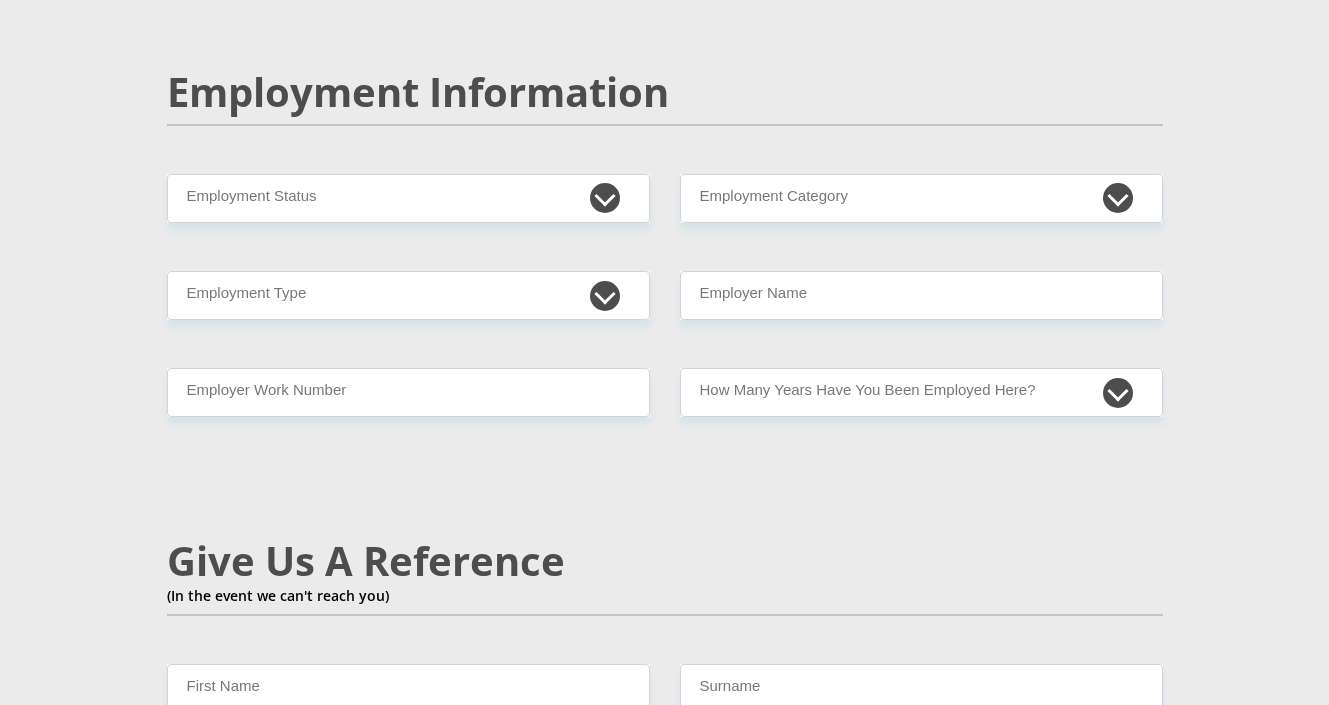 scroll, scrollTop: 3142, scrollLeft: 0, axis: vertical 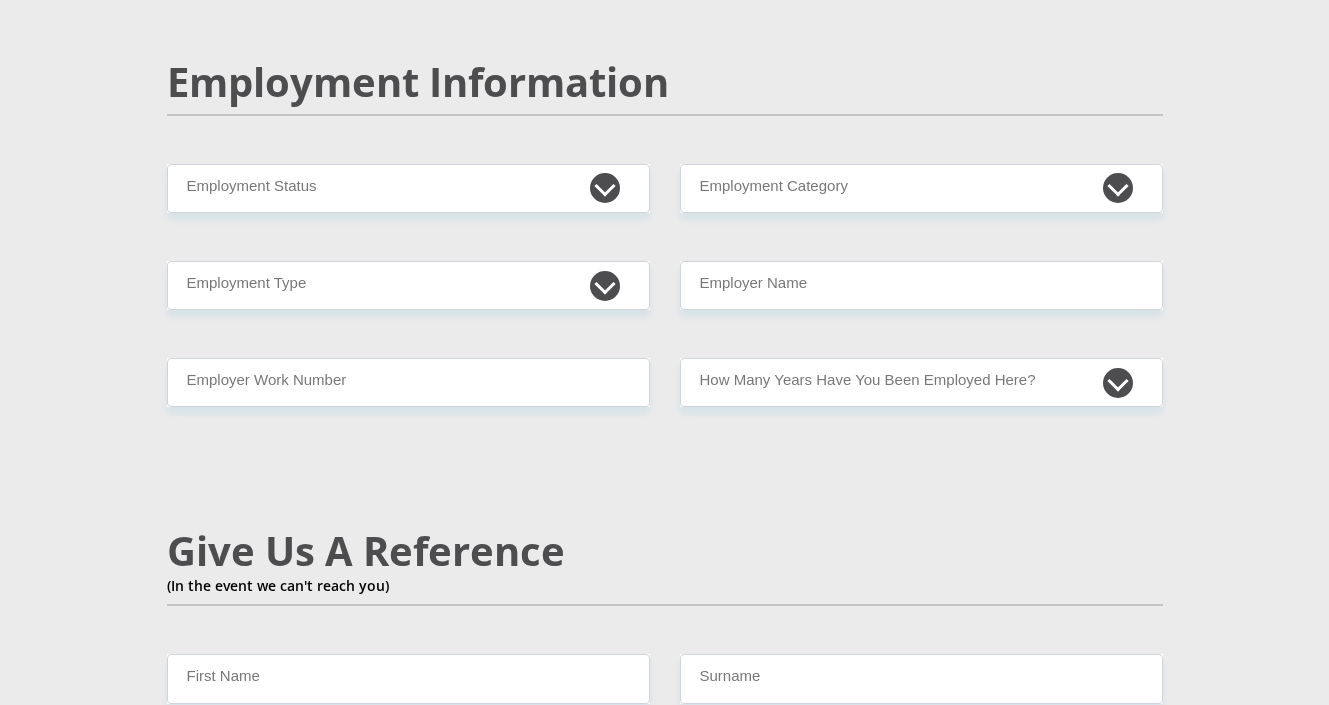 type on "lubefu350/22D" 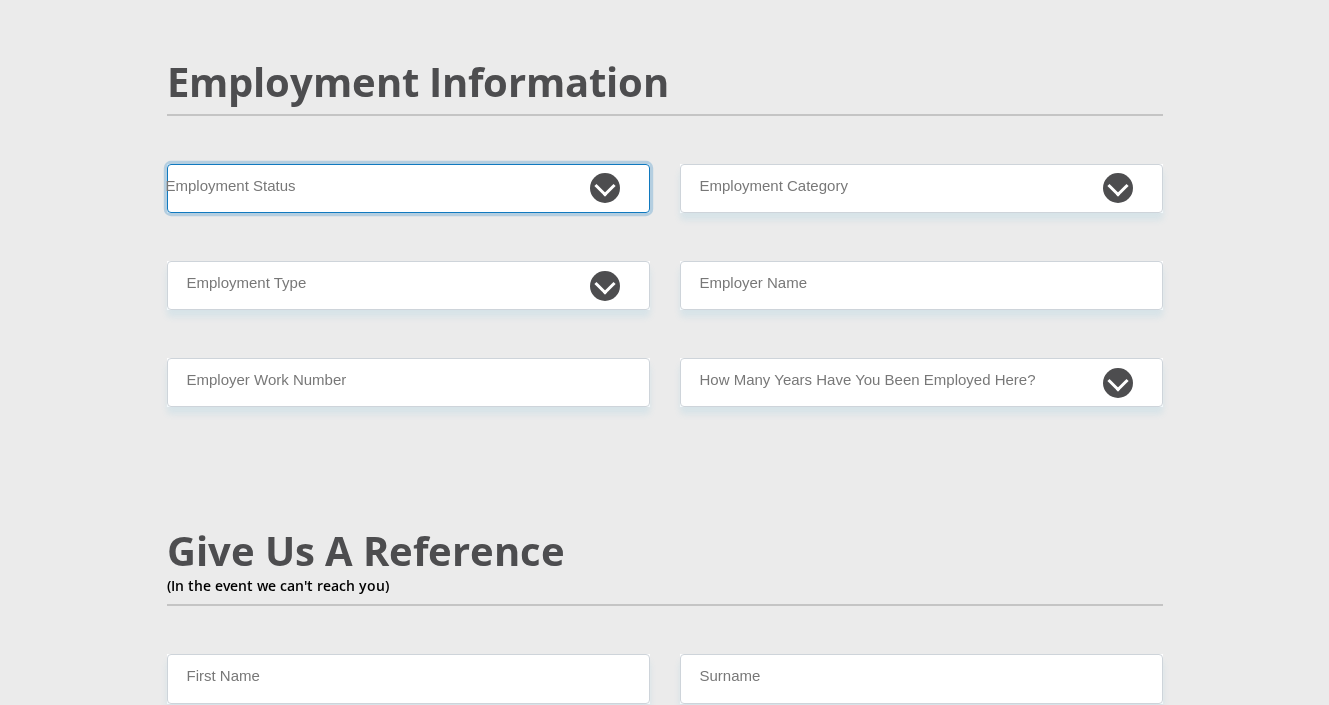 select on "1" 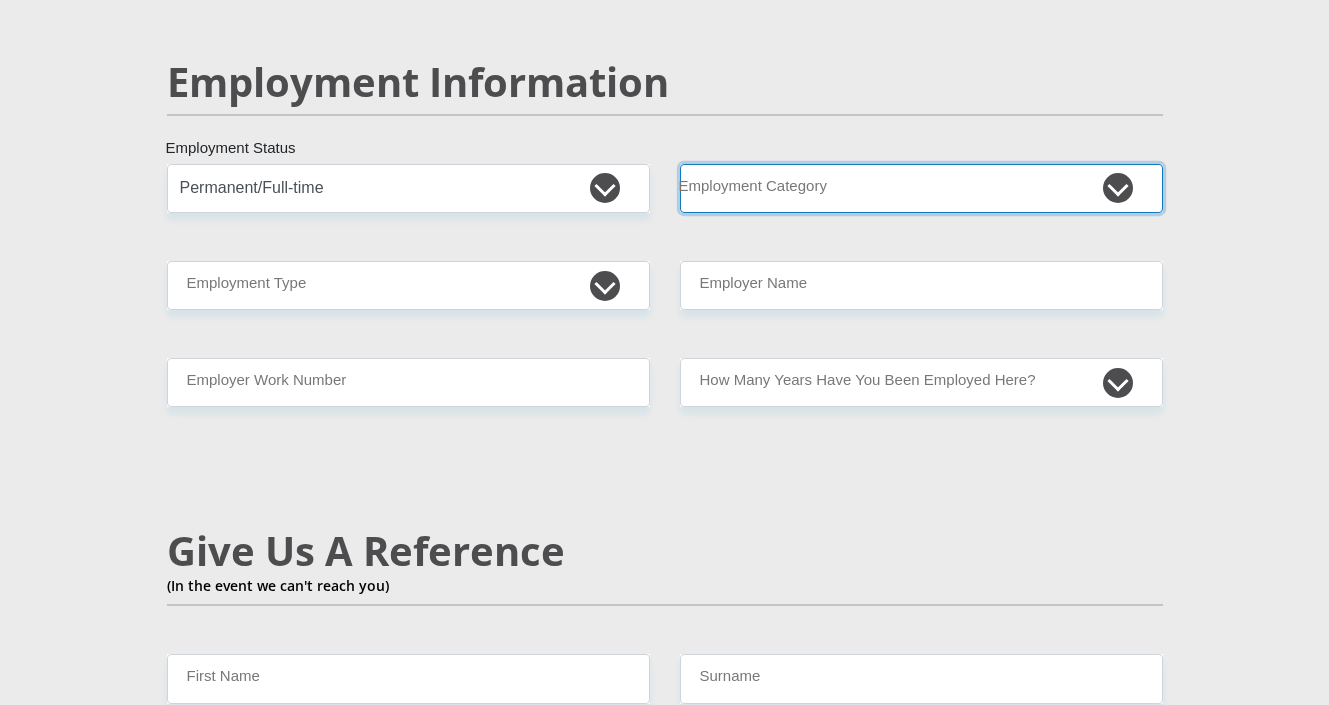 select on "21" 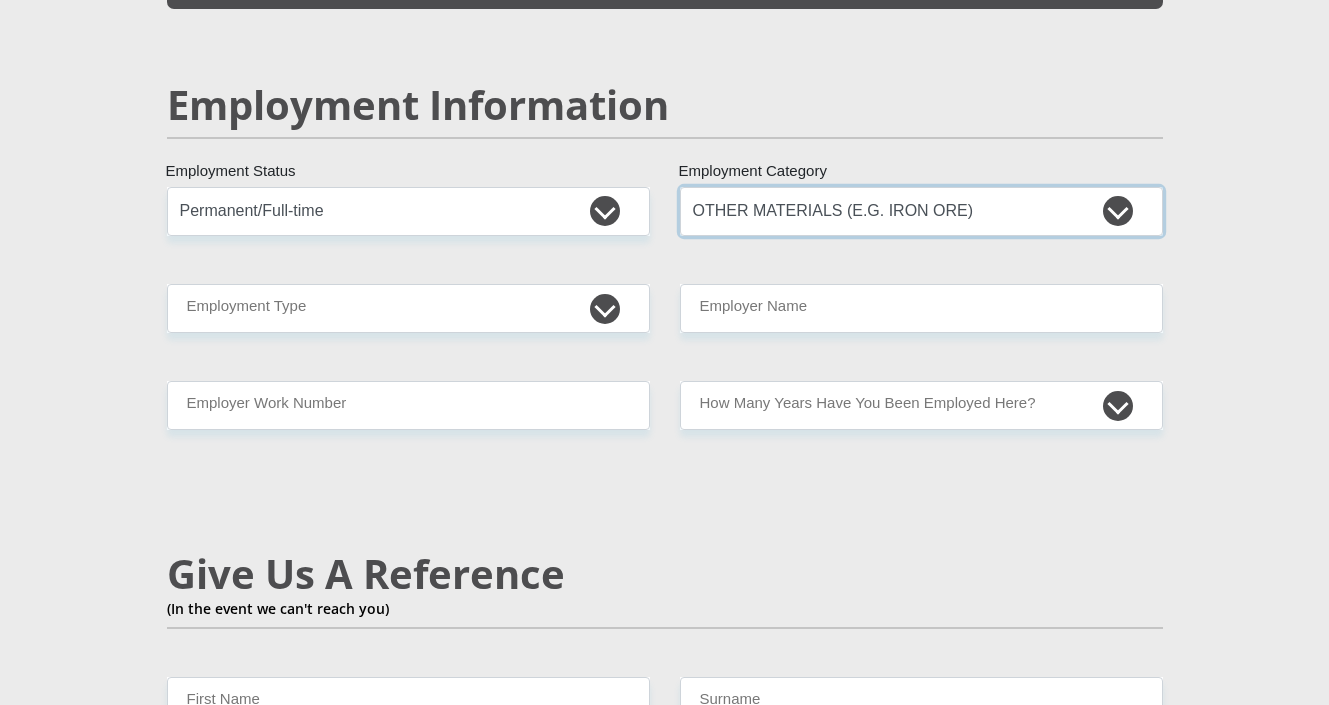 scroll, scrollTop: 3103, scrollLeft: 0, axis: vertical 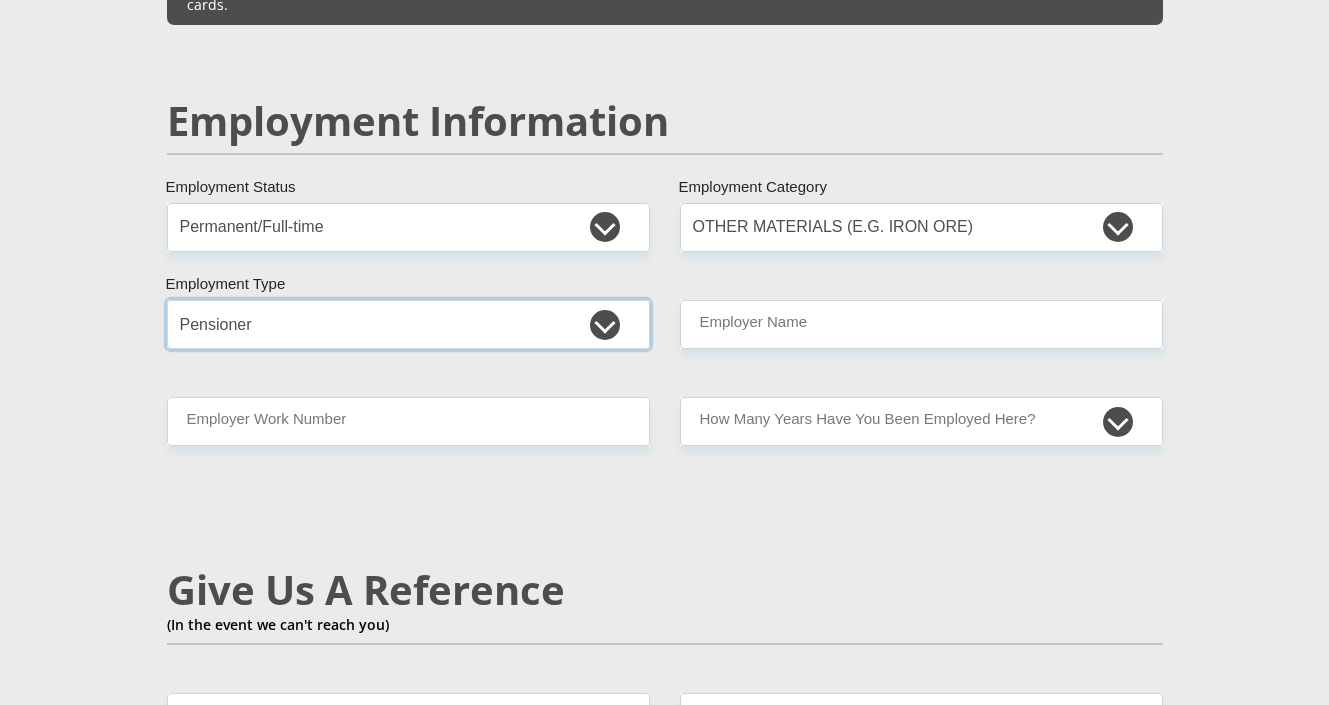 select on "Unknown/Other" 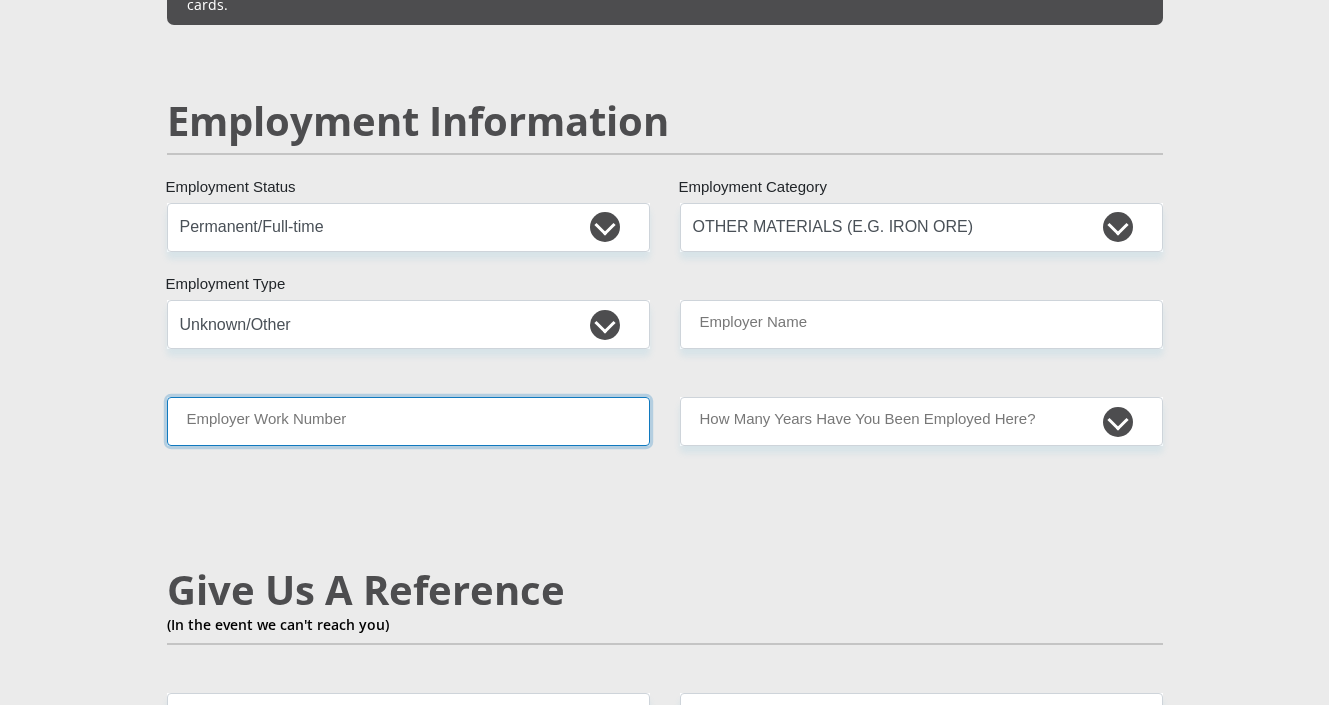 click on "Employer Work Number" at bounding box center (408, 421) 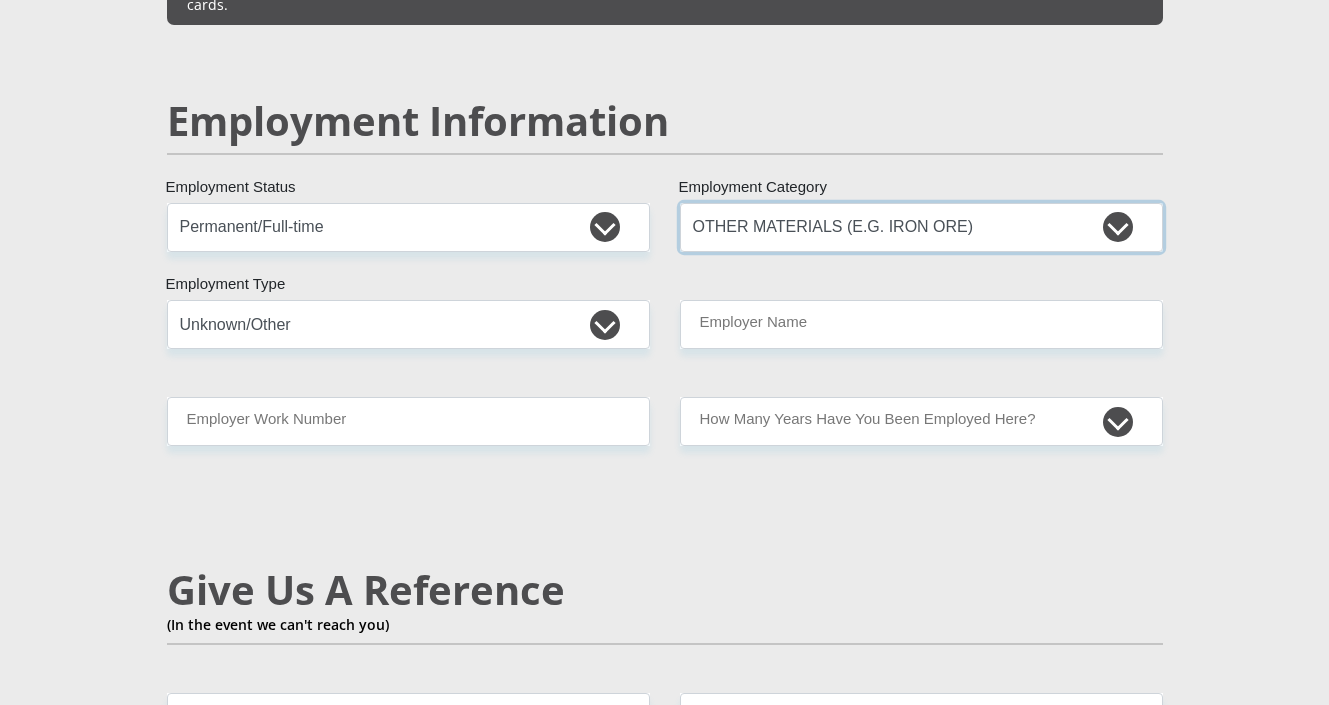 select on "24" 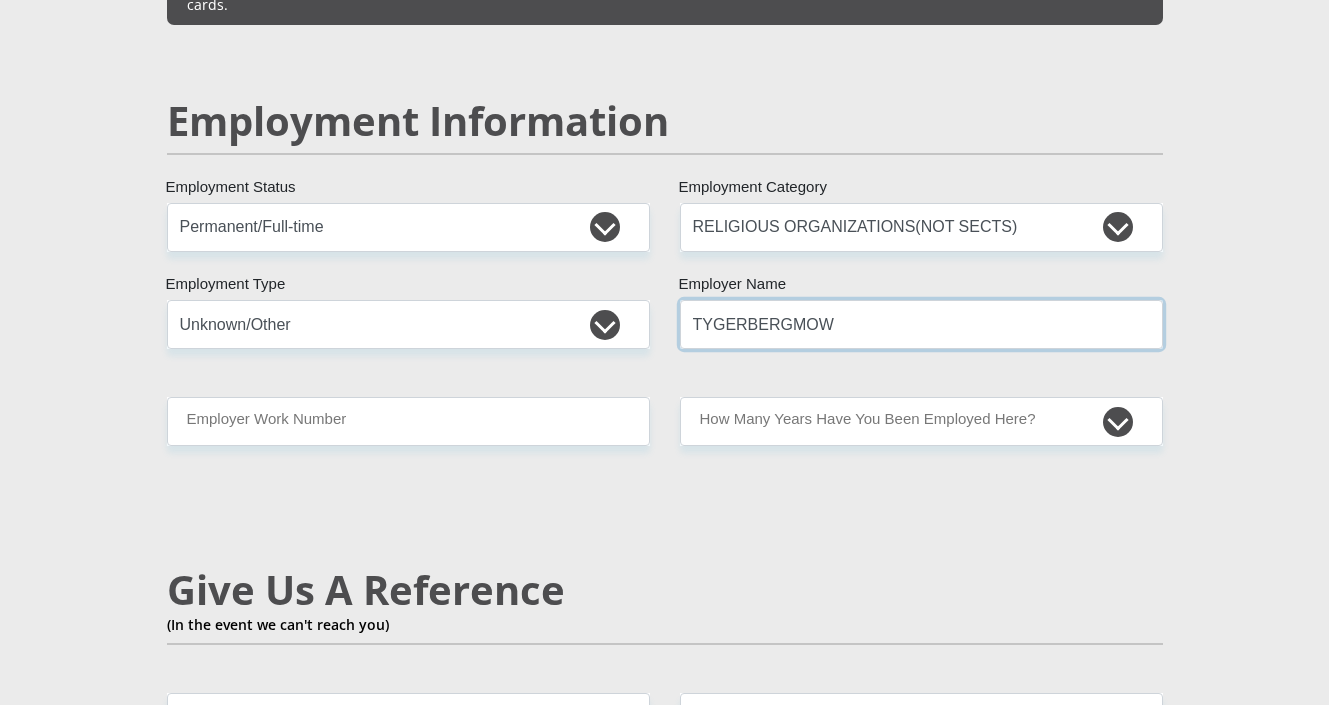 type on "TYGERBERGMOW" 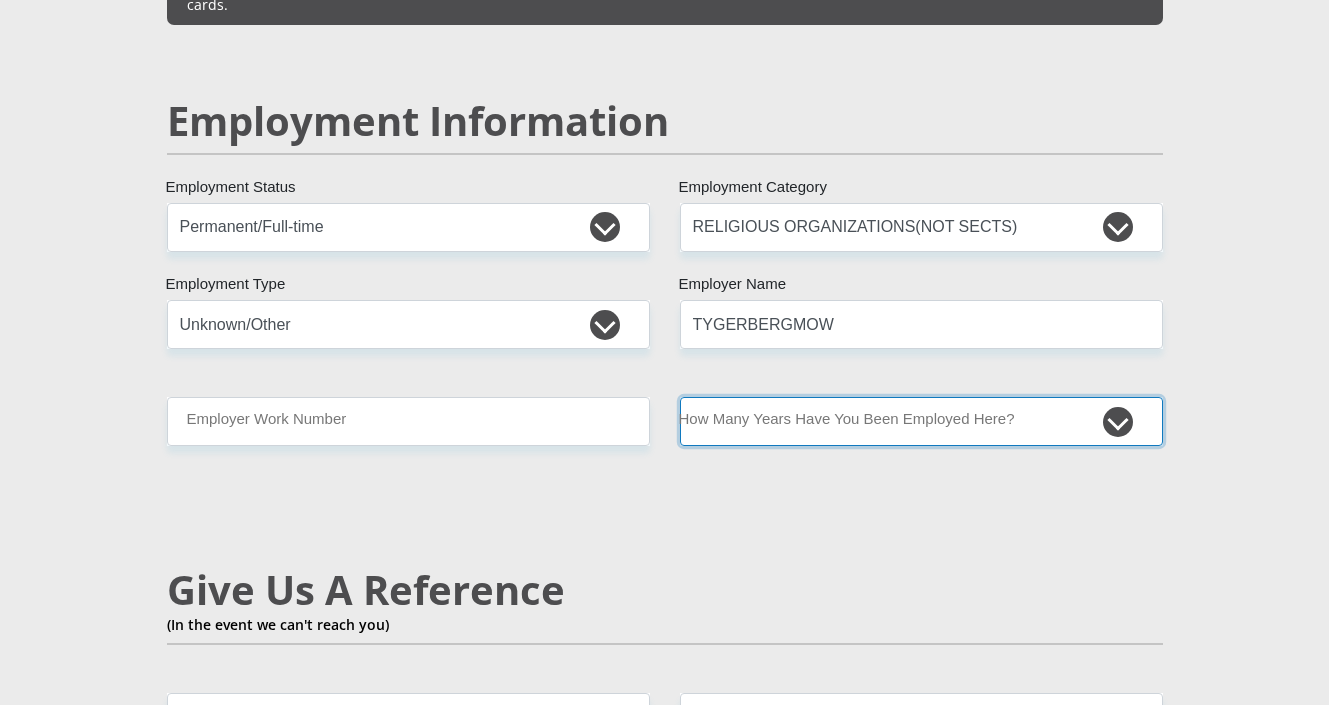 select on "48" 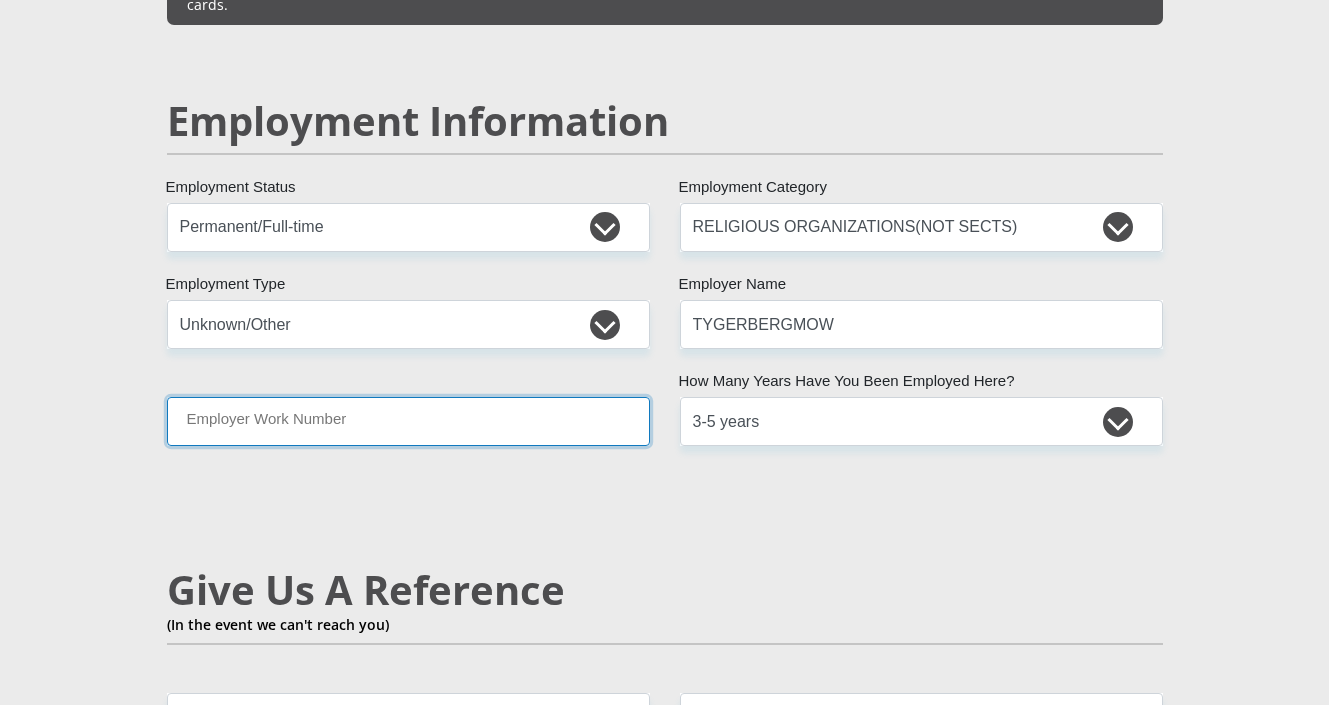 click on "Employer Work Number" at bounding box center [408, 421] 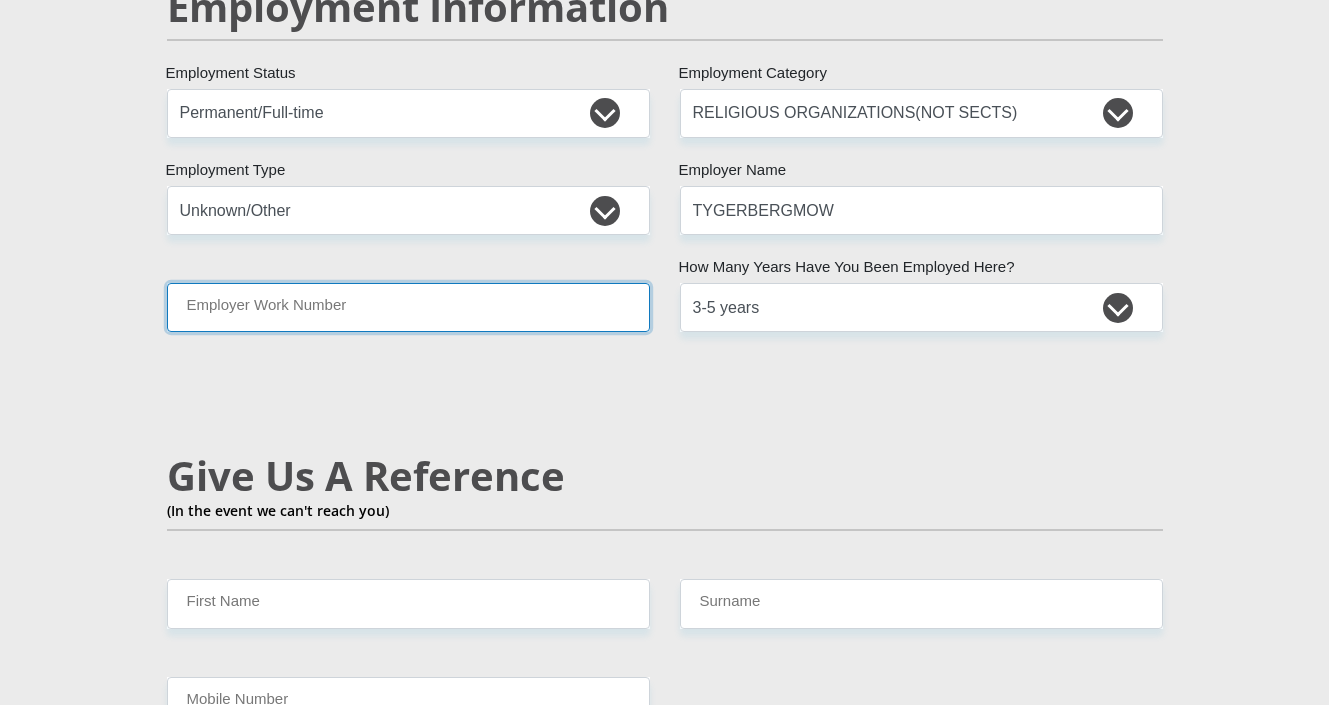 scroll, scrollTop: 3160, scrollLeft: 0, axis: vertical 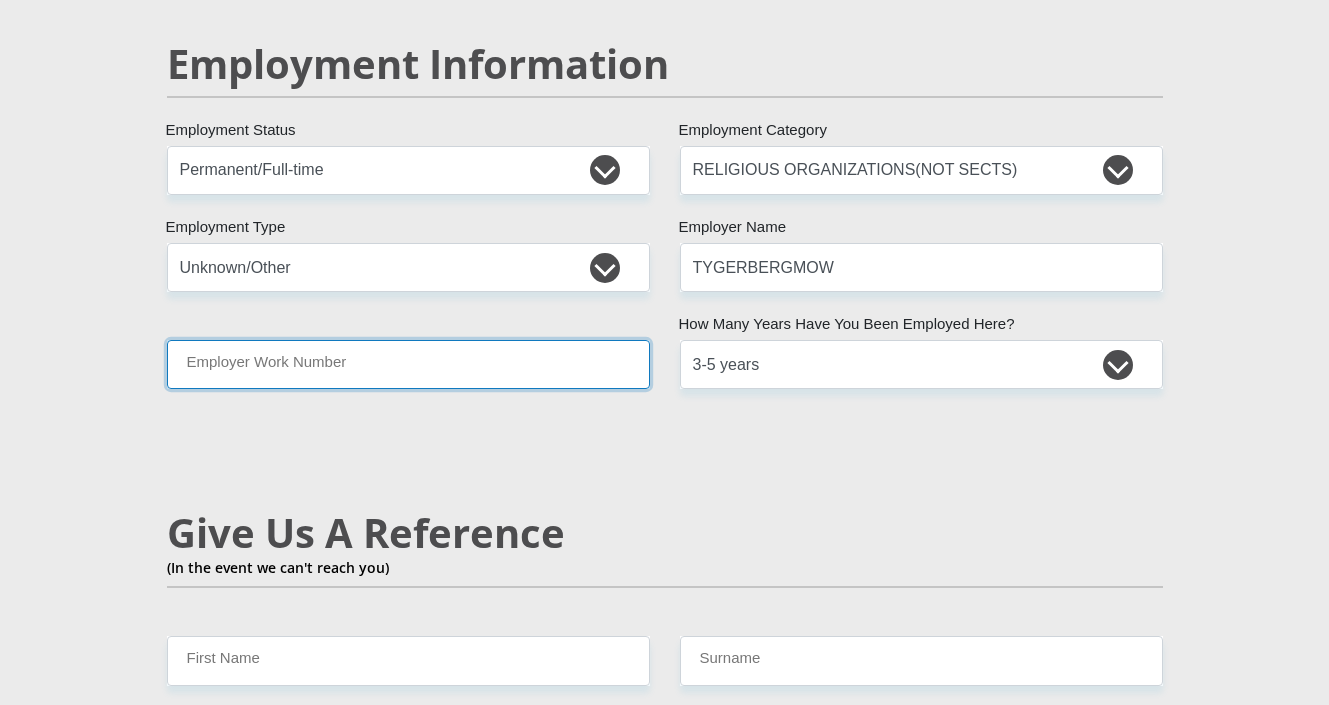 paste on "021 939 4043" 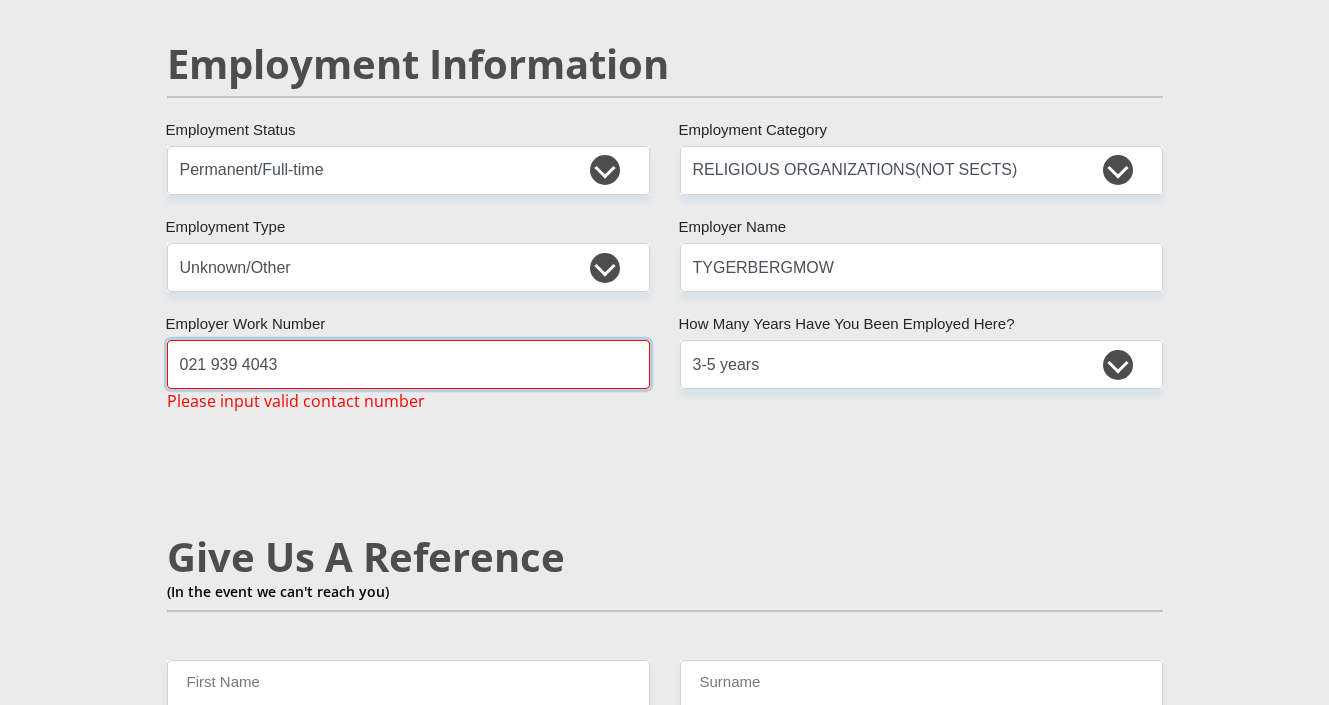 click on "021 939 4043" at bounding box center [408, 364] 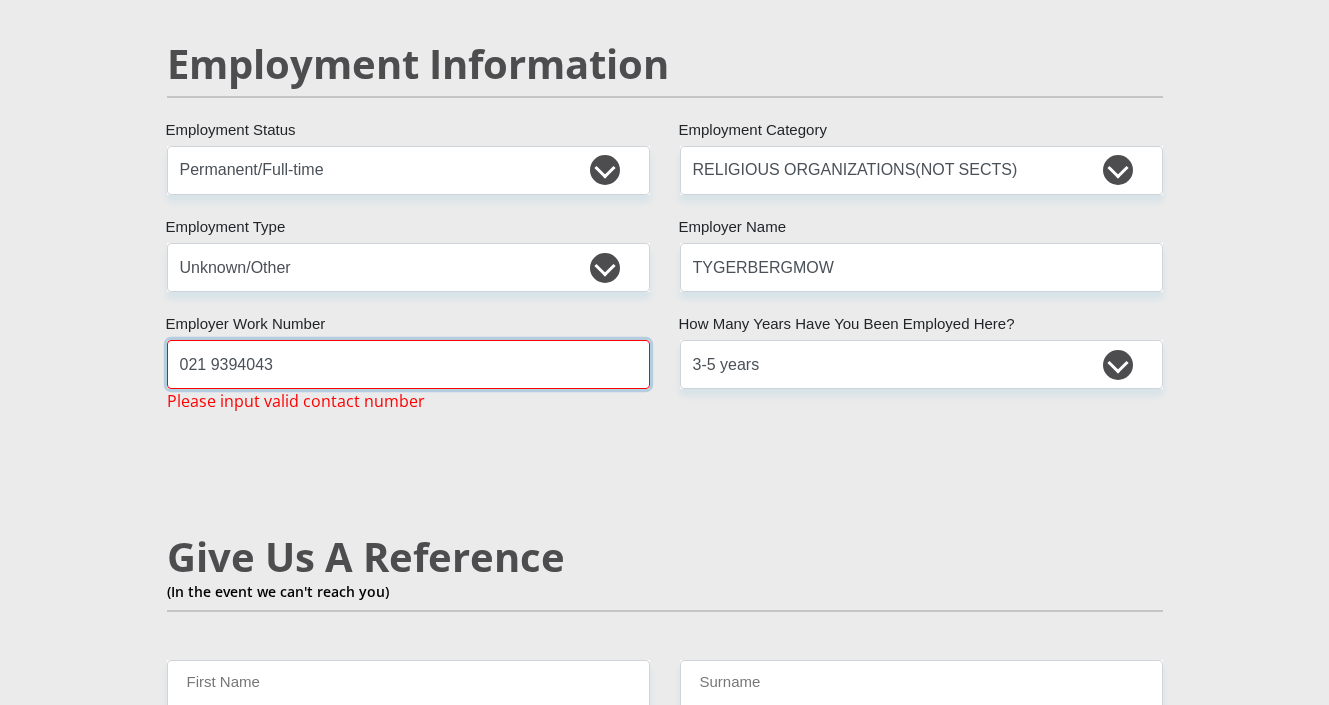 click on "021 9394043" at bounding box center (408, 364) 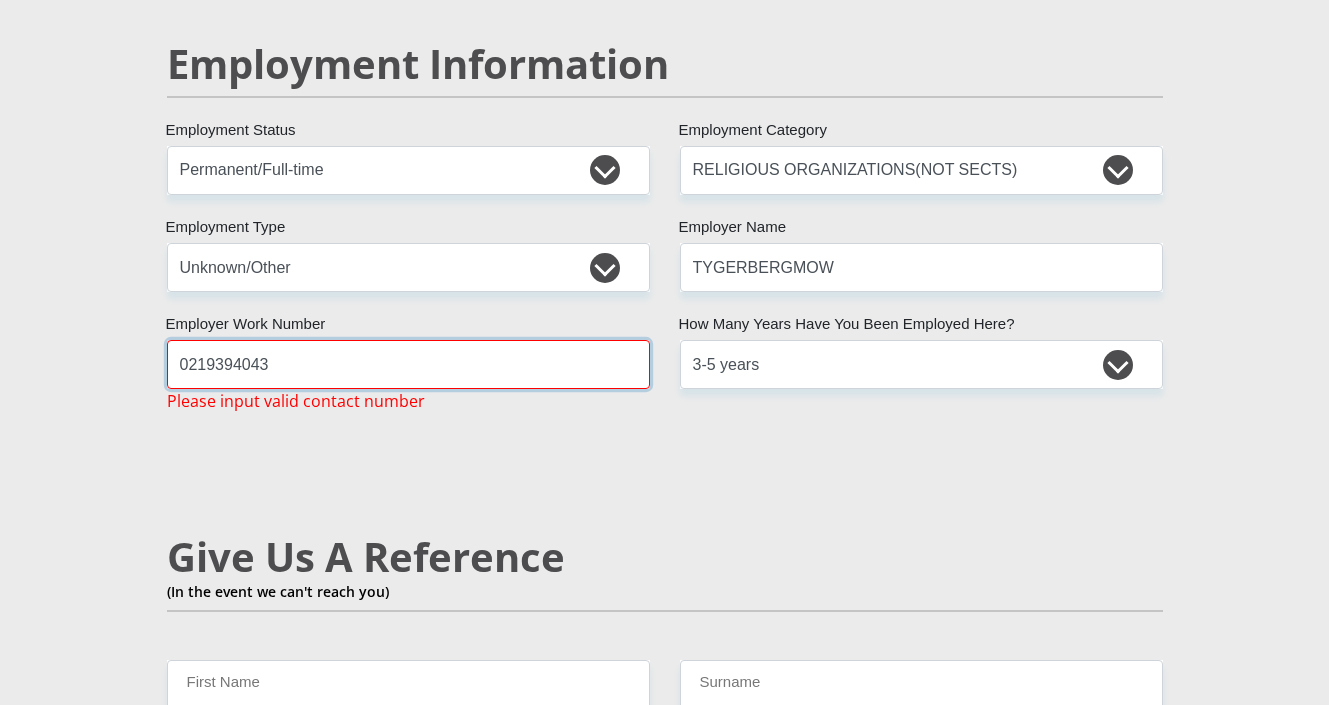 click on "0219394043" at bounding box center [408, 364] 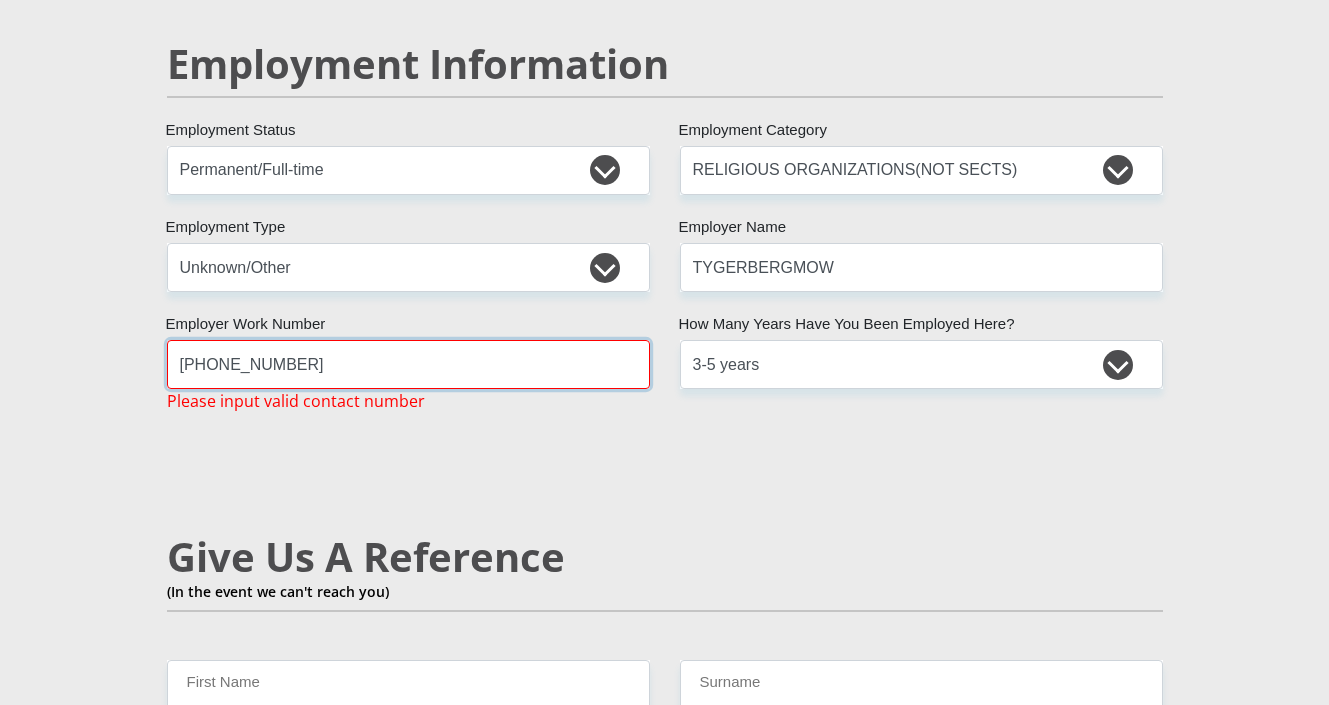 type on "[PHONE_NUMBER]" 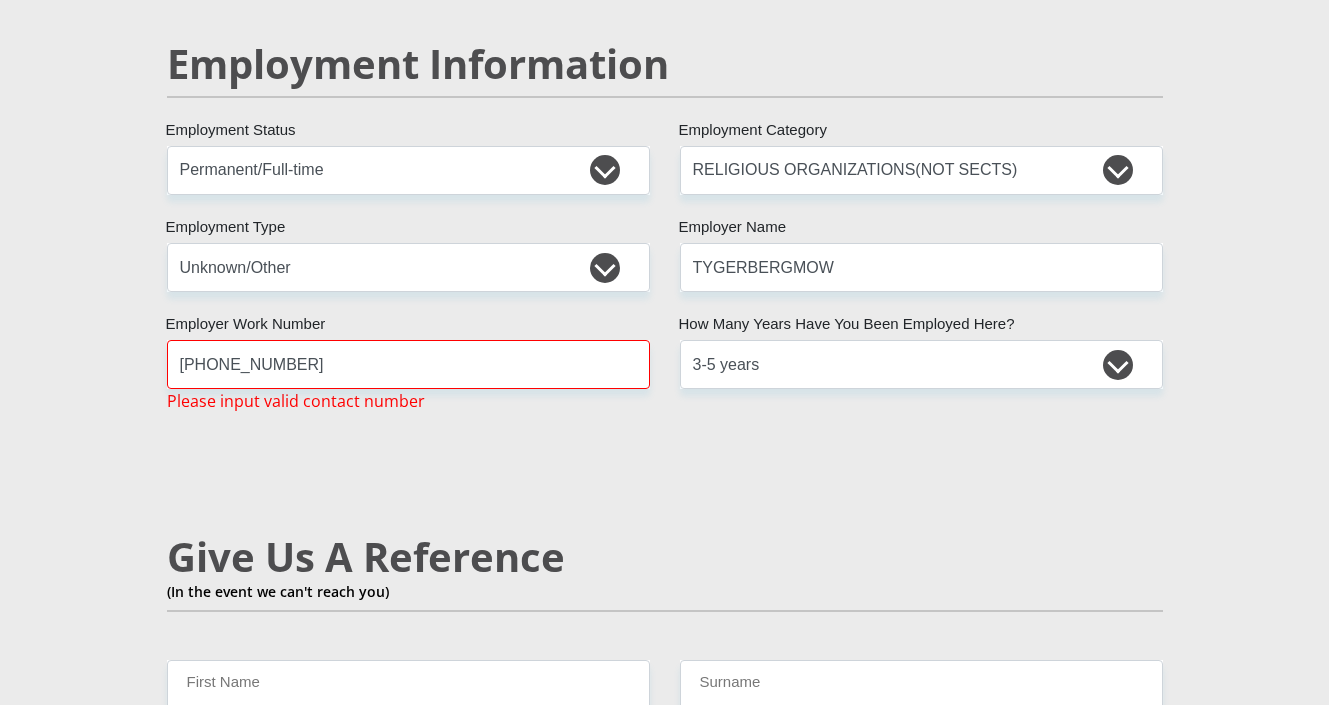 click on "Mr
Ms
Mrs
Dr
[PERSON_NAME]
Title
EDO
First Name
WATALU
Surname
7708115940182
South African ID Number
Please input valid ID number
[GEOGRAPHIC_DATA]
[GEOGRAPHIC_DATA]
[GEOGRAPHIC_DATA]
[GEOGRAPHIC_DATA]
[GEOGRAPHIC_DATA]
[GEOGRAPHIC_DATA] [GEOGRAPHIC_DATA]
[GEOGRAPHIC_DATA]
[GEOGRAPHIC_DATA]
[GEOGRAPHIC_DATA]
[GEOGRAPHIC_DATA]
[GEOGRAPHIC_DATA]
[GEOGRAPHIC_DATA]
[GEOGRAPHIC_DATA]  [GEOGRAPHIC_DATA]" at bounding box center (665, 89) 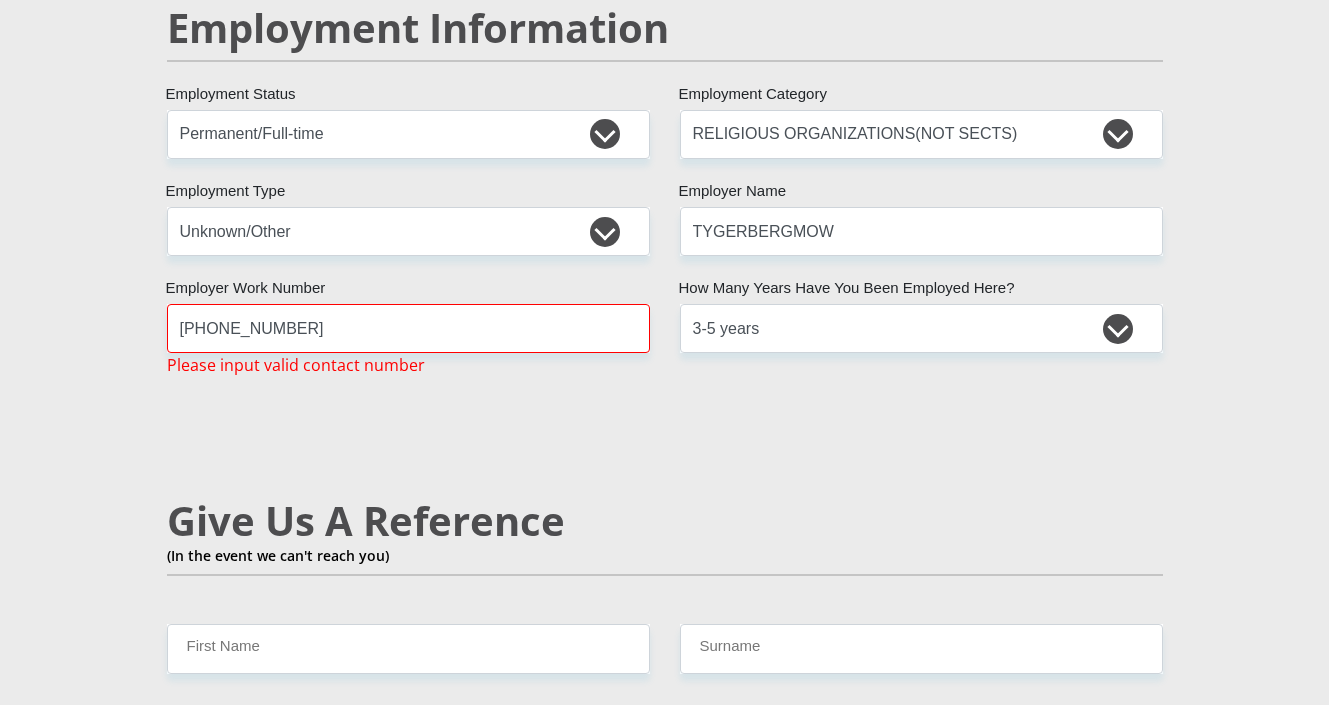scroll, scrollTop: 3202, scrollLeft: 0, axis: vertical 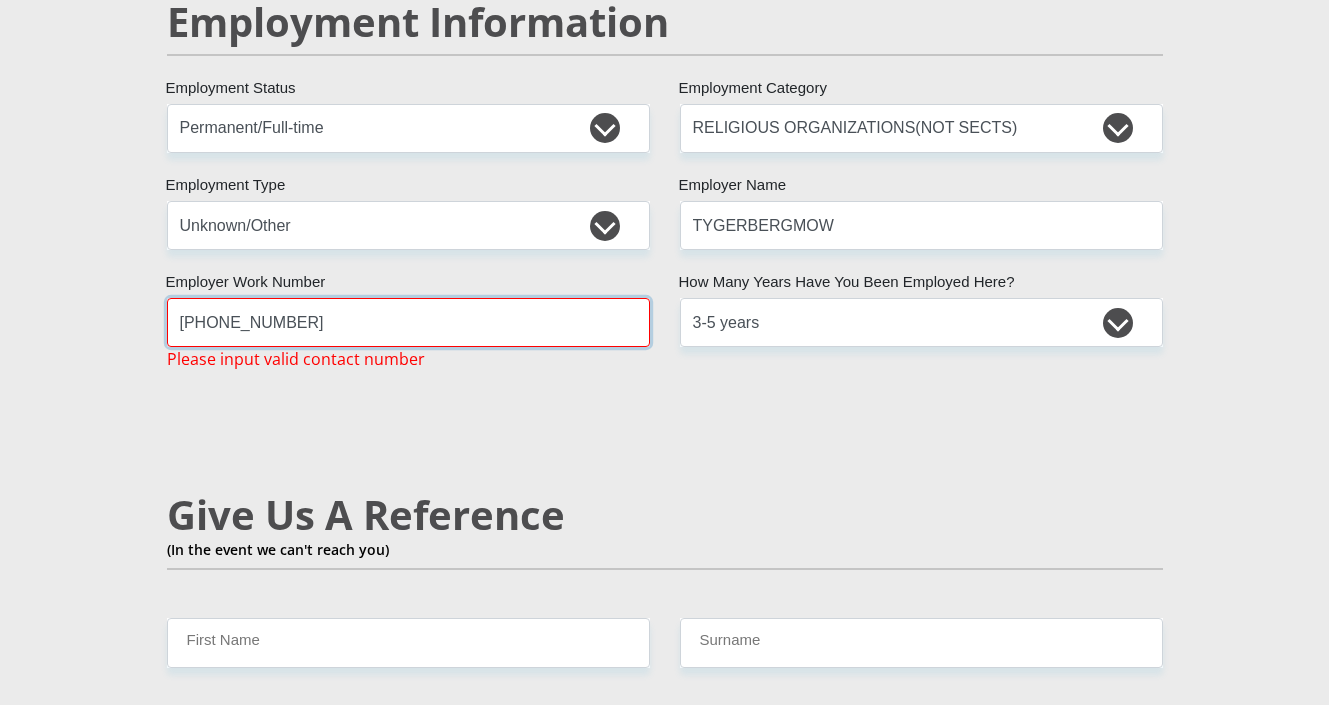 click on "[PHONE_NUMBER]" at bounding box center (408, 322) 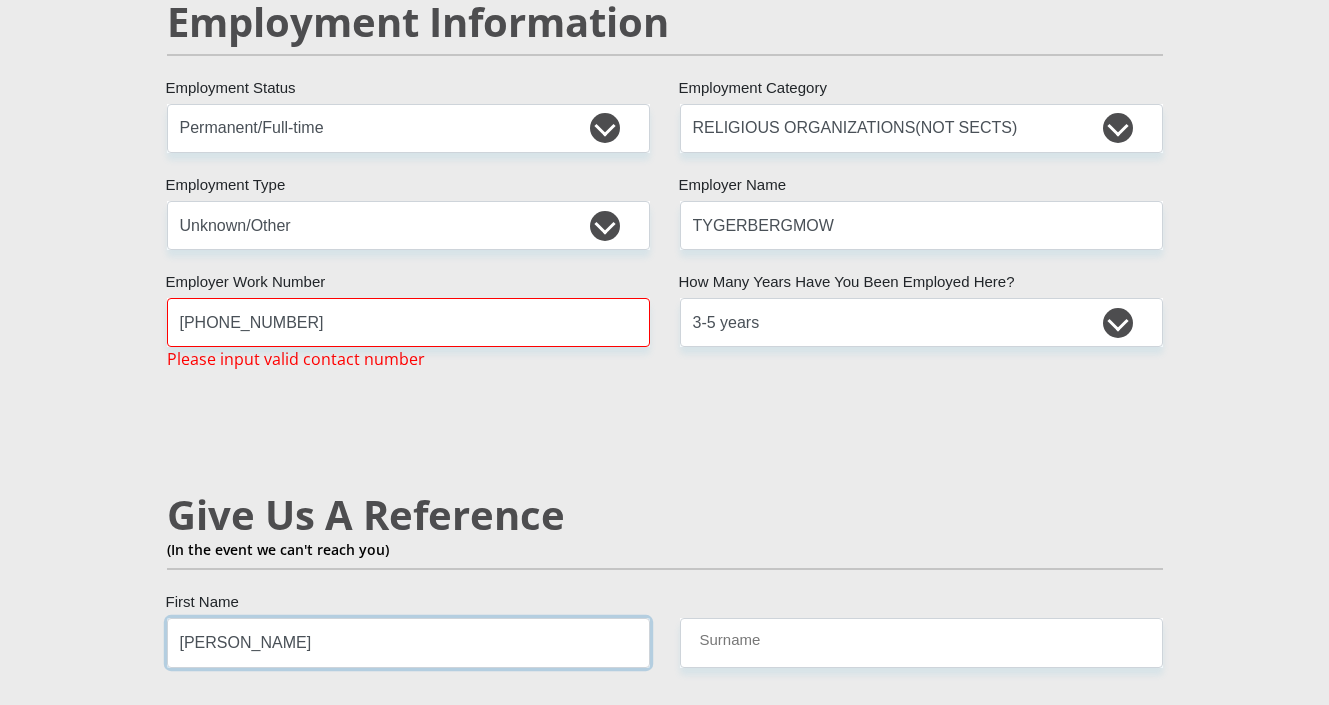 type on "[PERSON_NAME]" 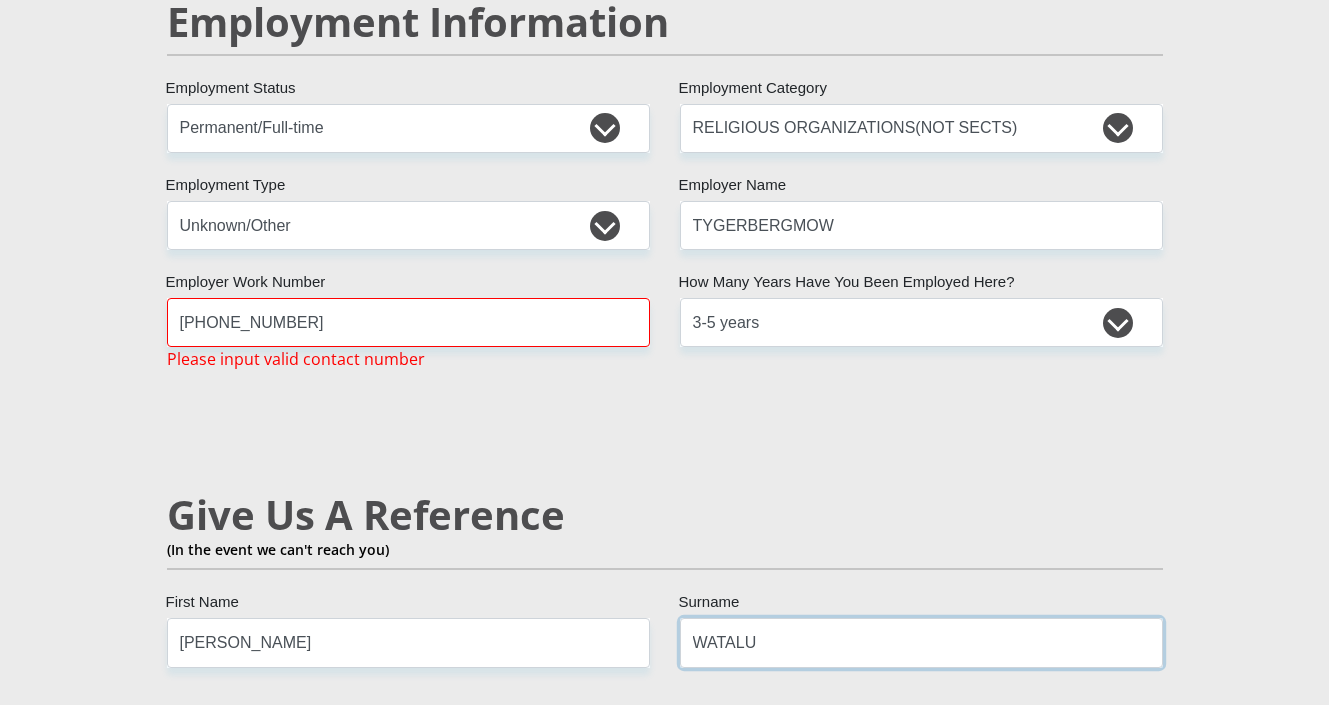 scroll, scrollTop: 3302, scrollLeft: 0, axis: vertical 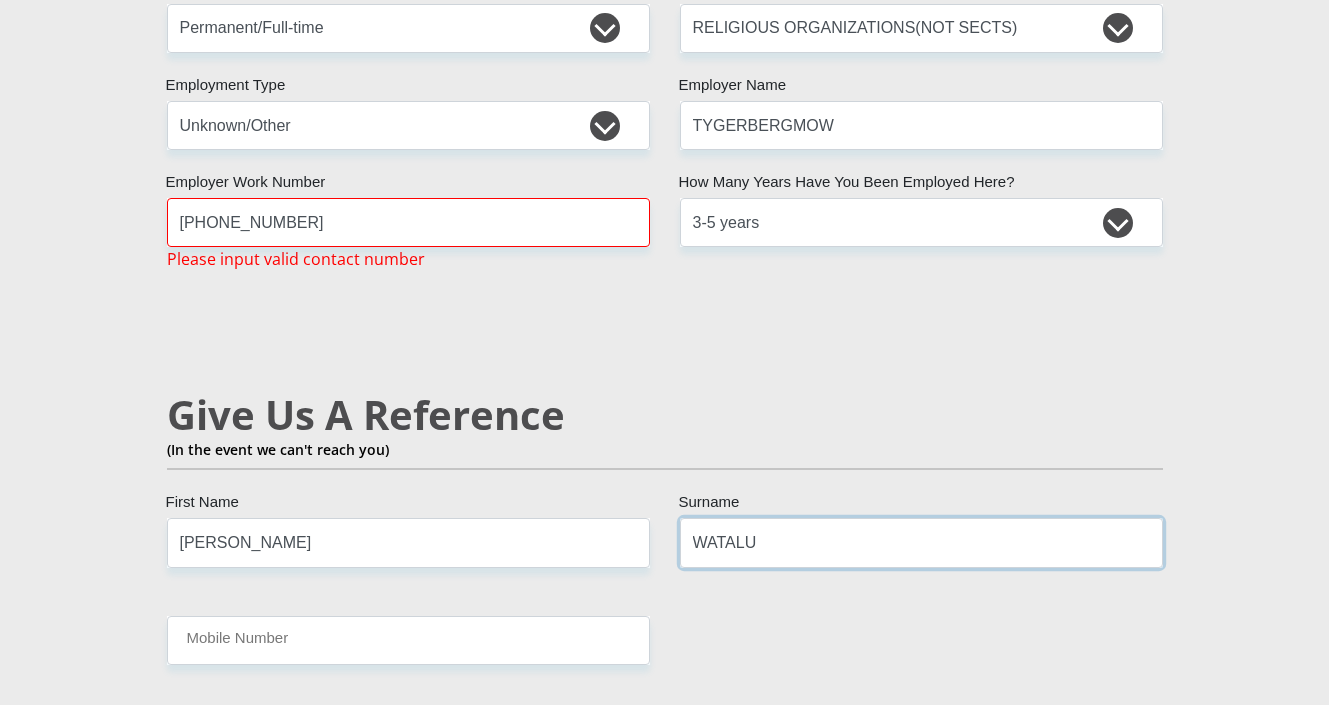 type on "WATALU" 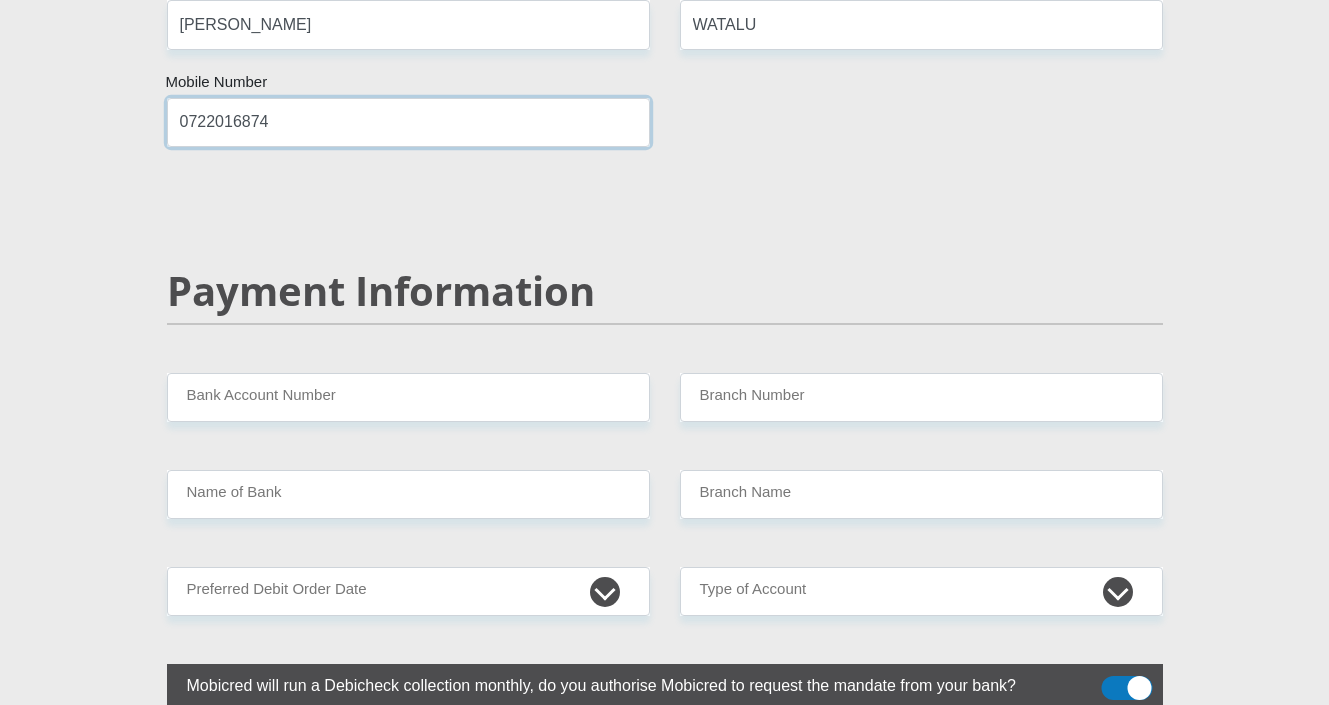 scroll, scrollTop: 3852, scrollLeft: 0, axis: vertical 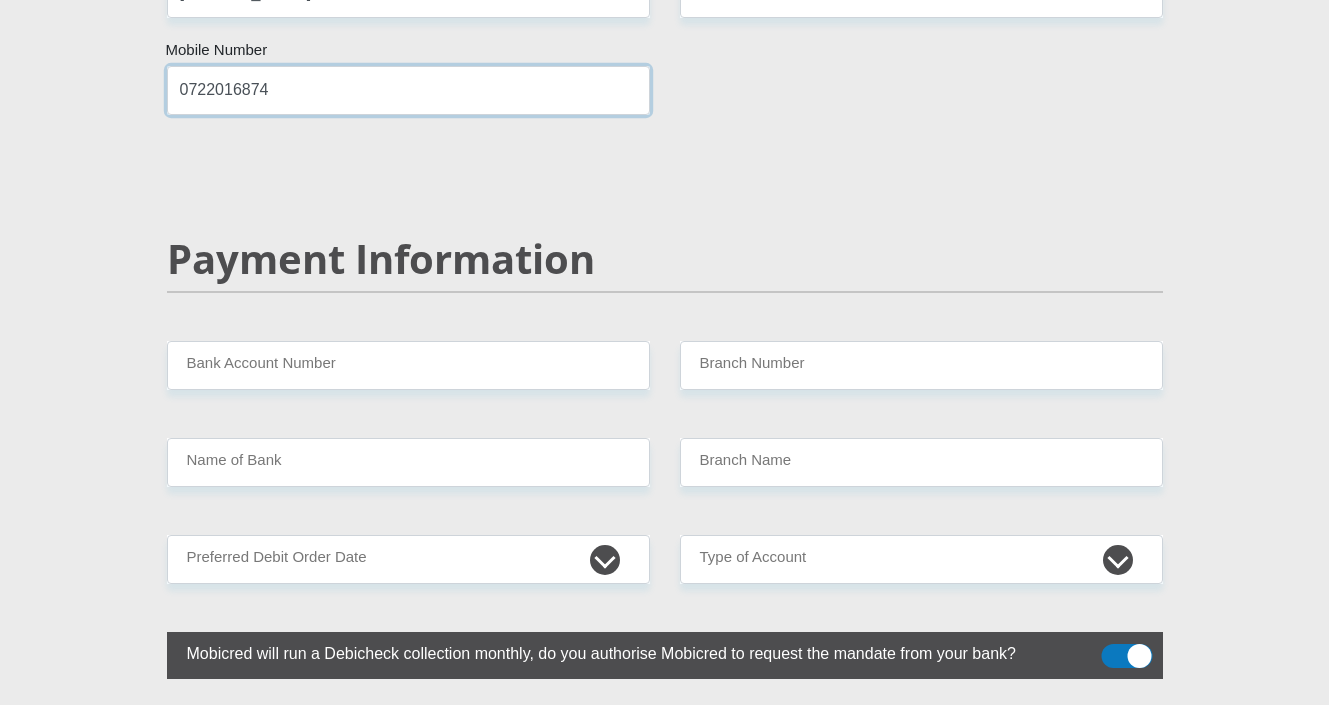 type on "0722016874" 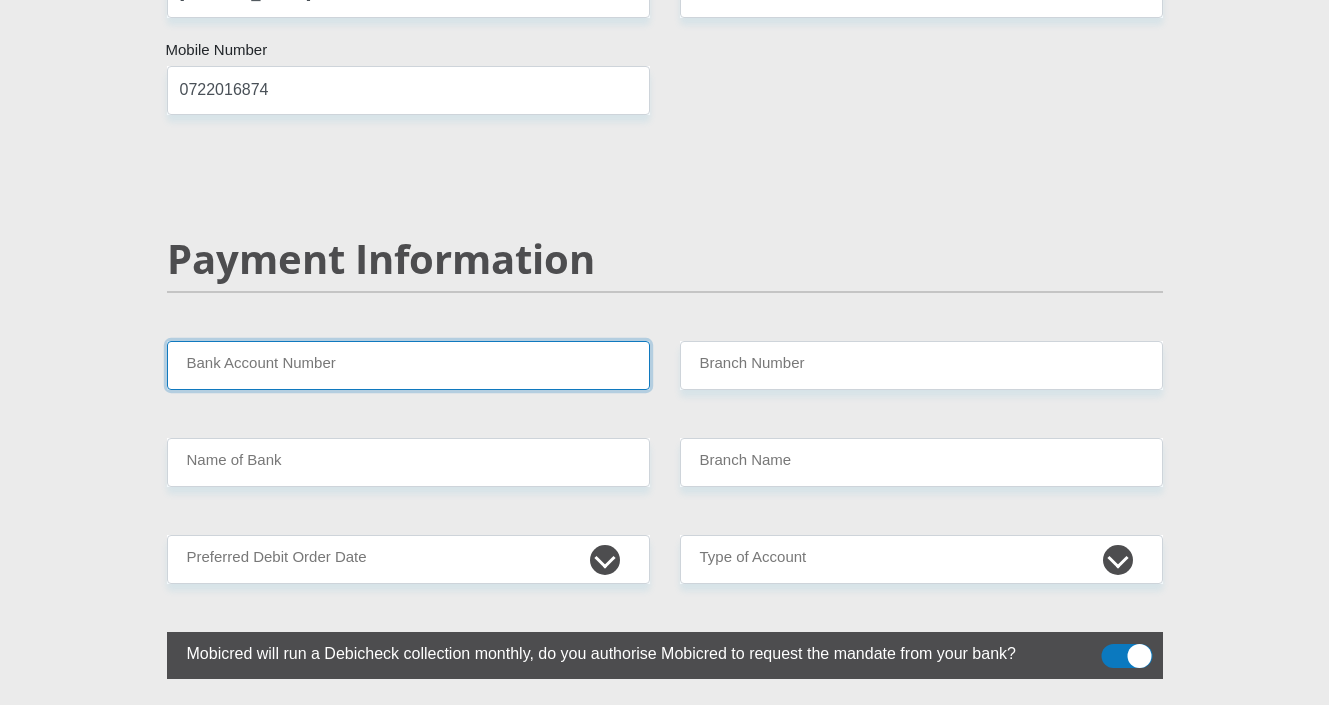 click on "Bank Account Number" at bounding box center [408, 365] 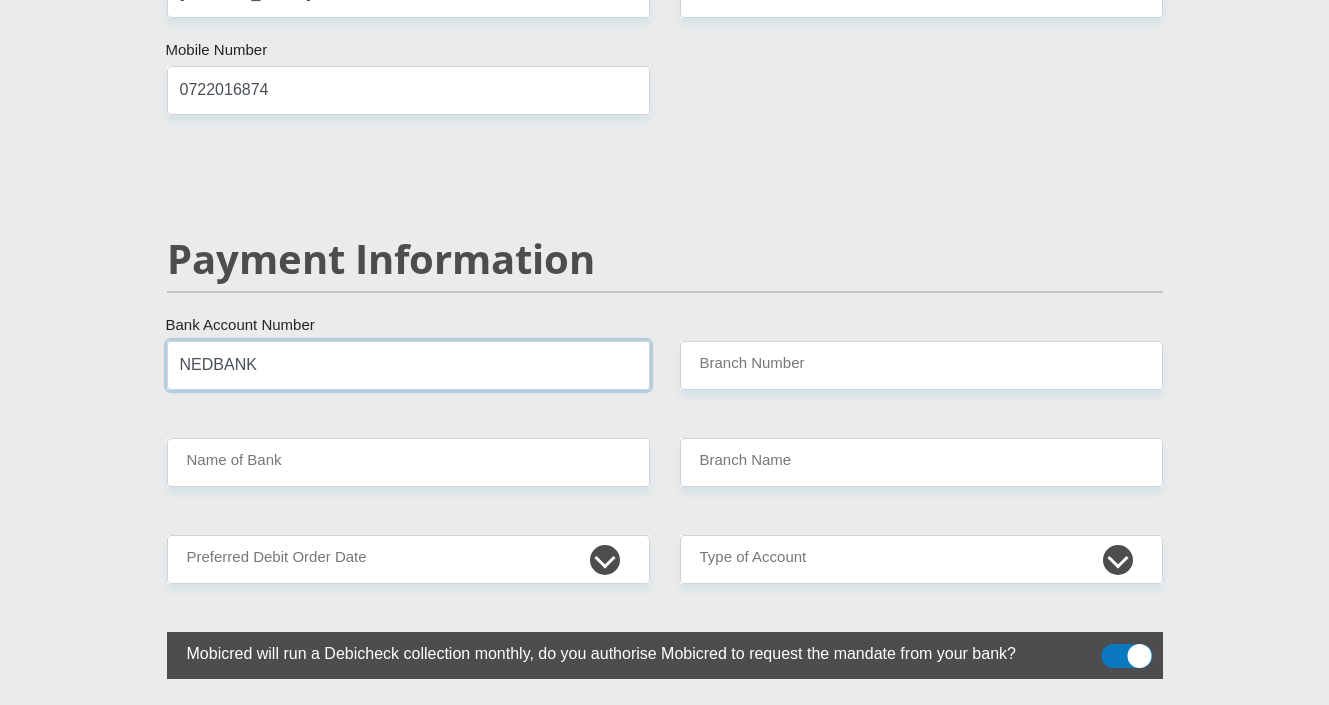 type on "NEDBANK" 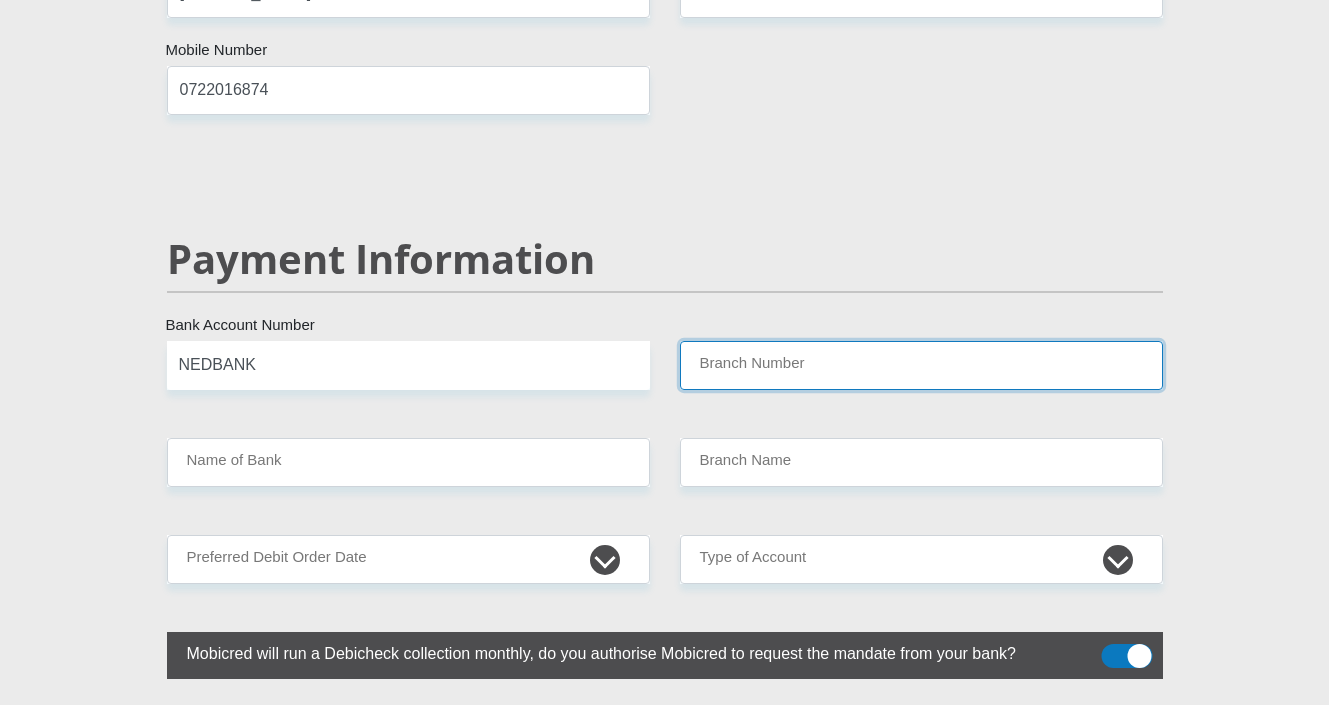 click on "Branch Number" at bounding box center (921, 365) 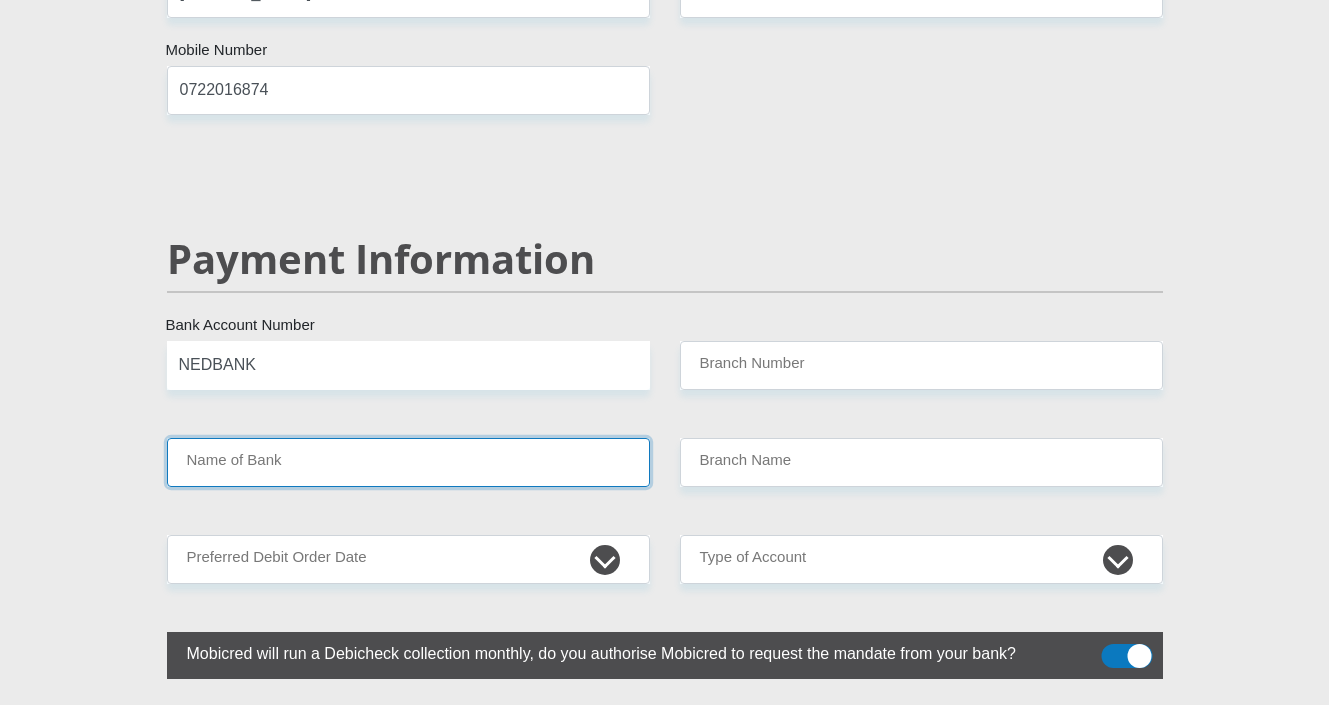 click on "Name of Bank" at bounding box center [408, 462] 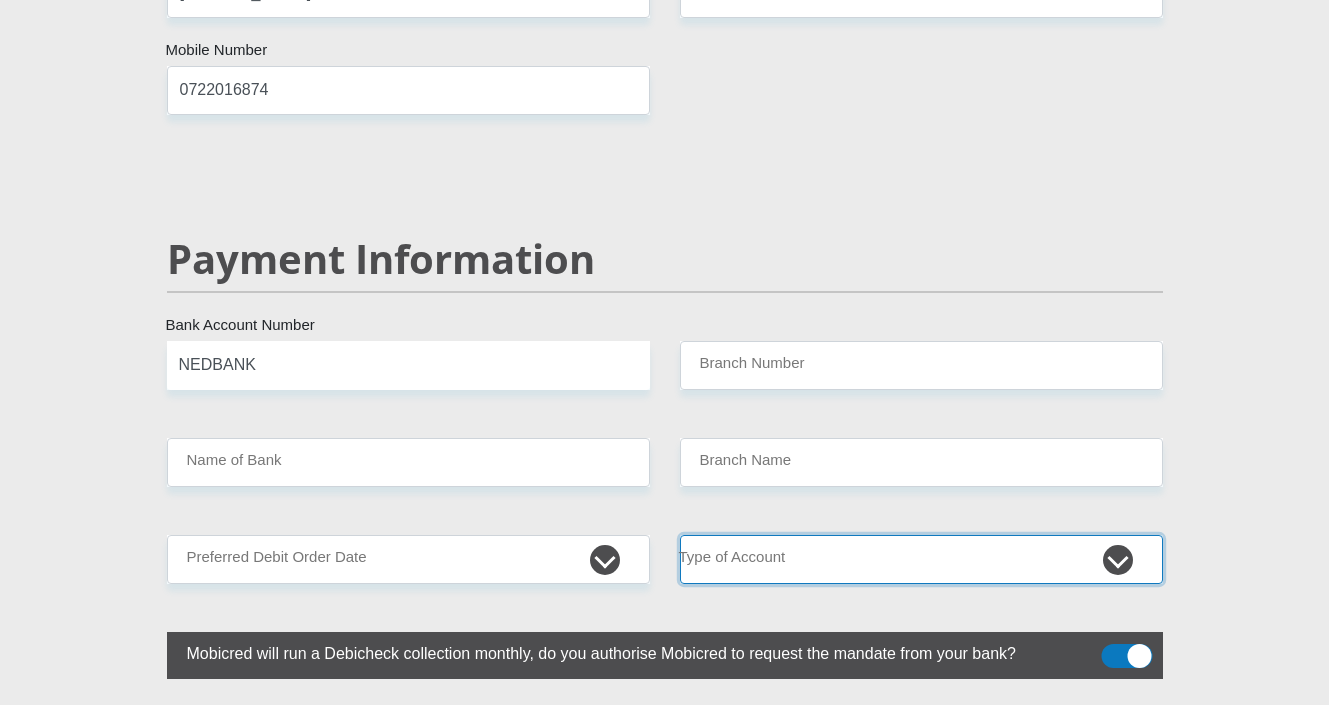 select on "SAV" 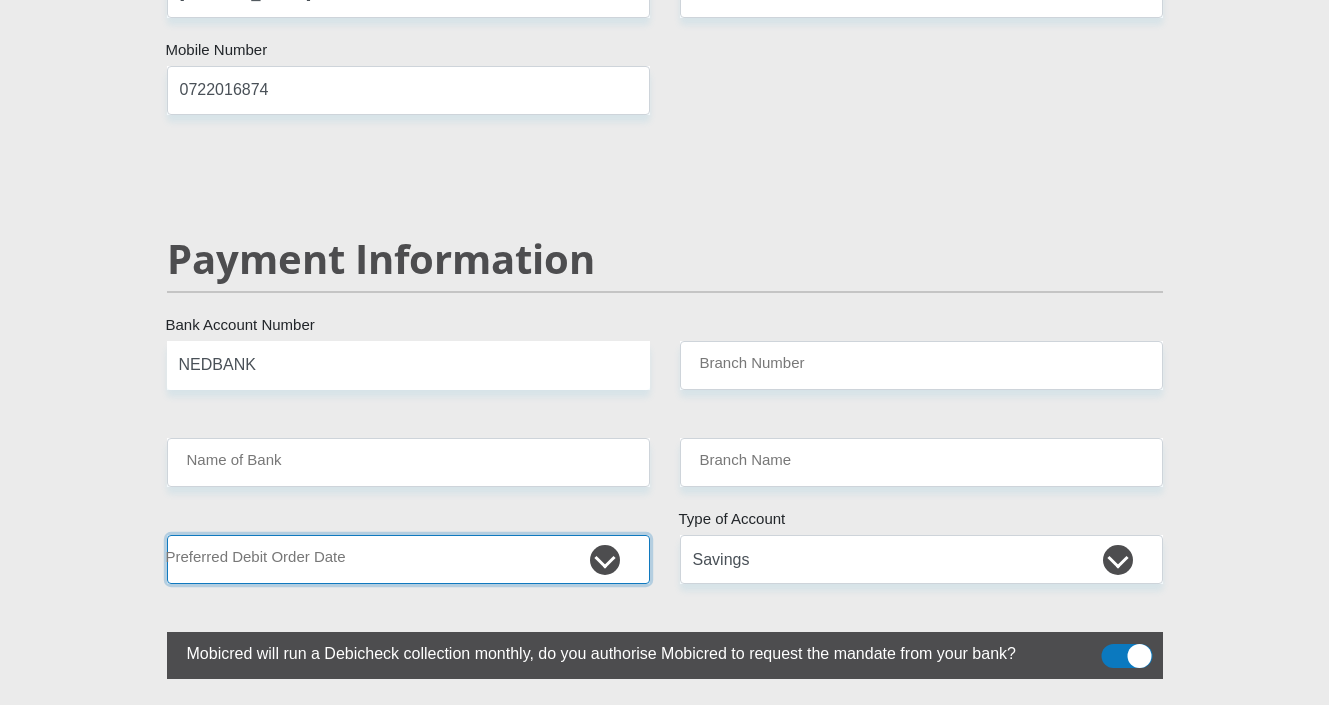 select on "7" 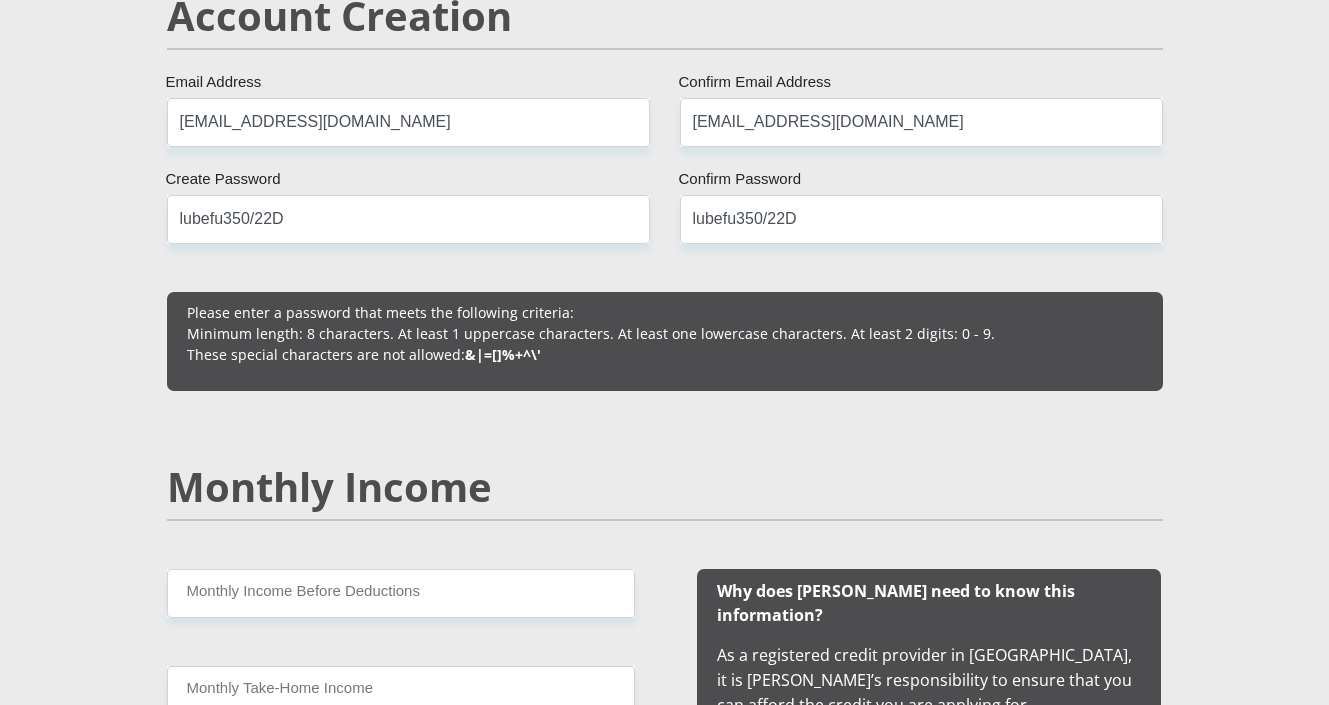 scroll, scrollTop: 1524, scrollLeft: 0, axis: vertical 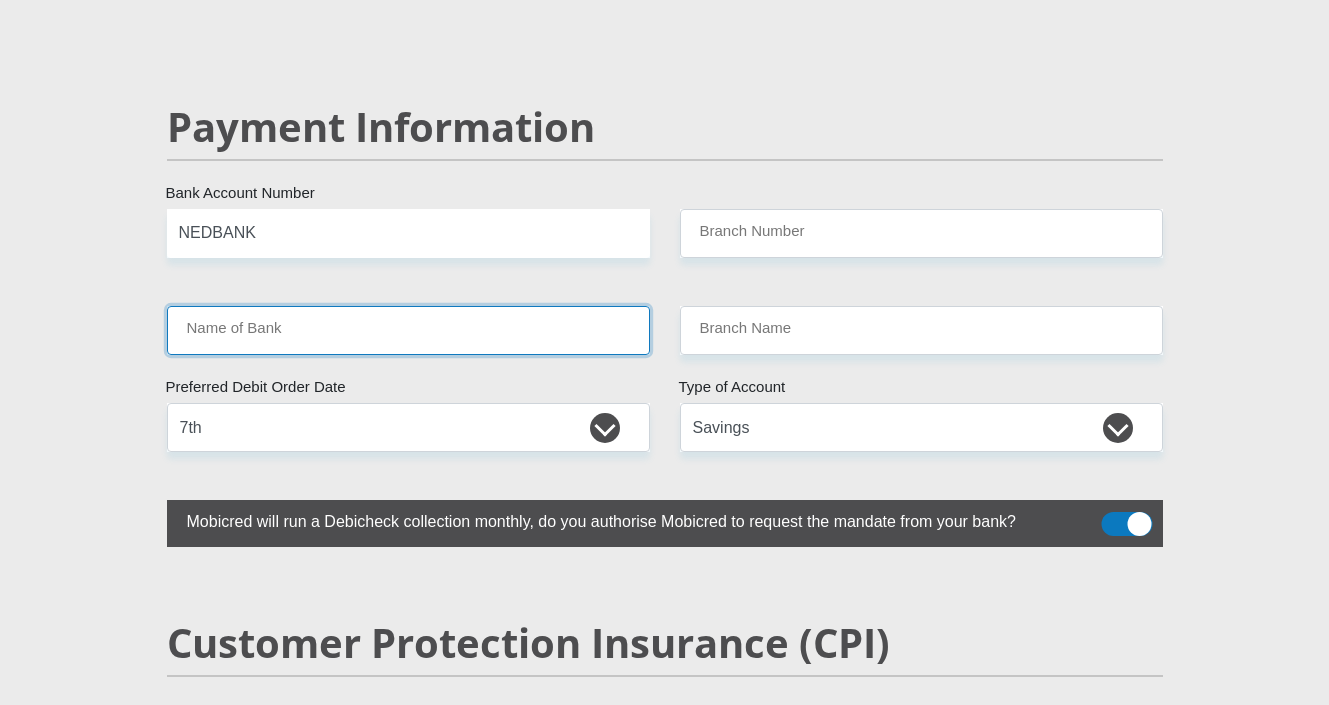 click on "Name of Bank" at bounding box center [408, 330] 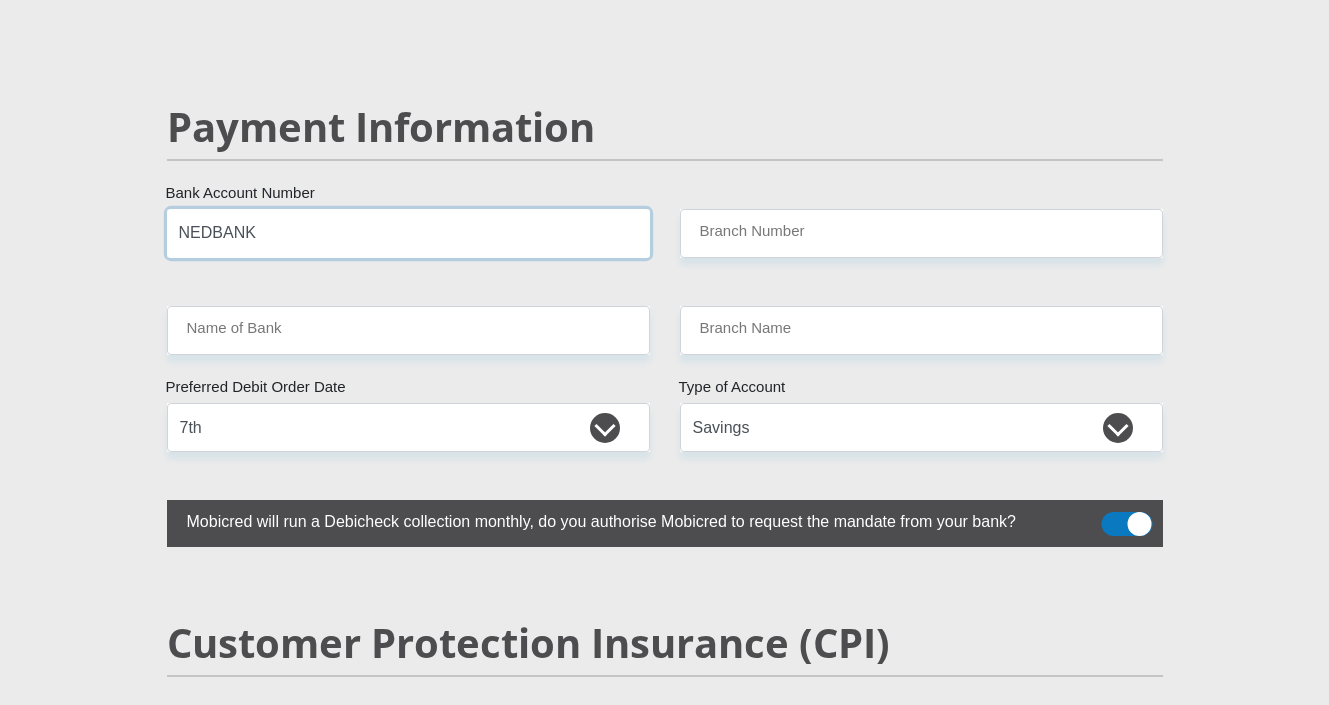 click on "NEDBANK" at bounding box center [408, 233] 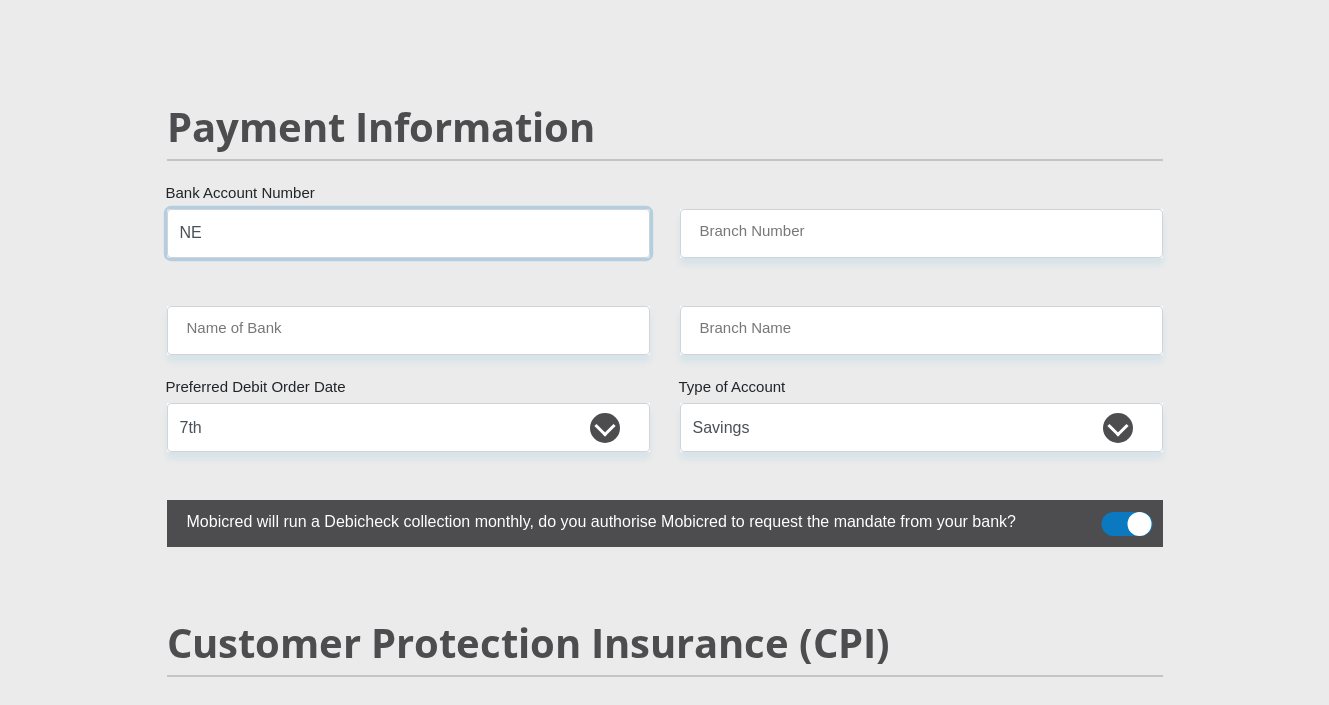 type on "N" 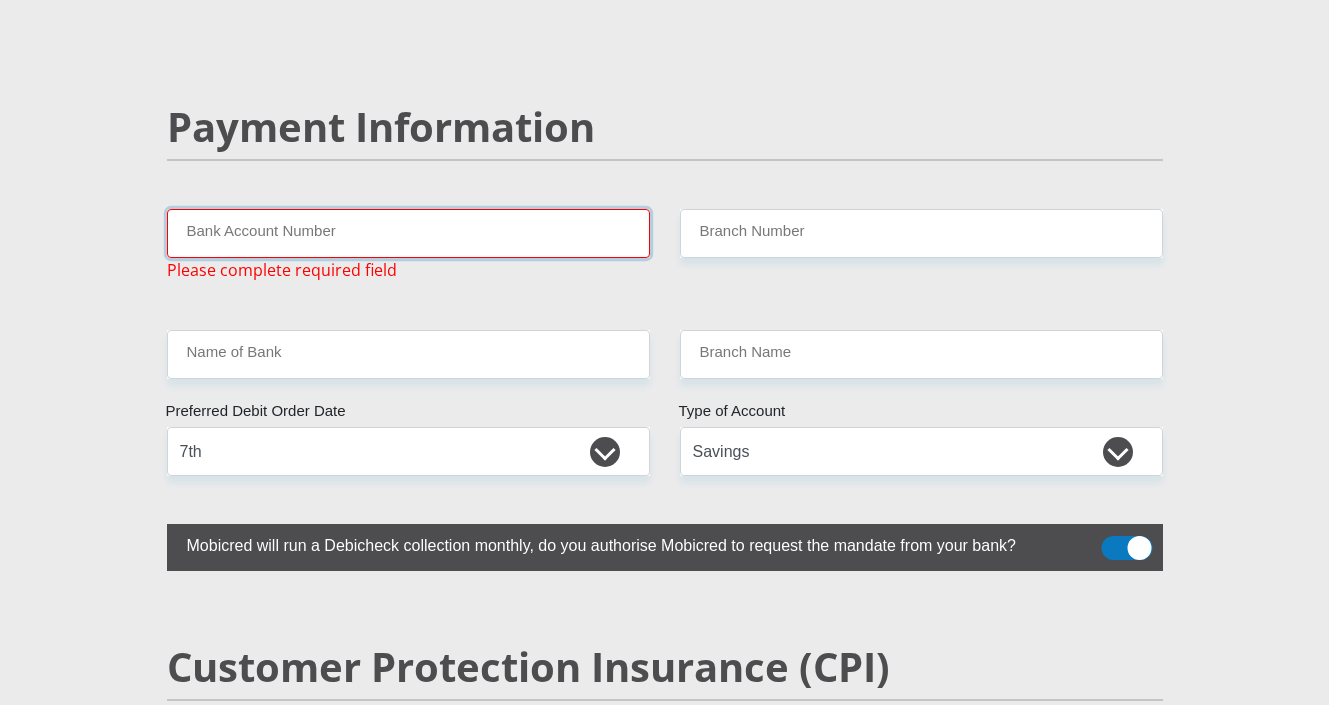 paste on "1169252974" 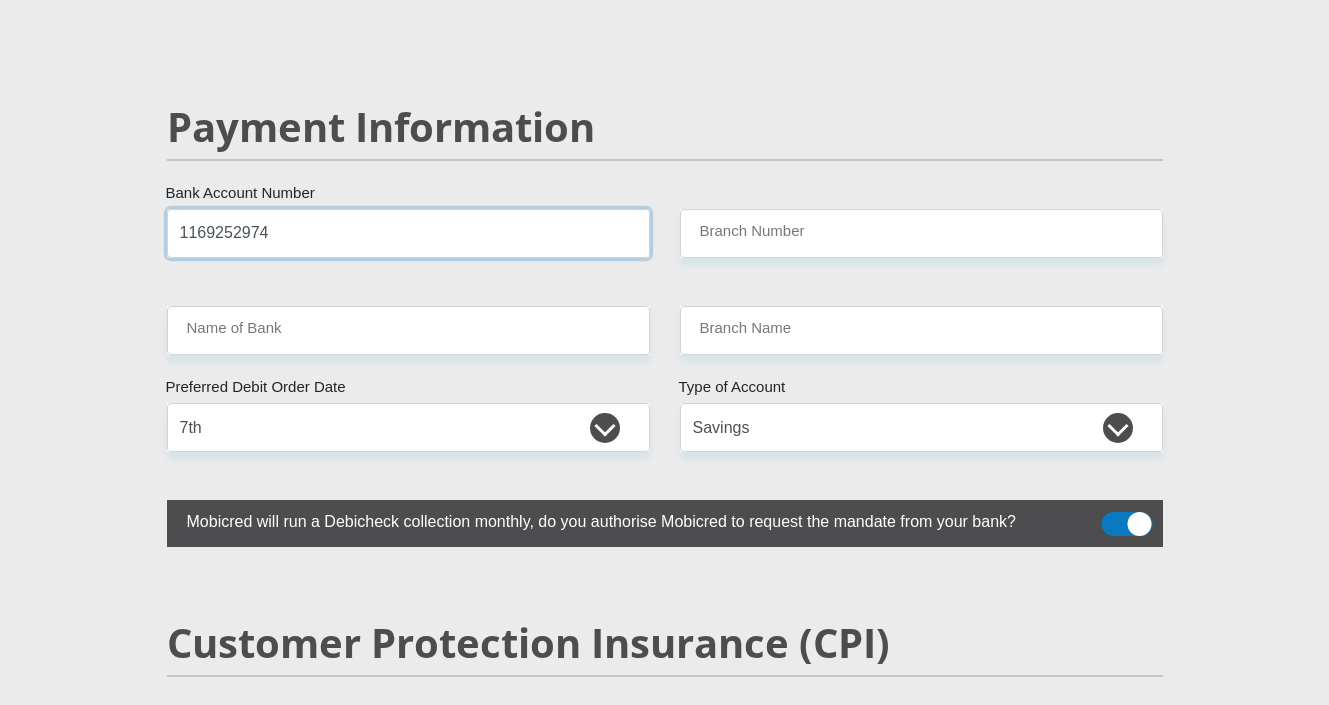 type on "1169252974" 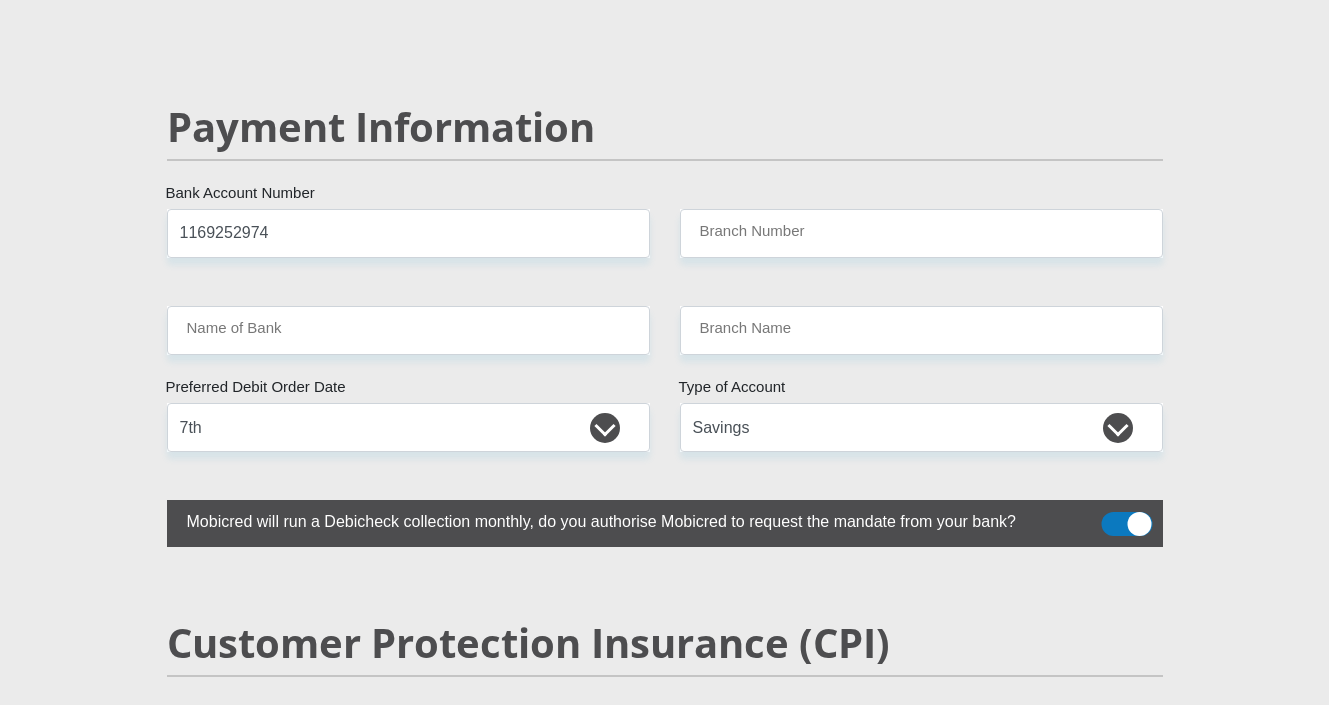 click on "Payment Information" at bounding box center [665, 127] 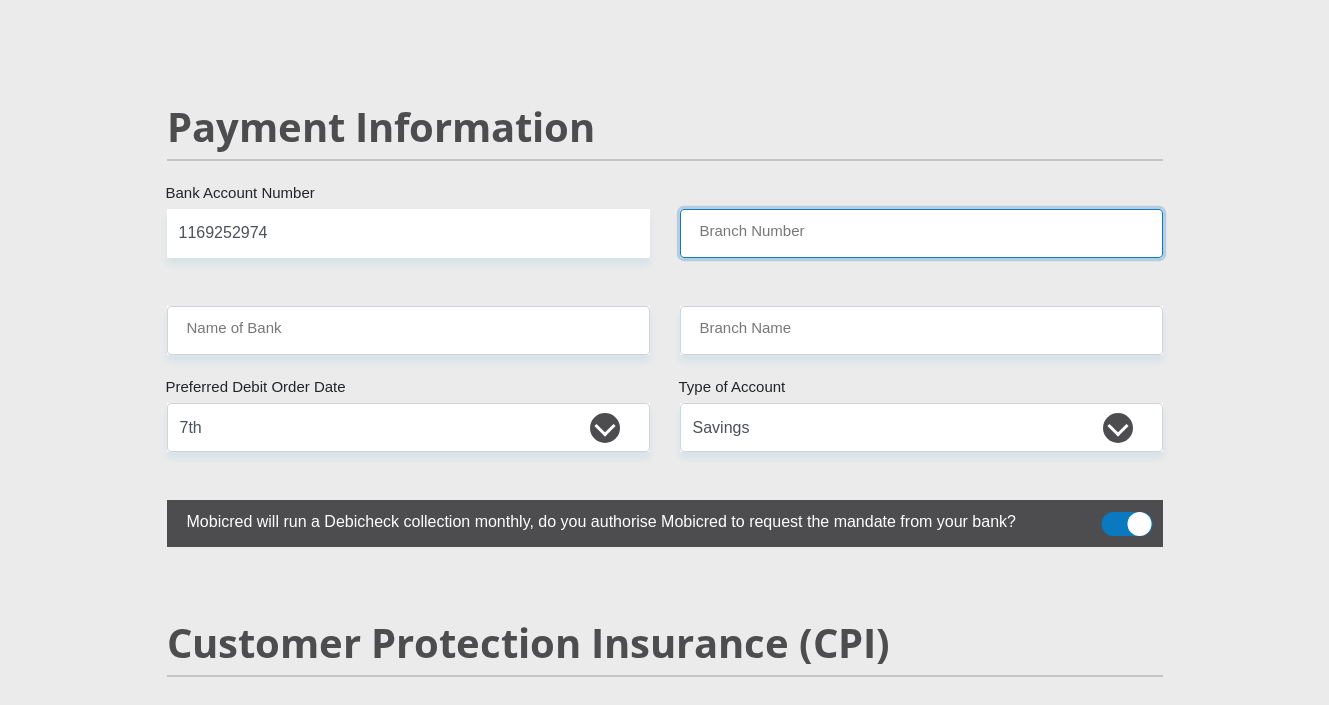 click on "Branch Number" at bounding box center (921, 233) 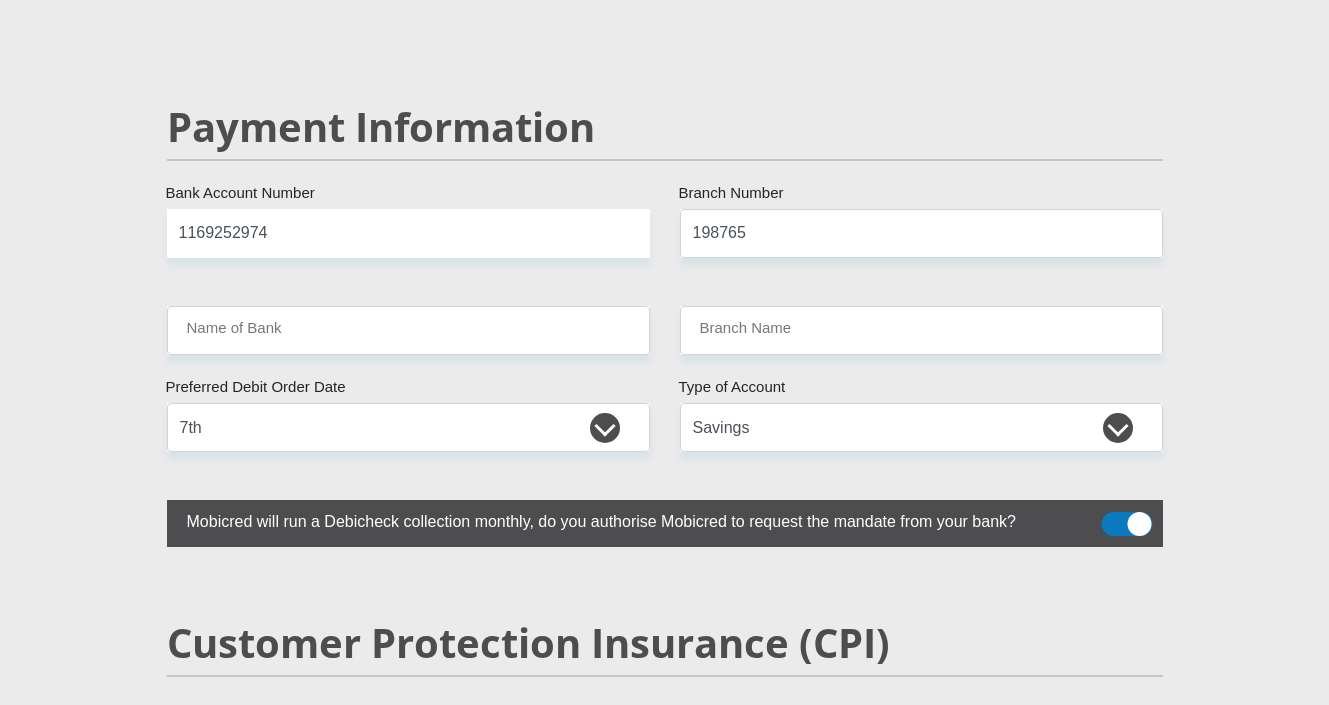 type on "NEDBANK" 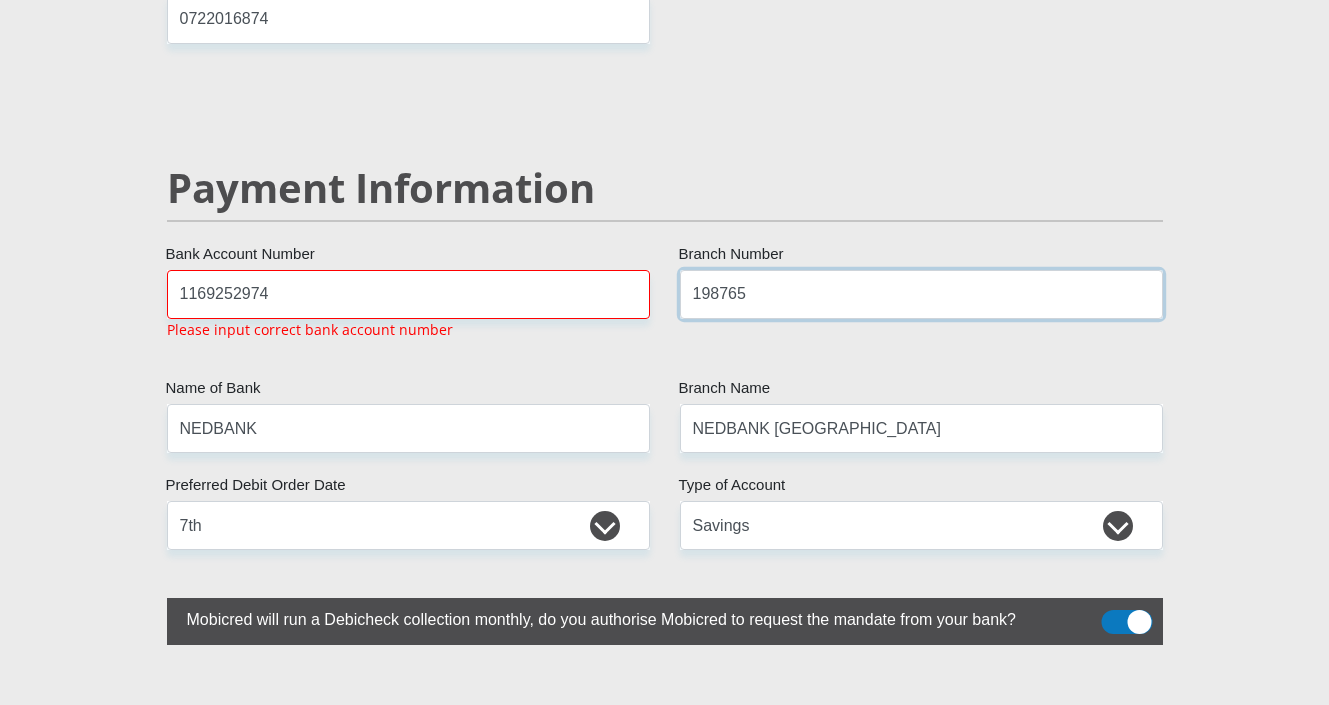 scroll, scrollTop: 3932, scrollLeft: 0, axis: vertical 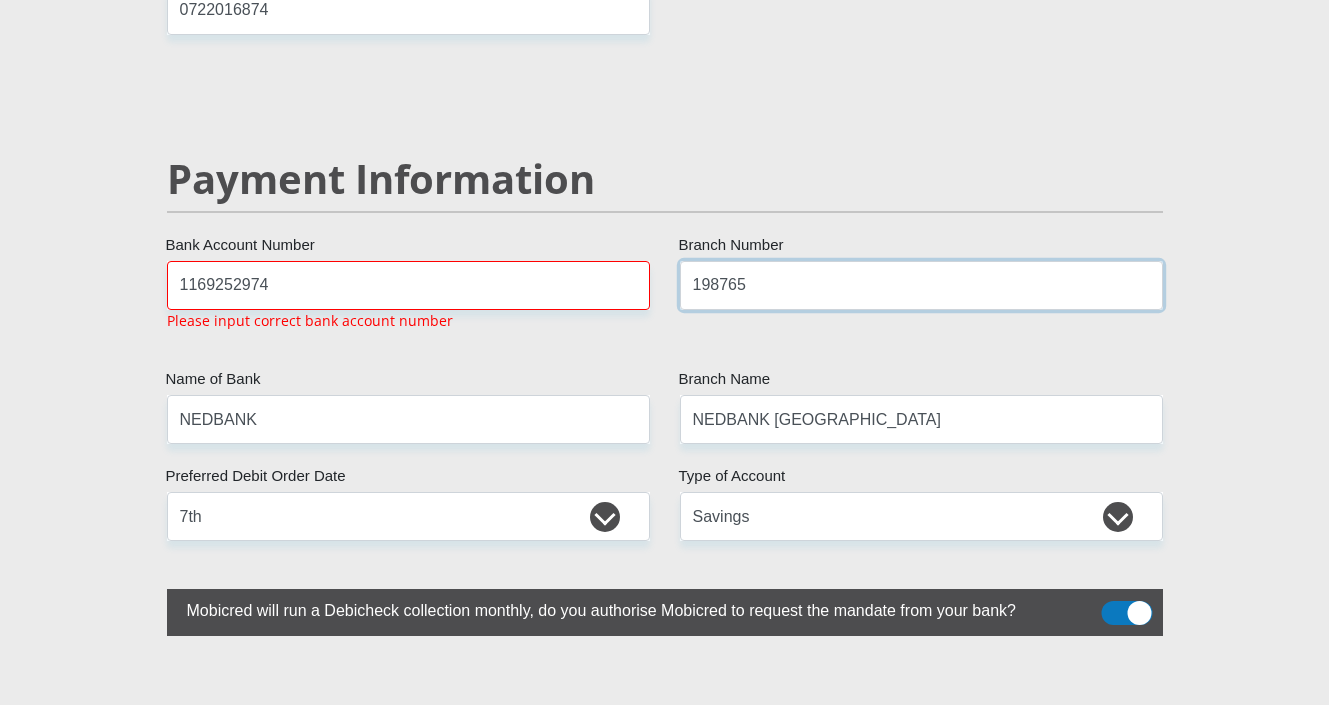 type on "198765" 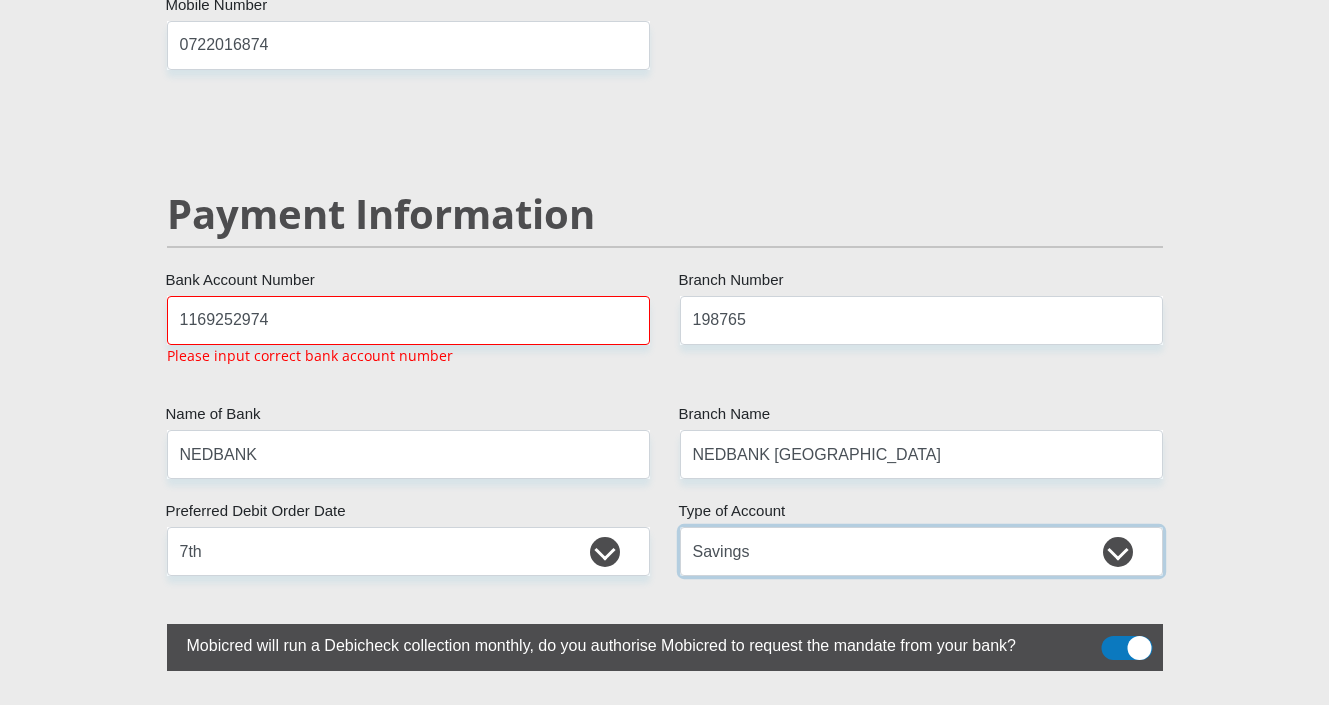 scroll, scrollTop: 3896, scrollLeft: 0, axis: vertical 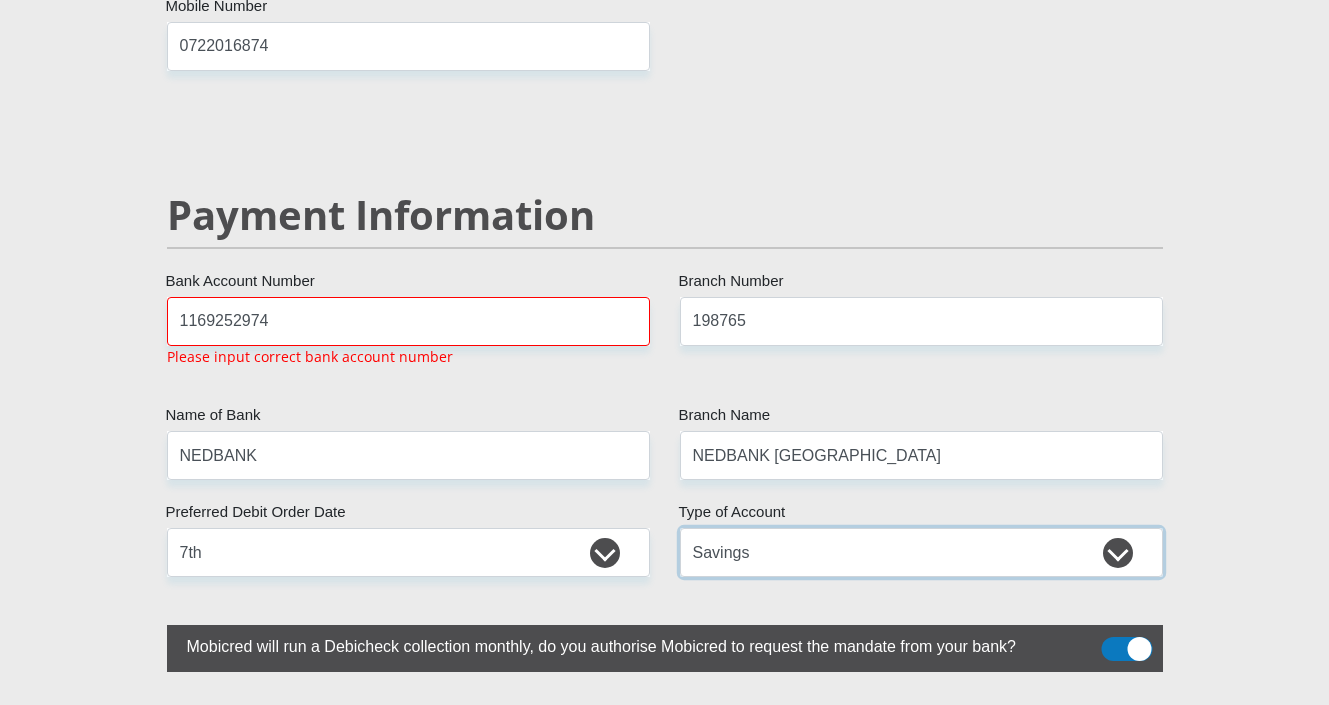 select on "CUR" 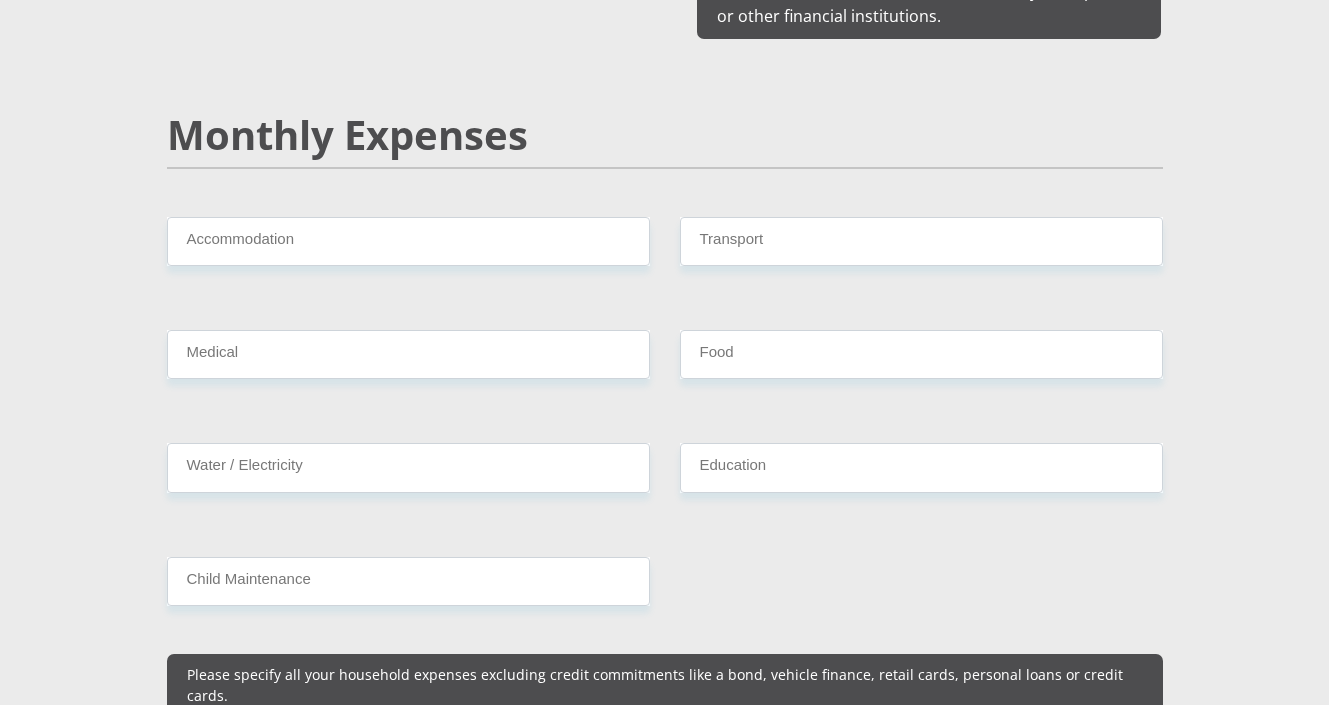scroll, scrollTop: 2405, scrollLeft: 0, axis: vertical 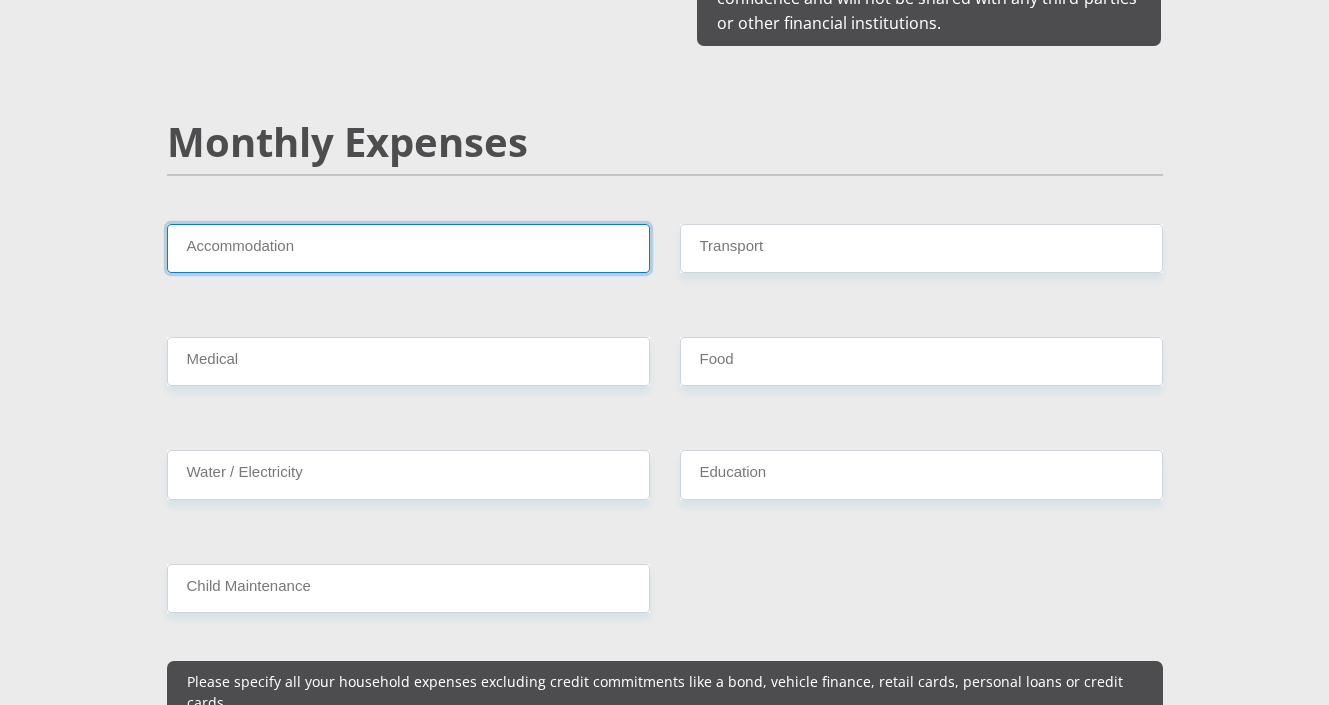 click on "Accommodation" at bounding box center (408, 248) 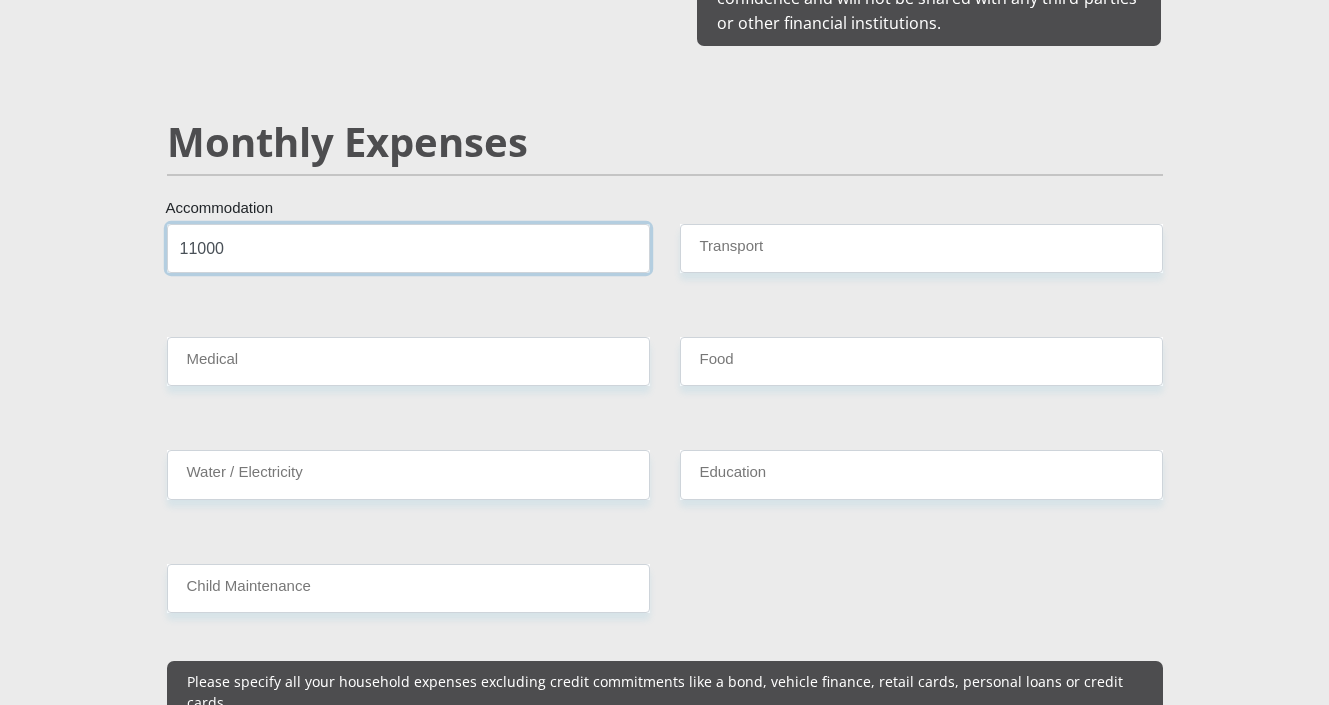 type on "11000" 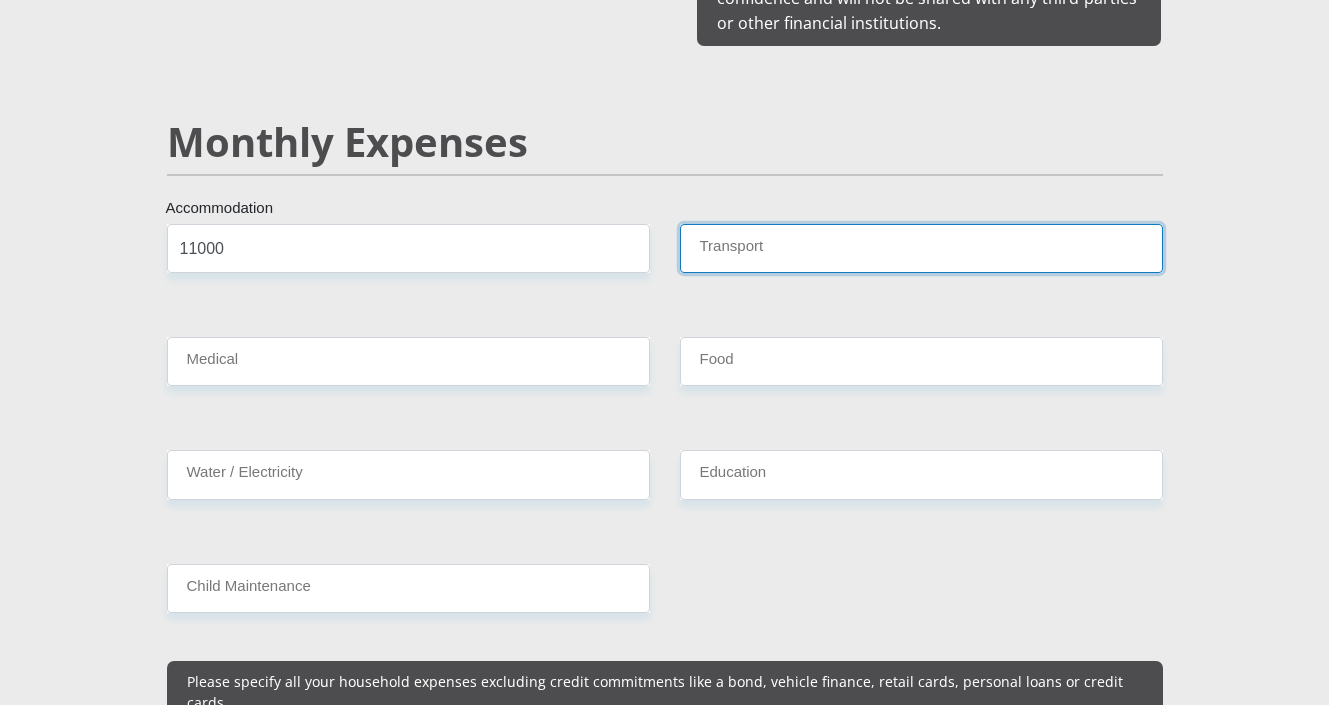 click on "Transport" at bounding box center [921, 248] 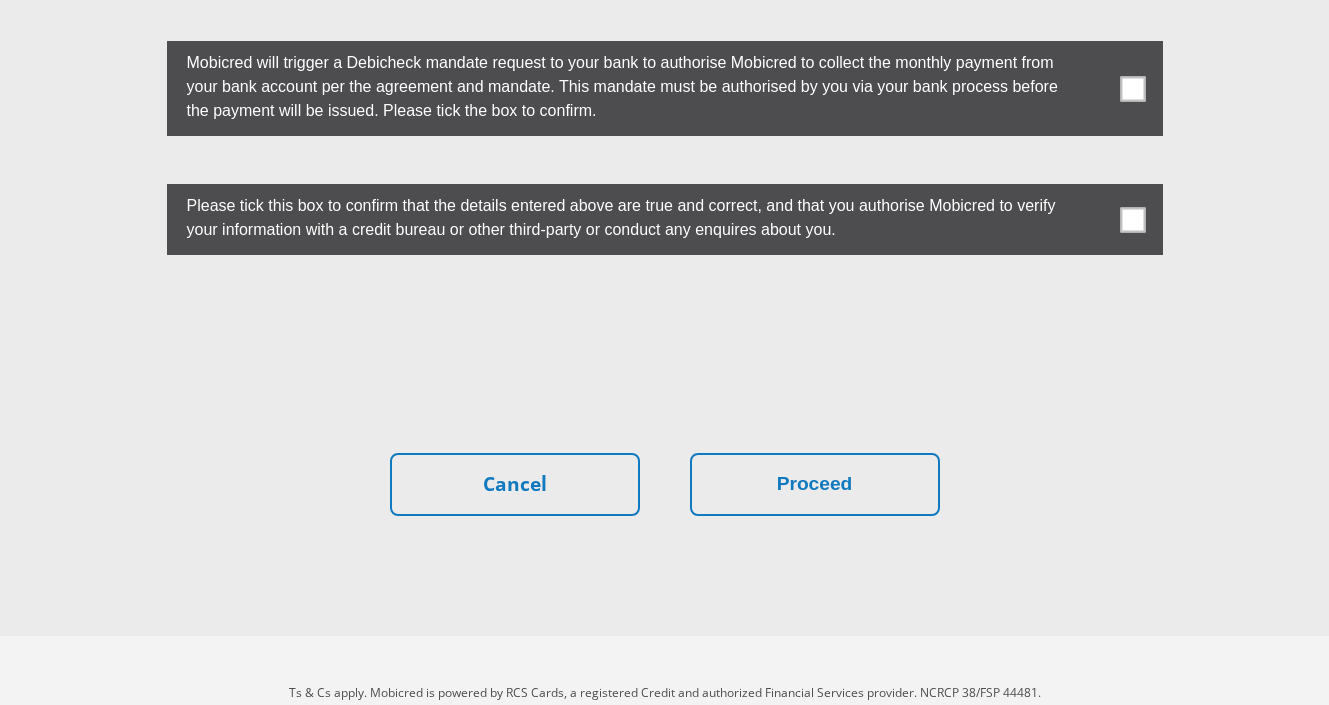 scroll, scrollTop: 5779, scrollLeft: 0, axis: vertical 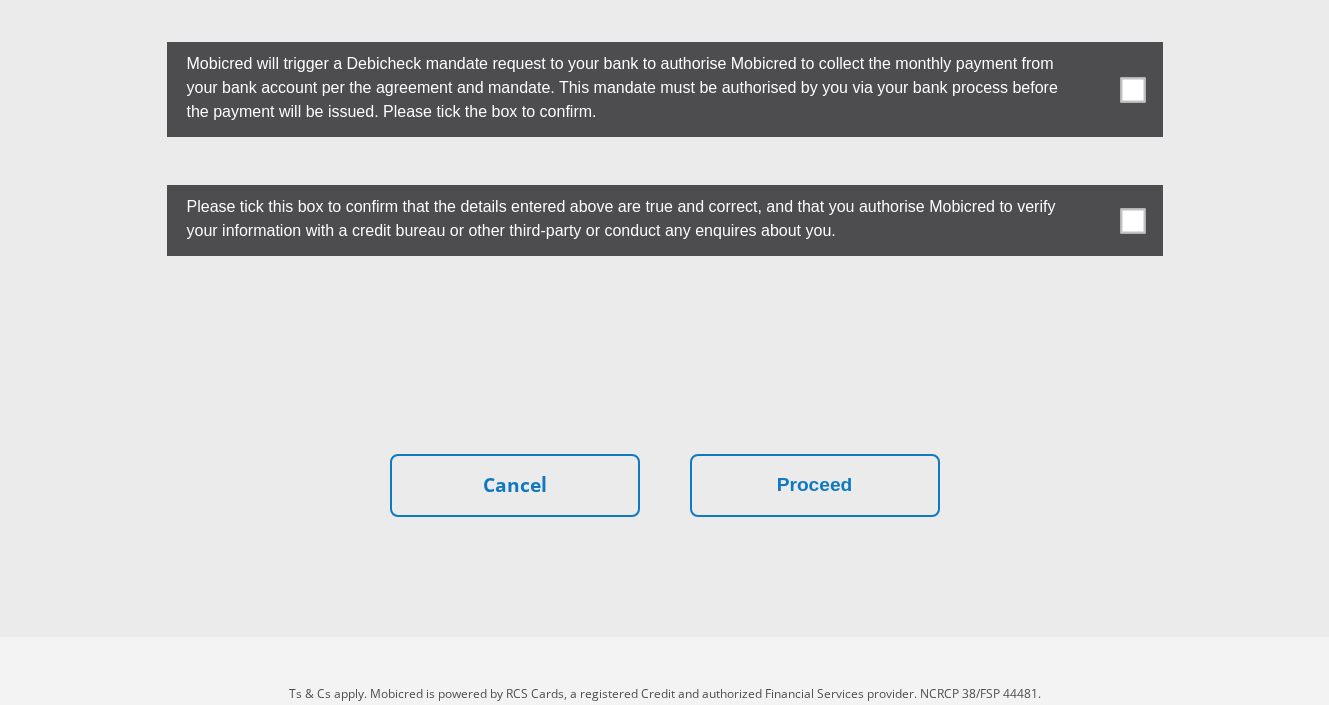 type on "400" 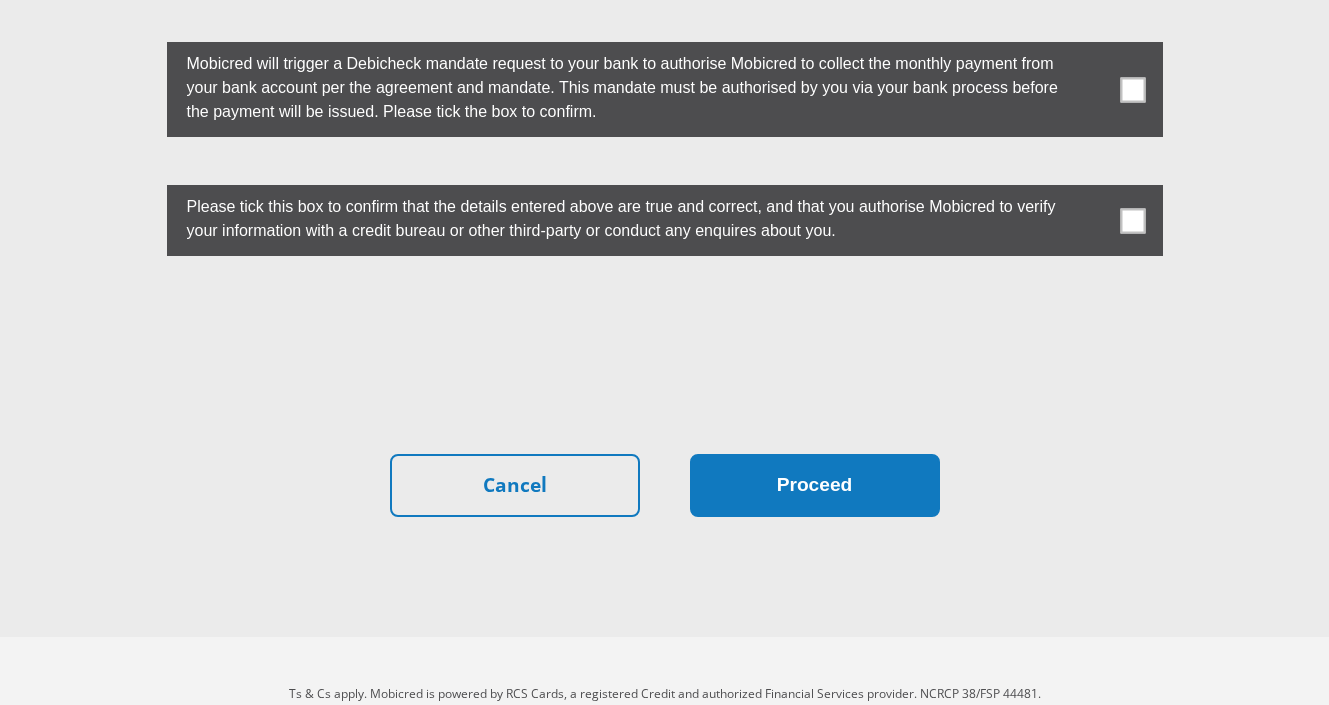 click on "Proceed" at bounding box center [815, 485] 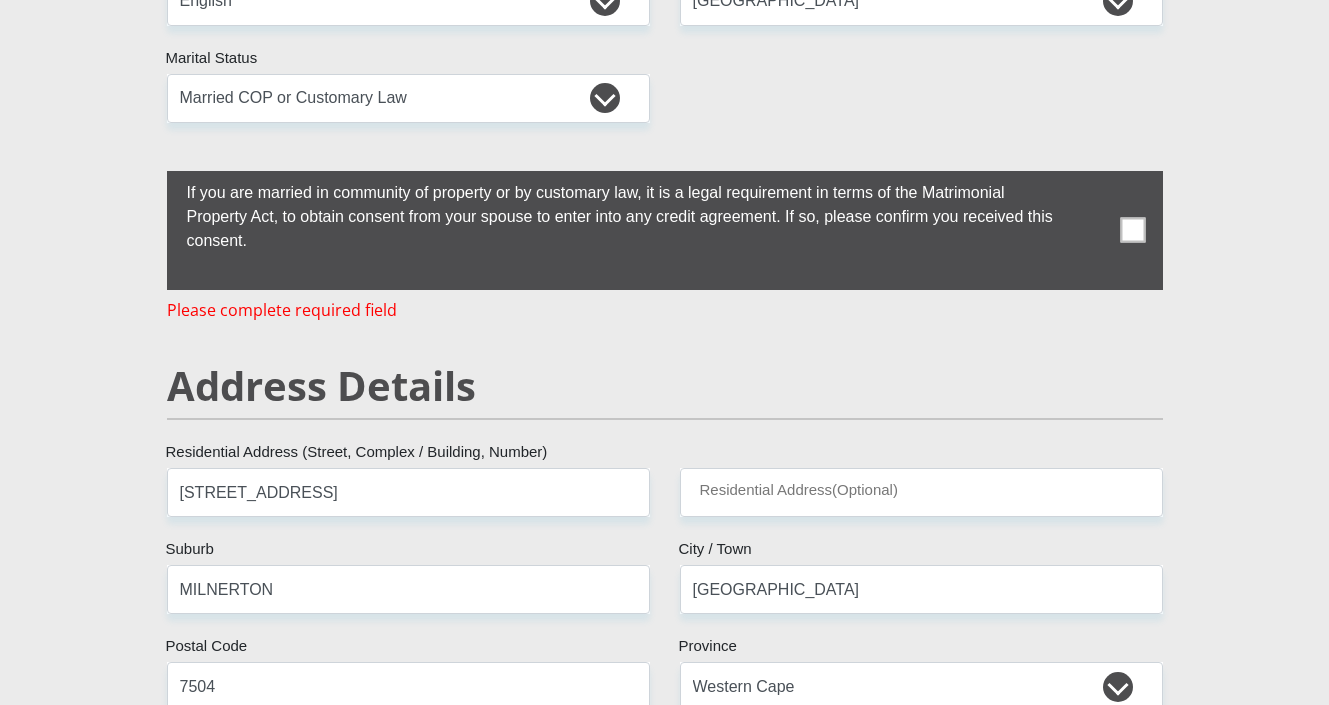 scroll, scrollTop: 650, scrollLeft: 0, axis: vertical 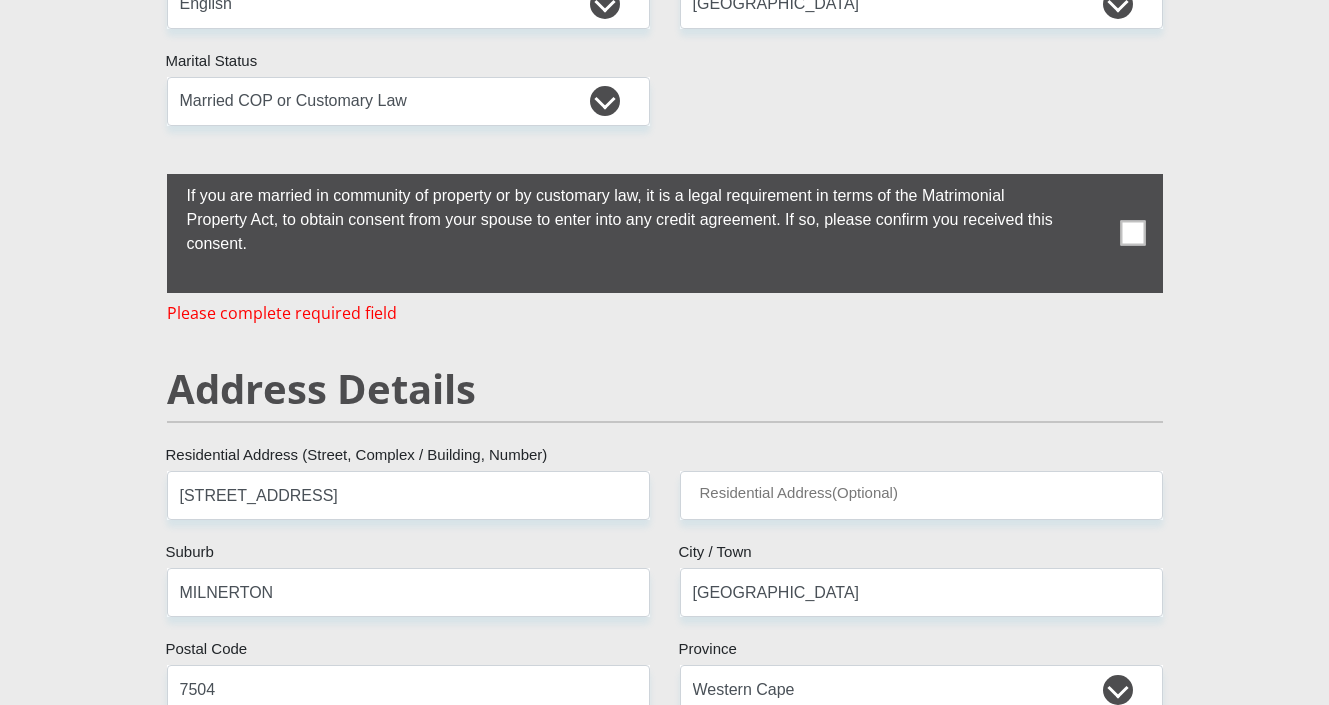 click at bounding box center [1132, 233] 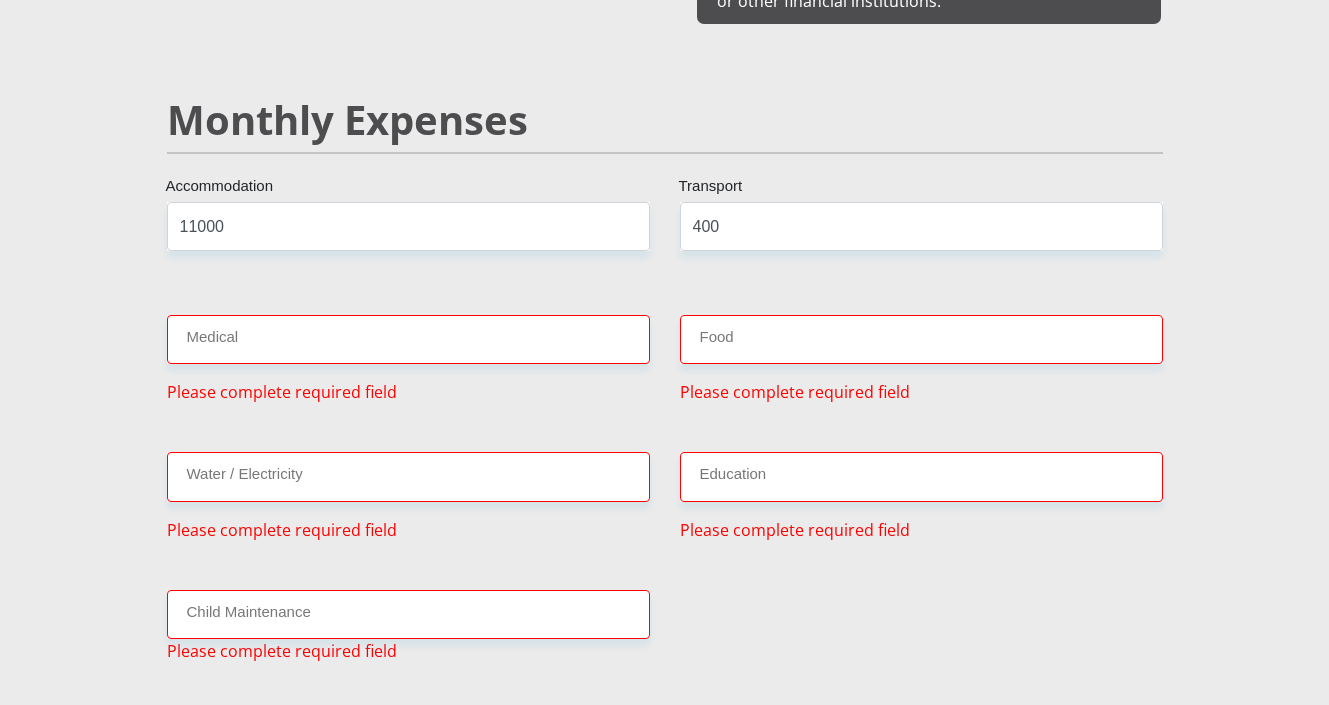 scroll, scrollTop: 1765, scrollLeft: 0, axis: vertical 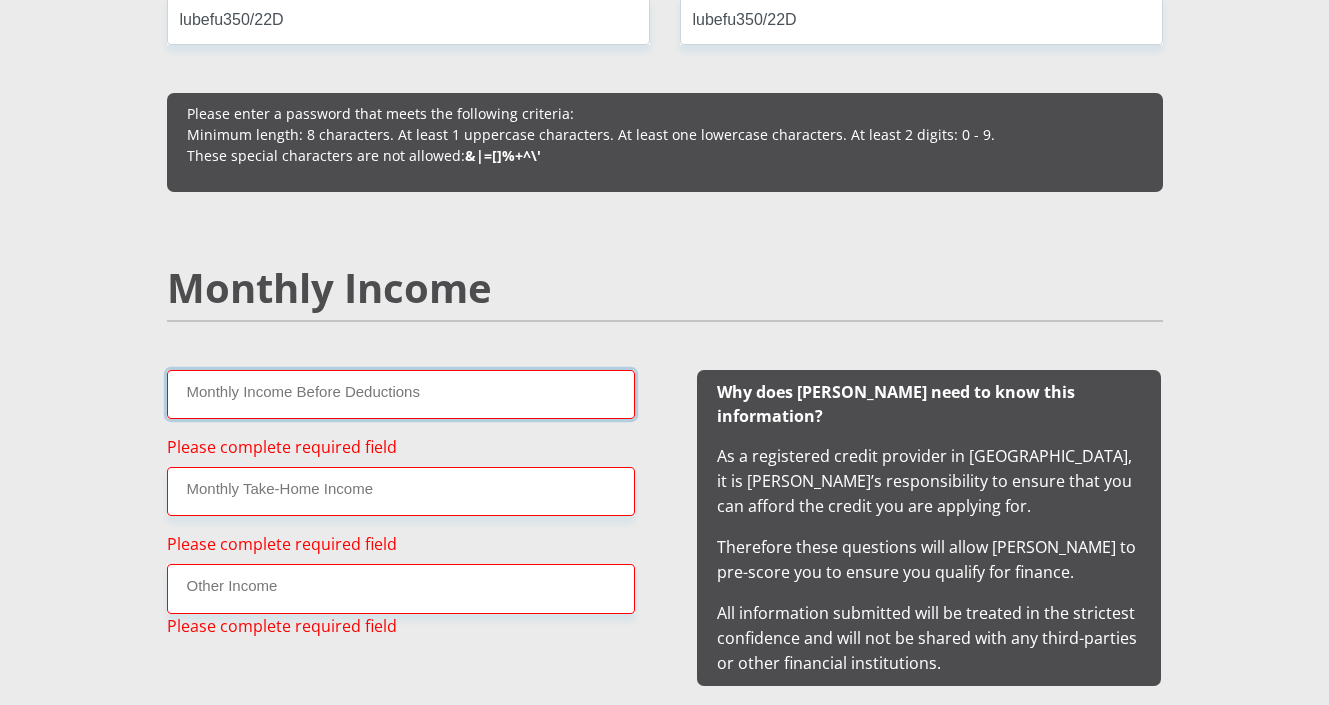 click on "Monthly Income Before Deductions" at bounding box center (401, 394) 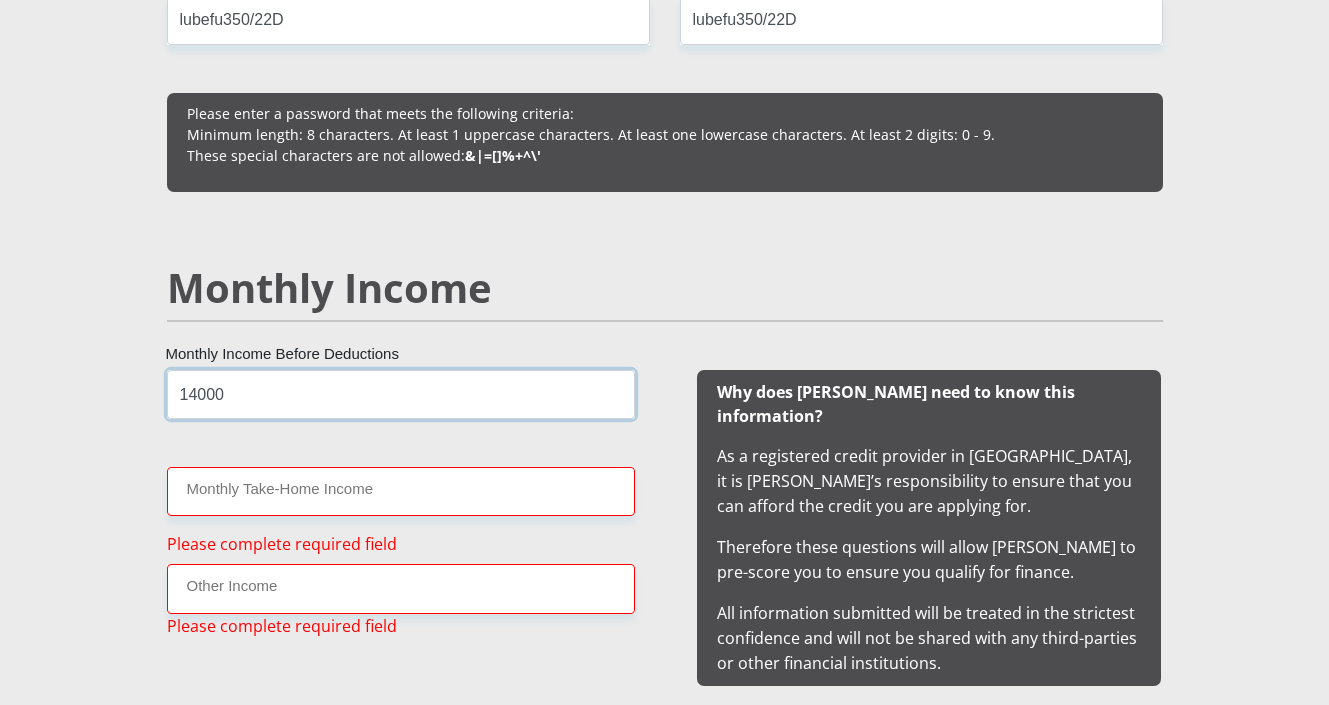 type on "14000" 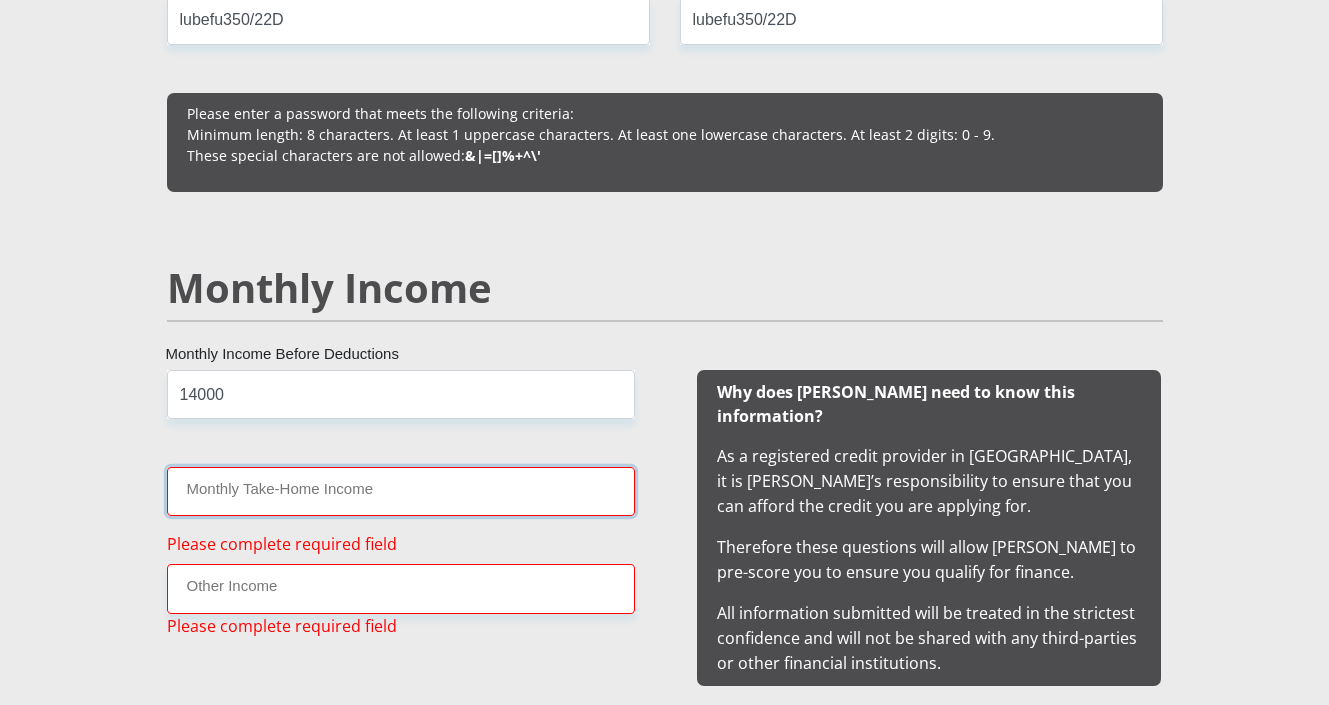 click on "Monthly Take-Home Income" at bounding box center [401, 491] 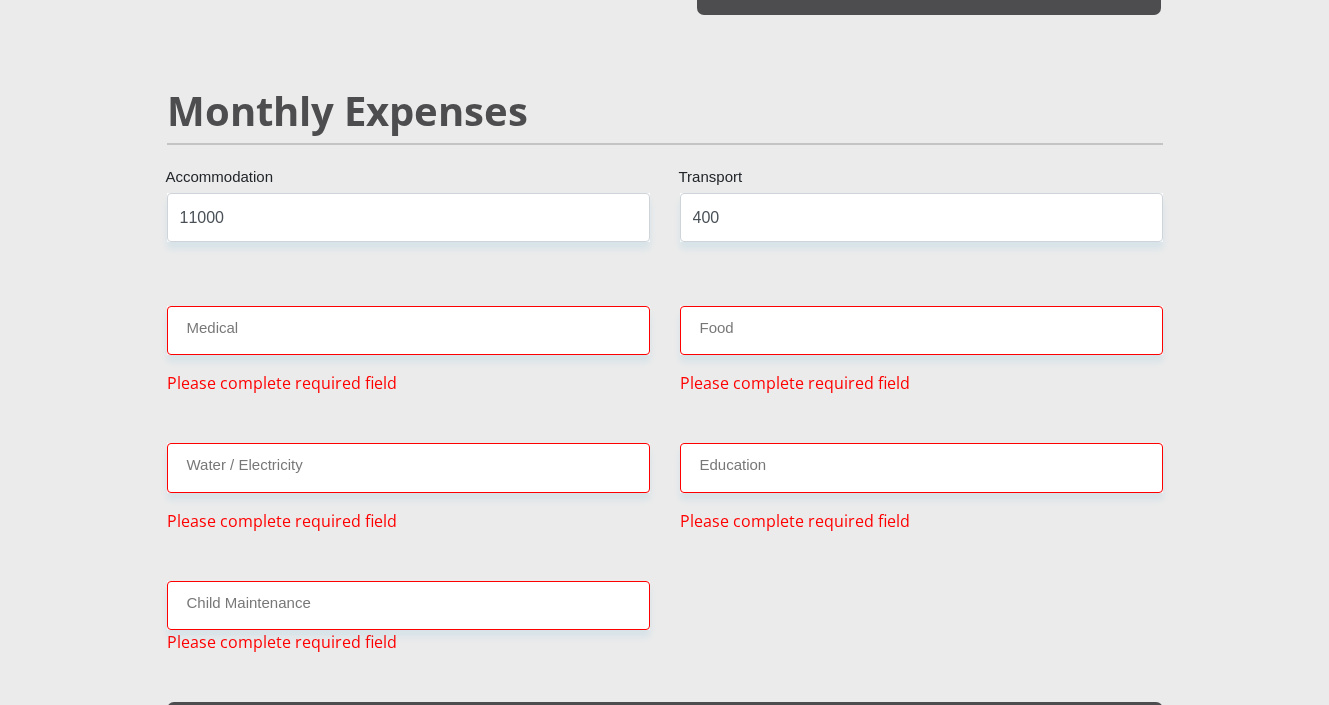 scroll, scrollTop: 2433, scrollLeft: 0, axis: vertical 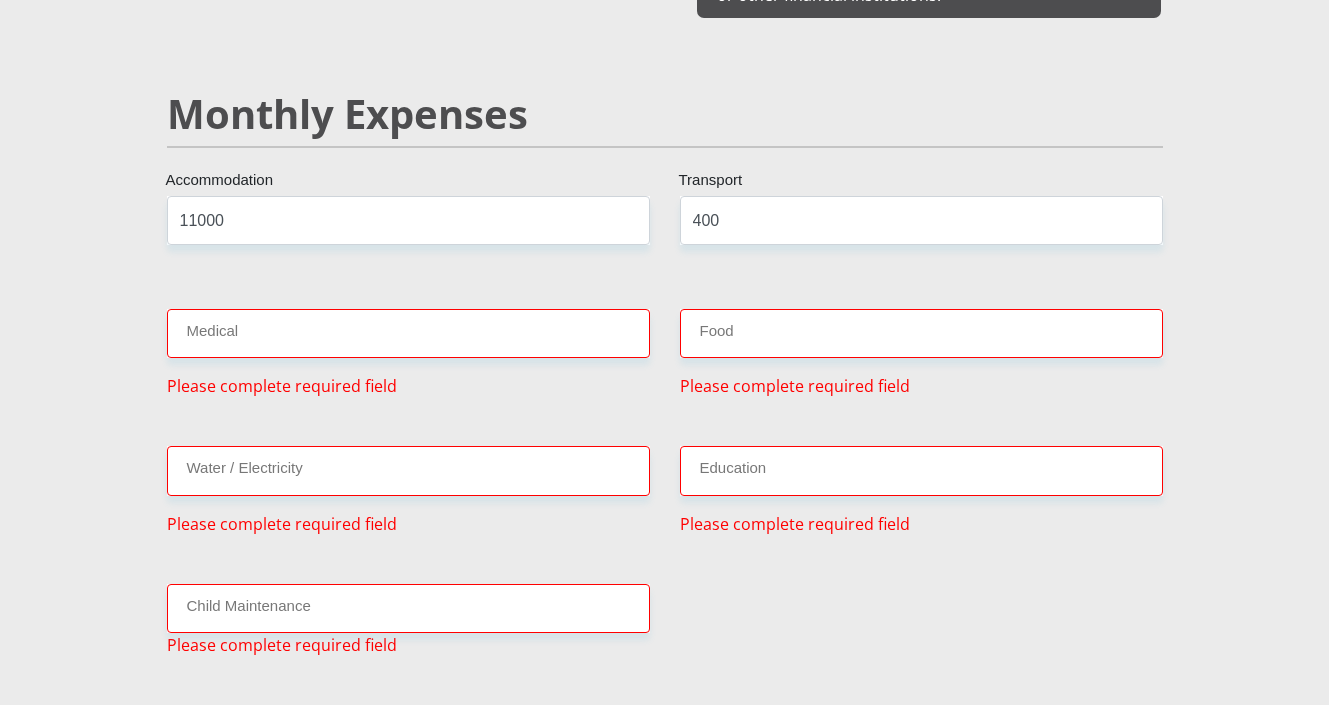 type on "13500" 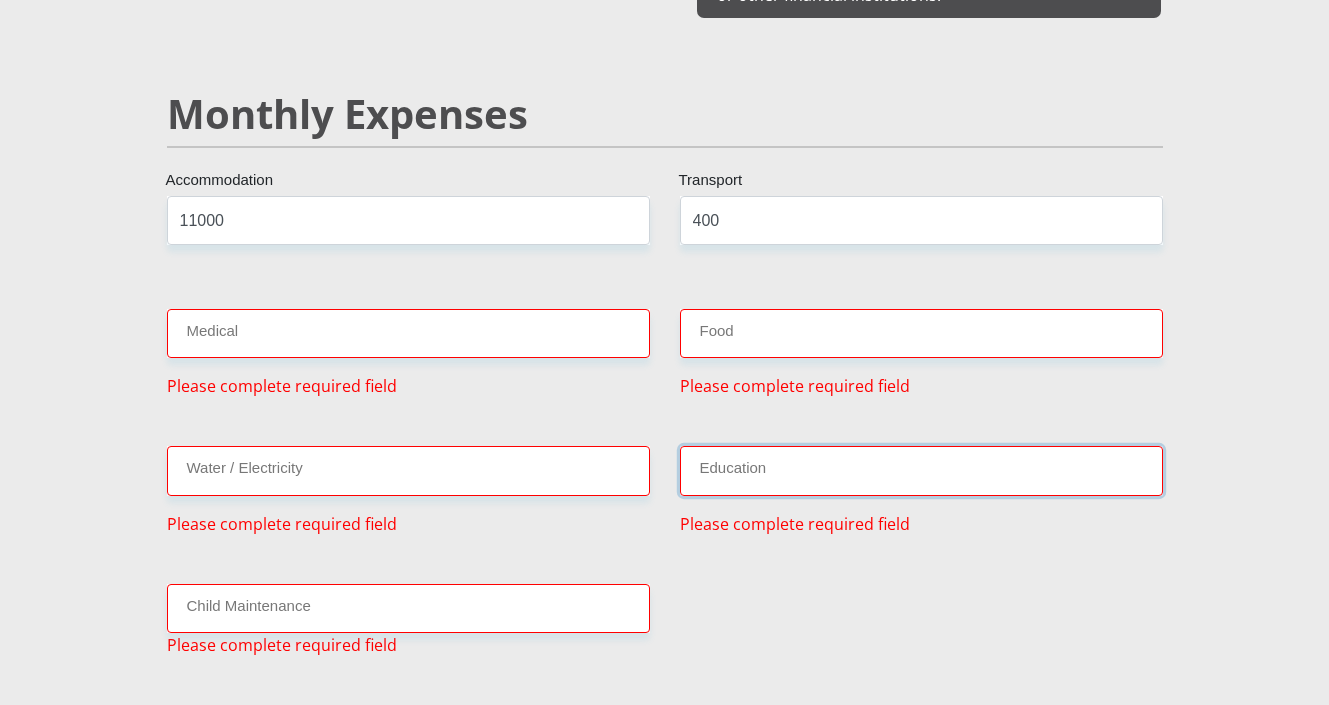 click on "Education" at bounding box center (921, 470) 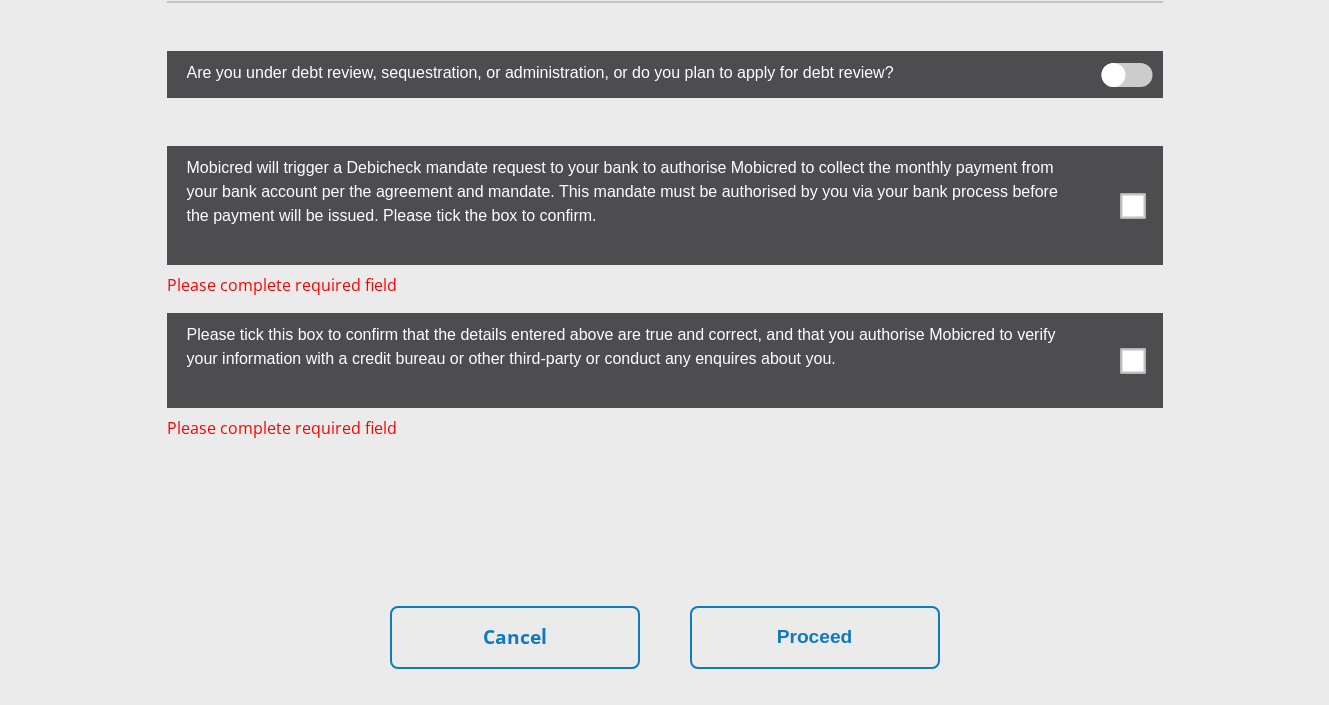 scroll, scrollTop: 5691, scrollLeft: 0, axis: vertical 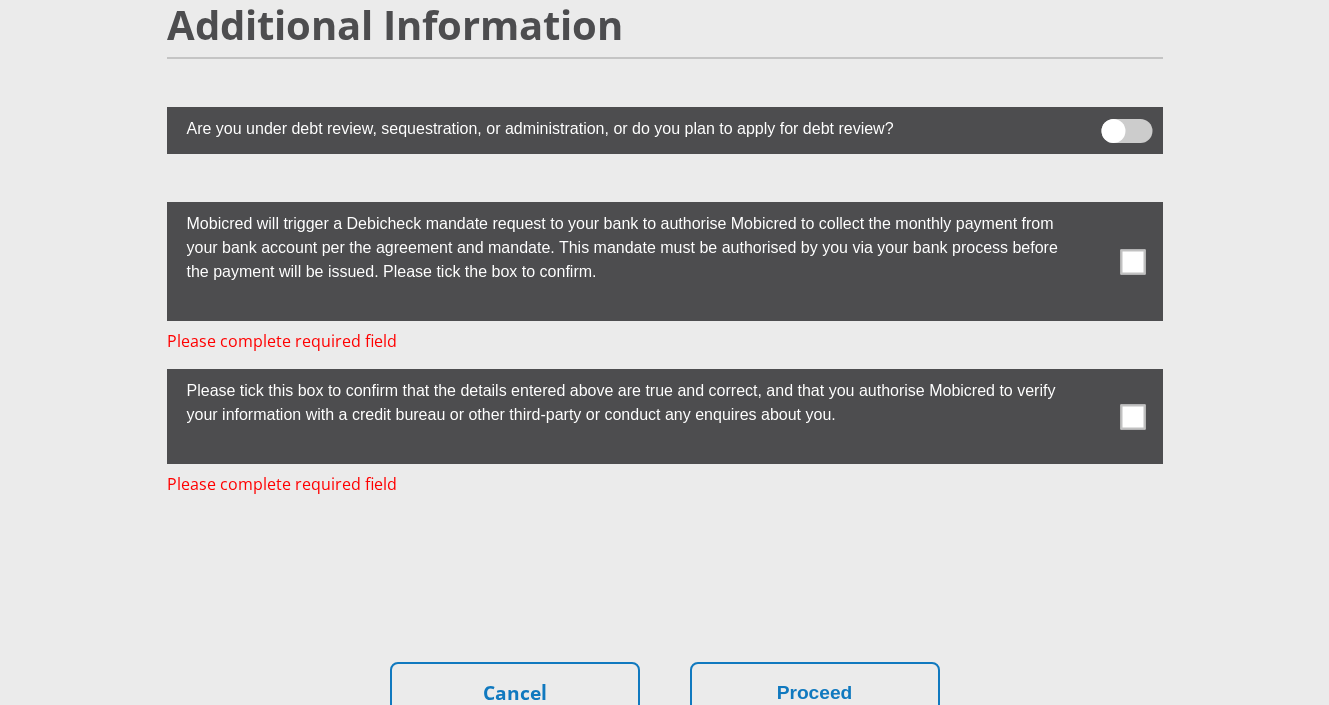 type on "200" 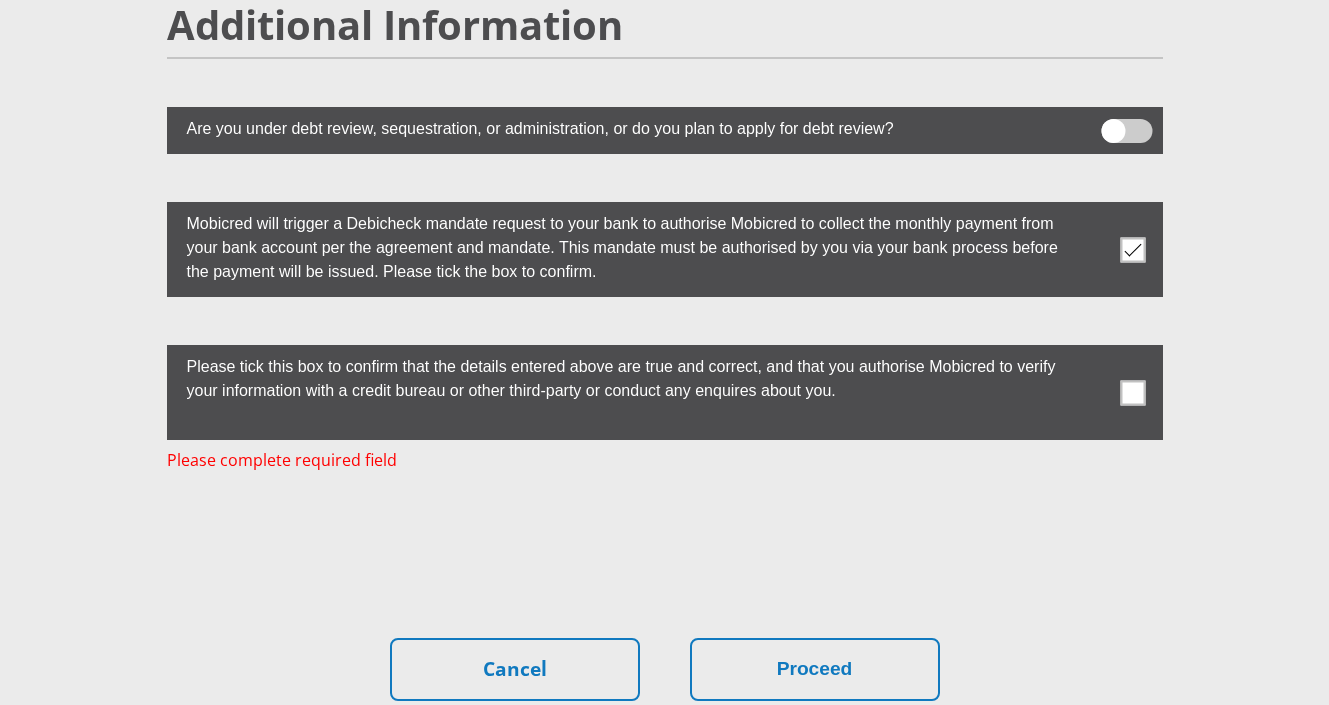 click at bounding box center (1132, 392) 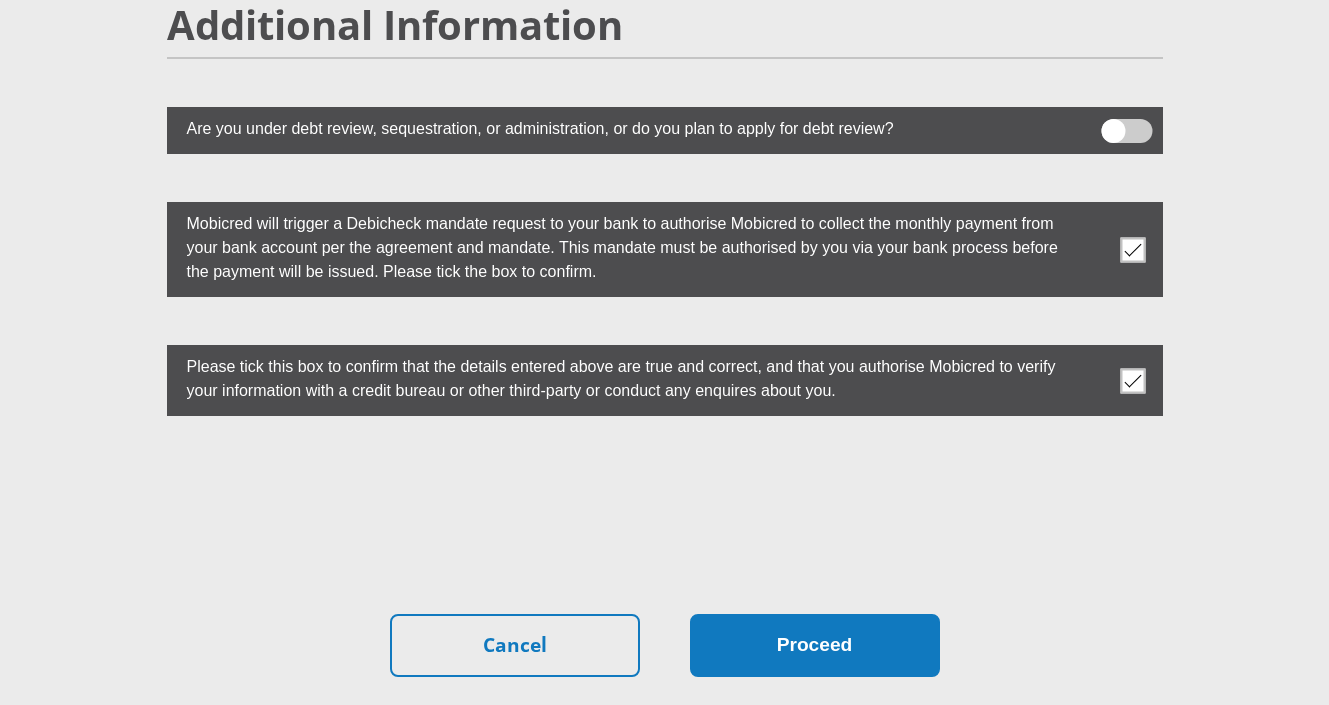 click on "Proceed" at bounding box center [815, 645] 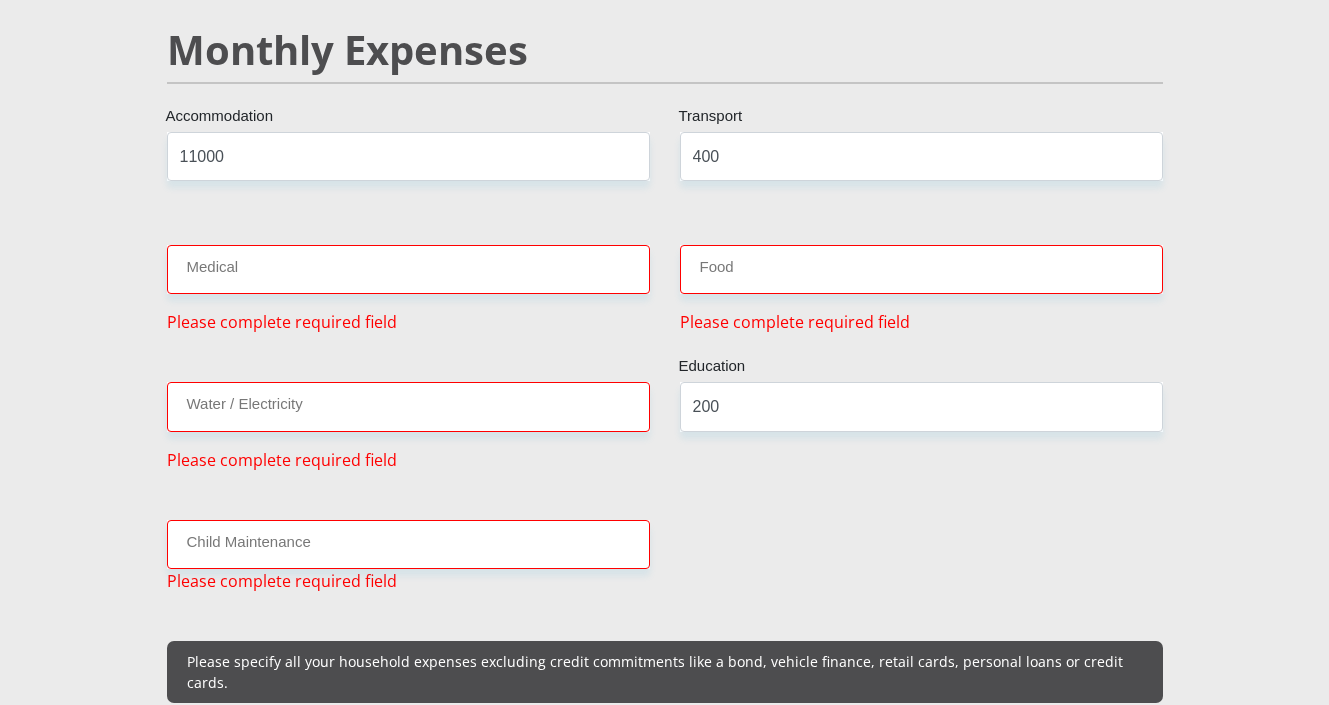 scroll, scrollTop: 2501, scrollLeft: 0, axis: vertical 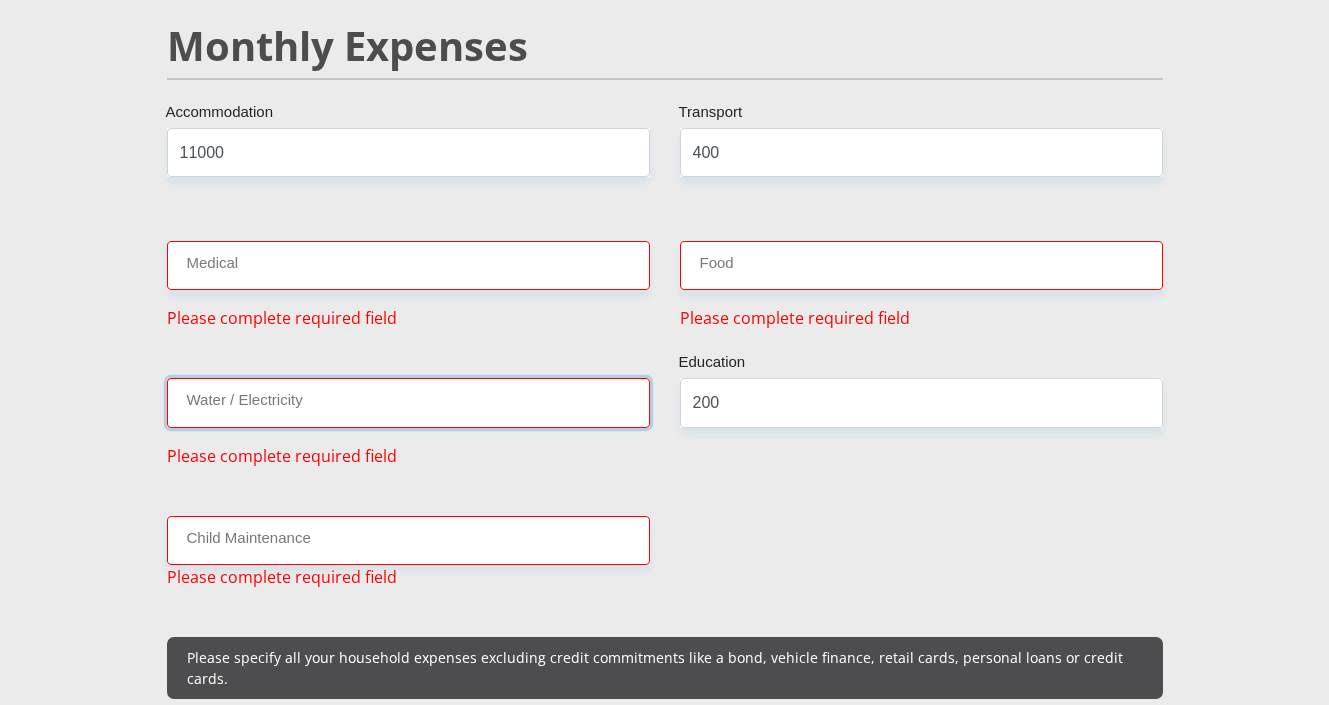 click on "Water / Electricity" at bounding box center [408, 402] 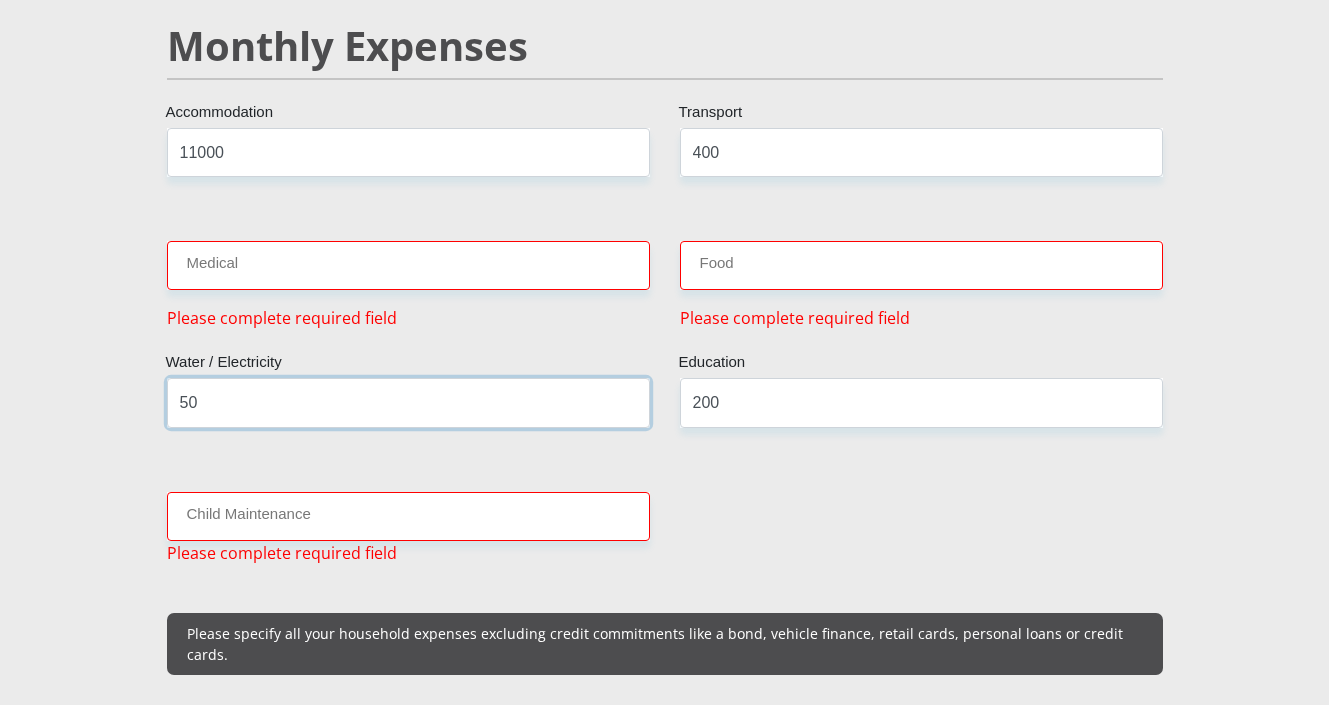 type on "50" 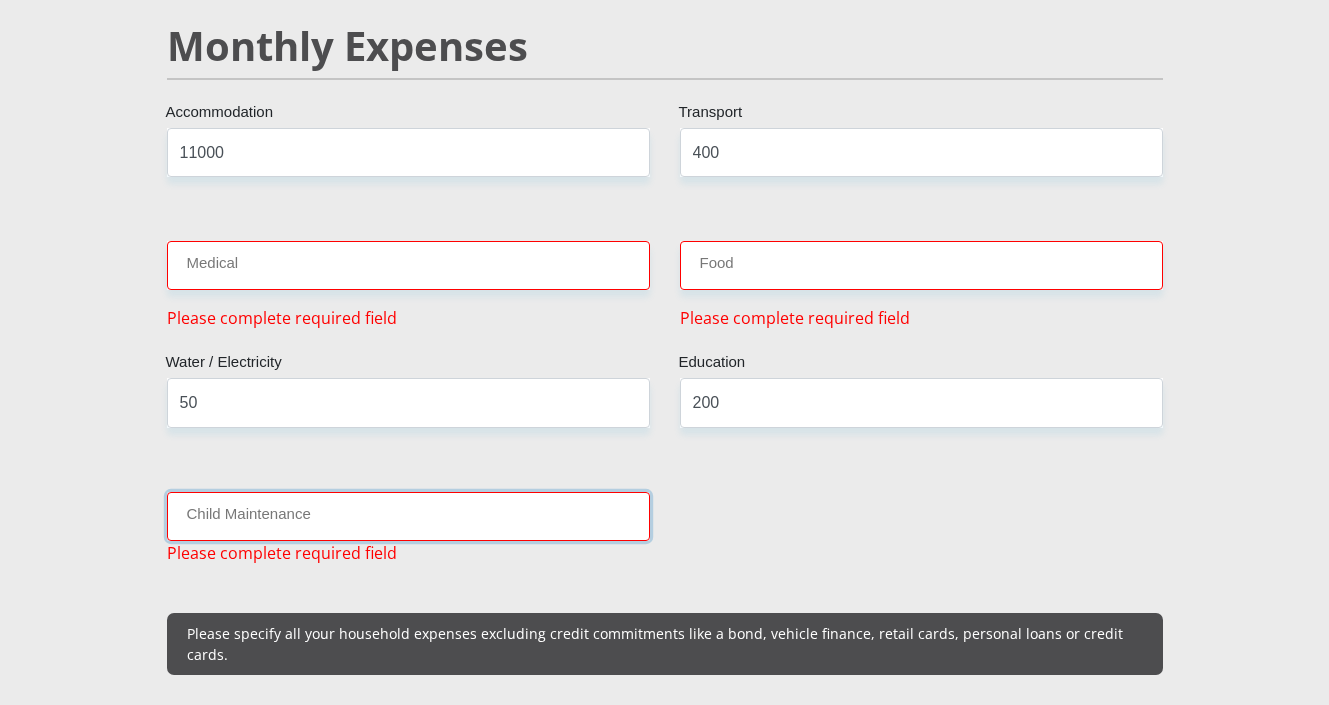 click on "Child Maintenance" at bounding box center (408, 516) 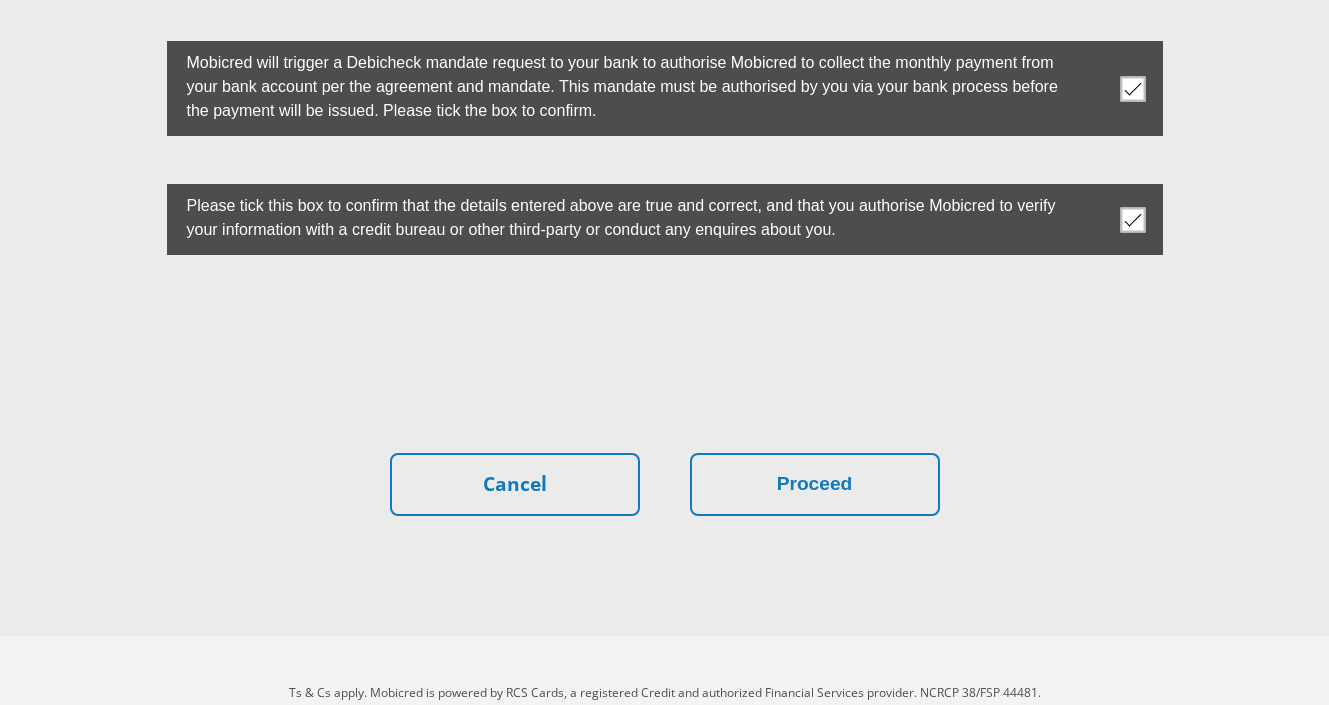 scroll, scrollTop: 5803, scrollLeft: 0, axis: vertical 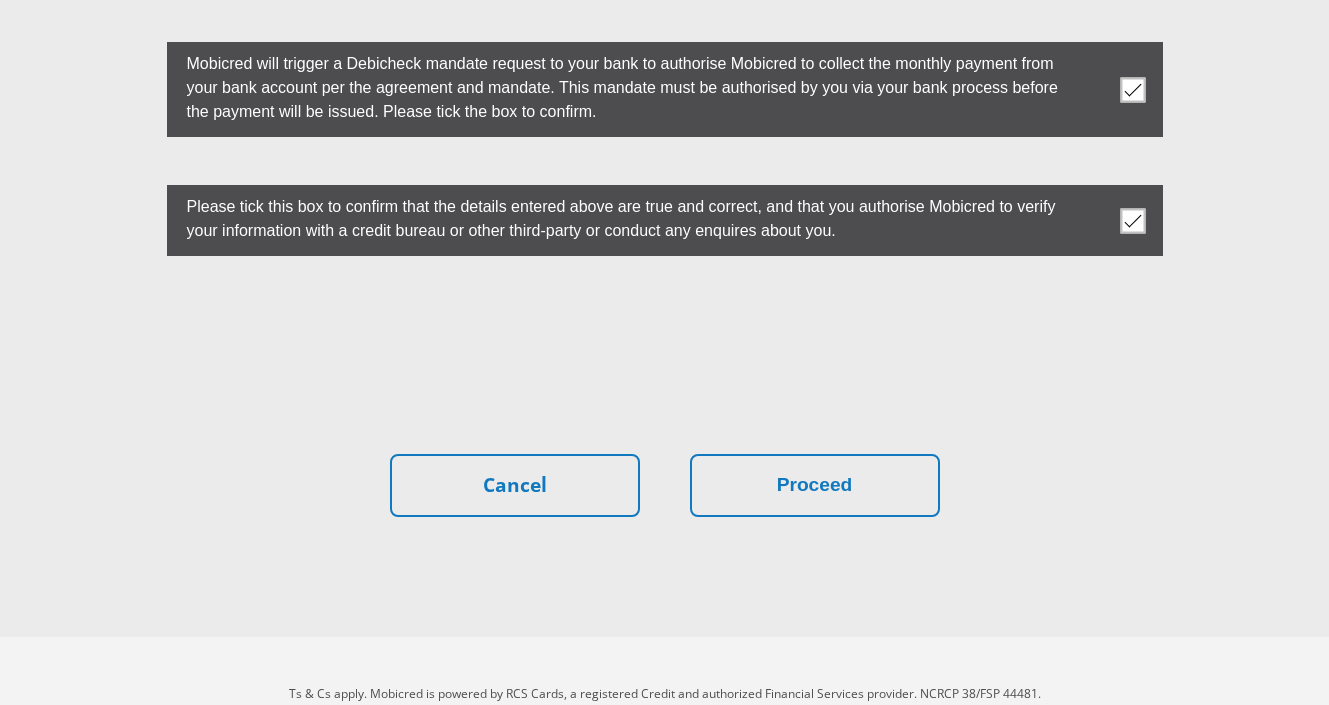 type on "0" 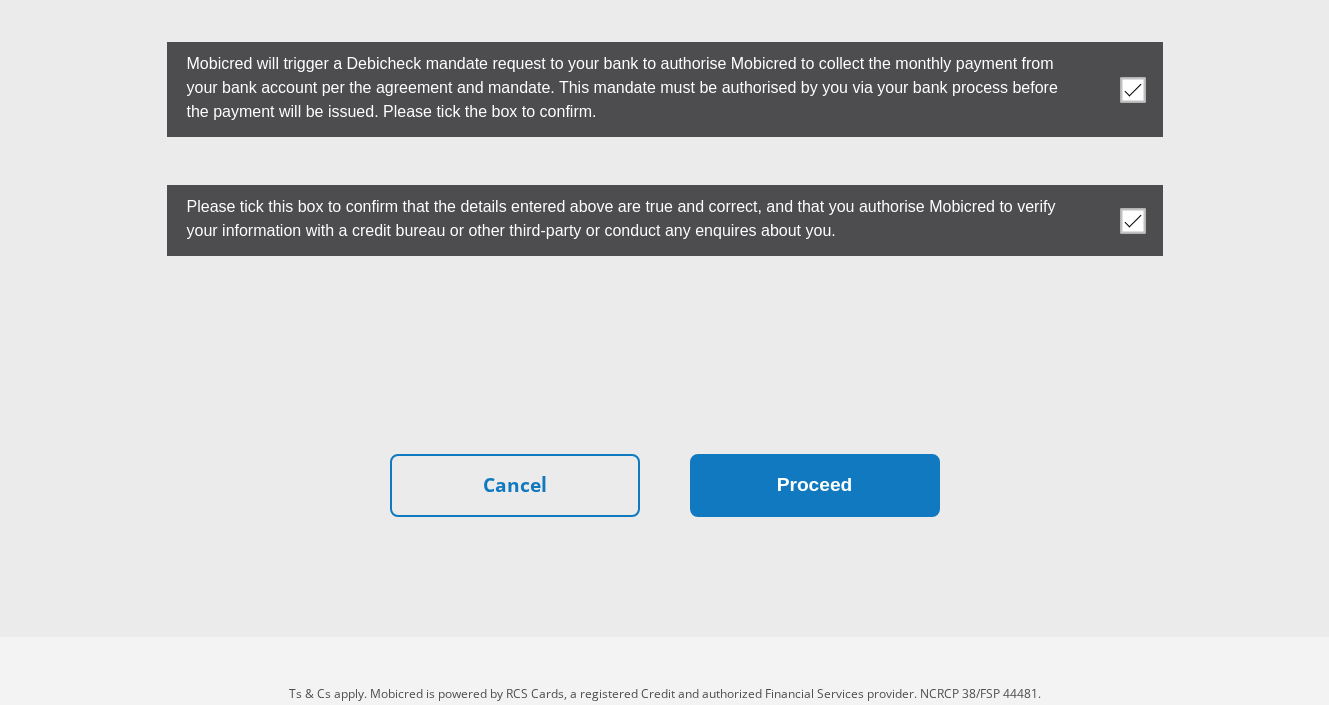 click on "Proceed" at bounding box center (815, 485) 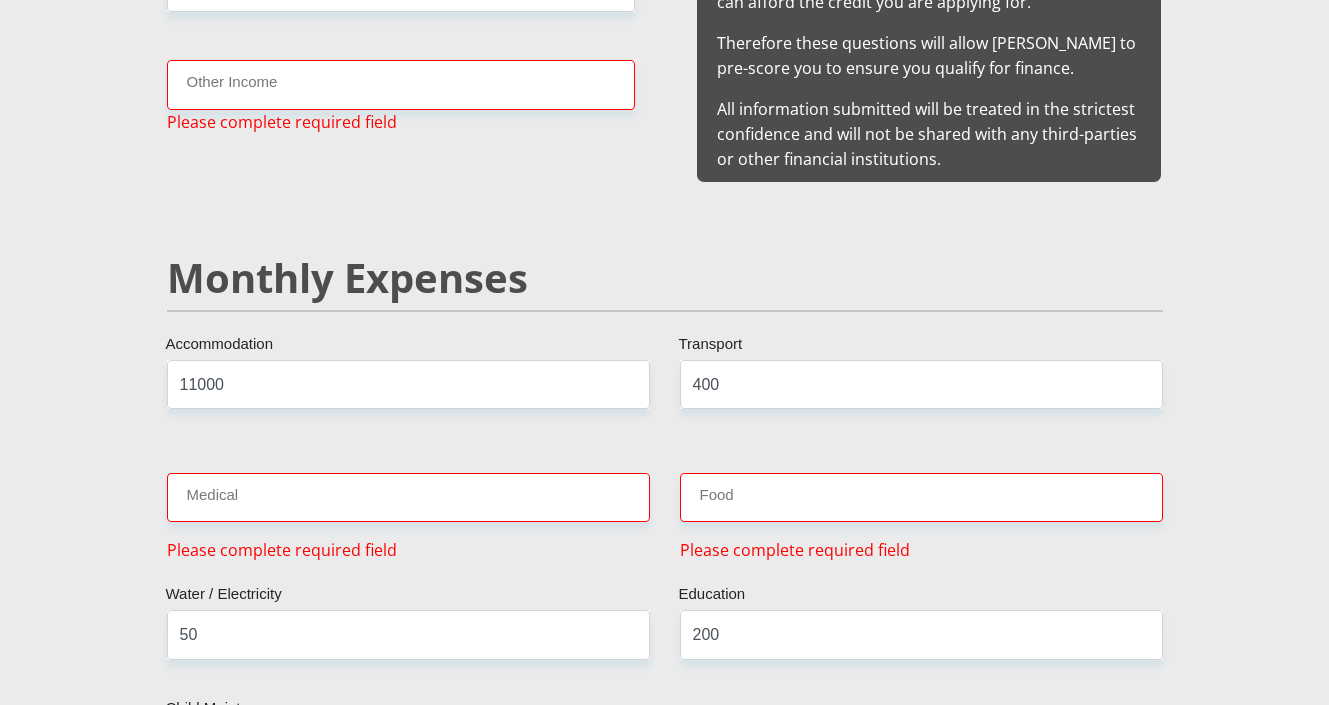 scroll, scrollTop: 2276, scrollLeft: 0, axis: vertical 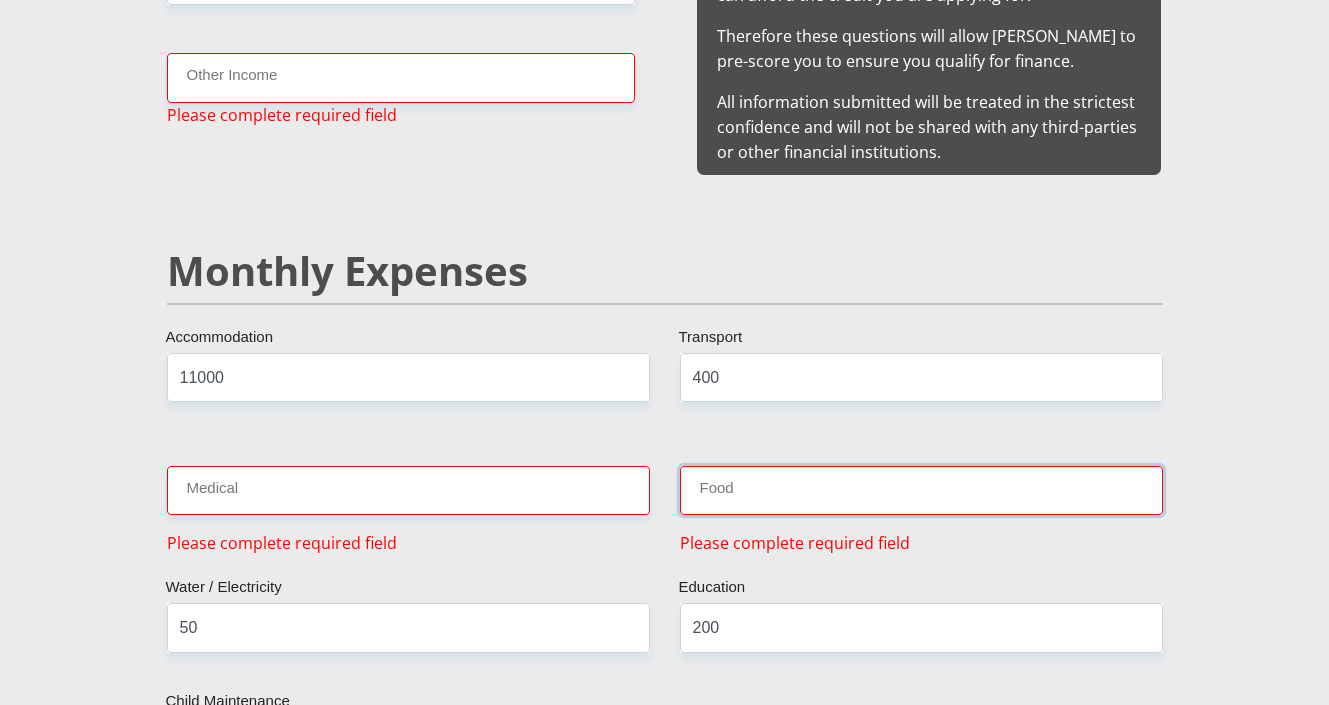 click on "Food" at bounding box center (921, 490) 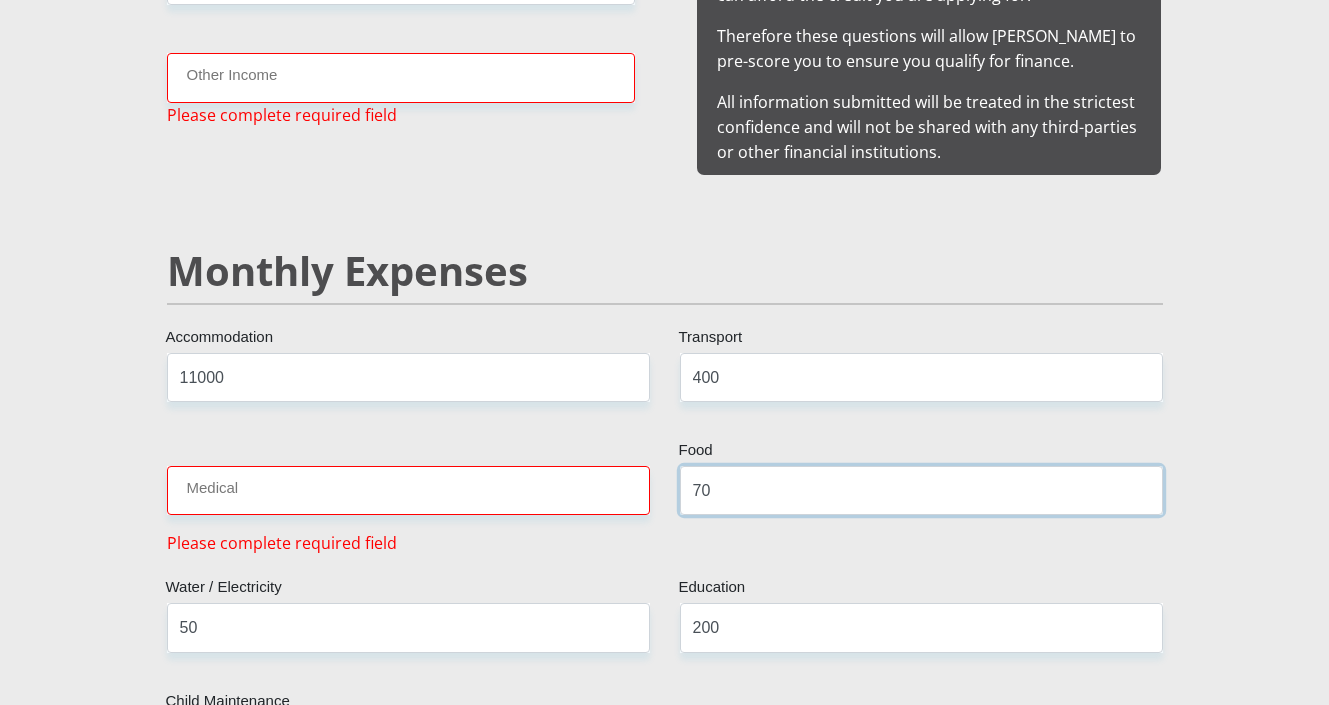type on "70" 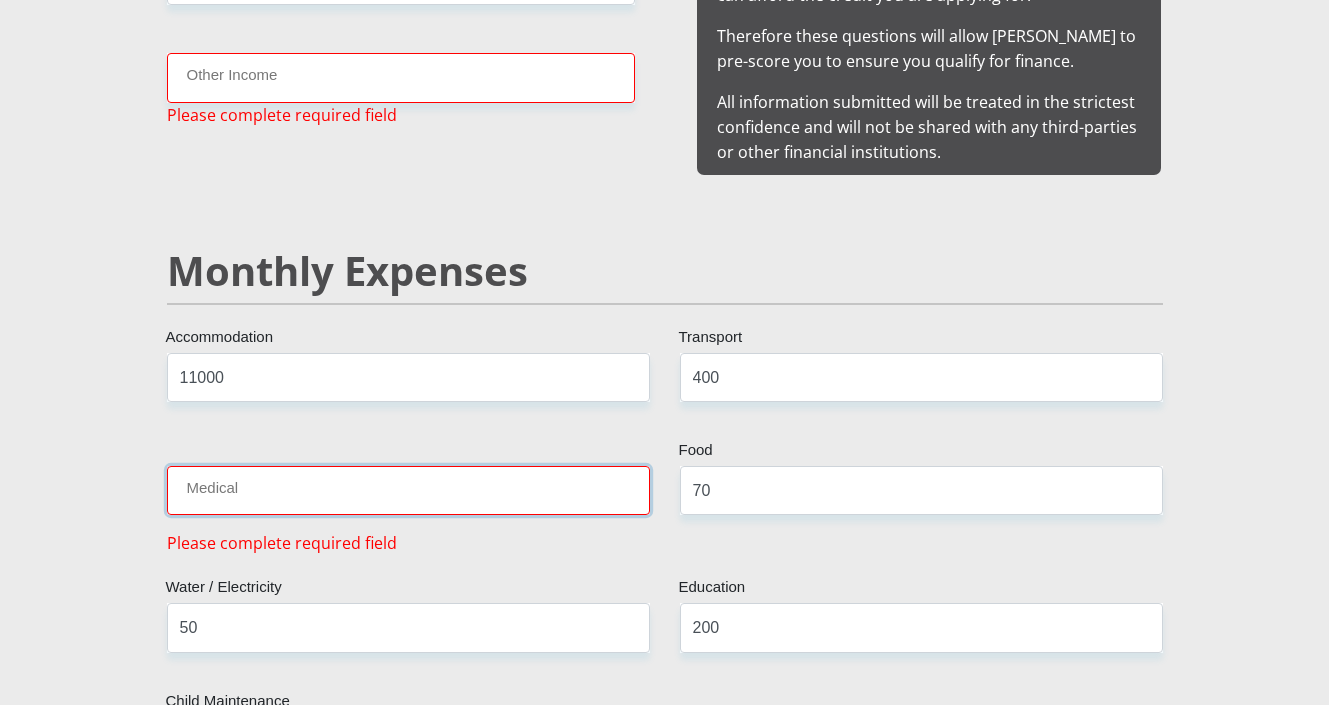 click on "Medical" at bounding box center (408, 490) 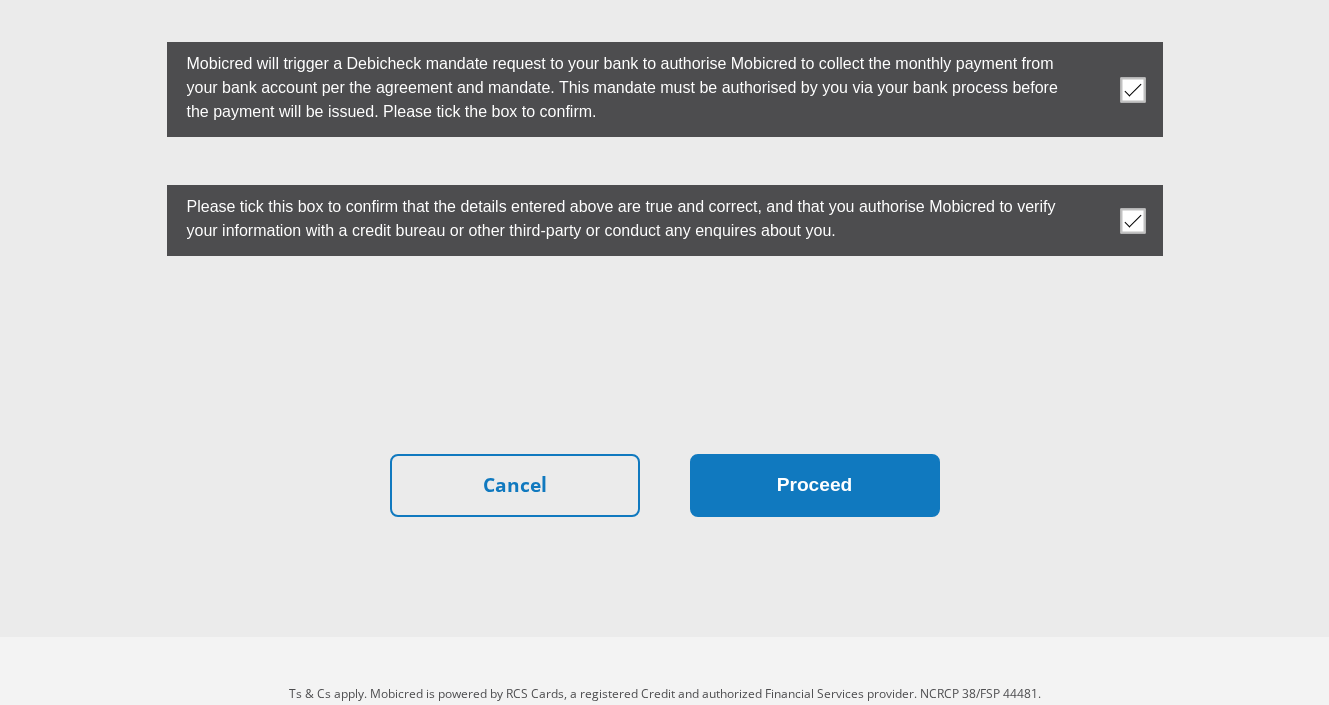 type on "8" 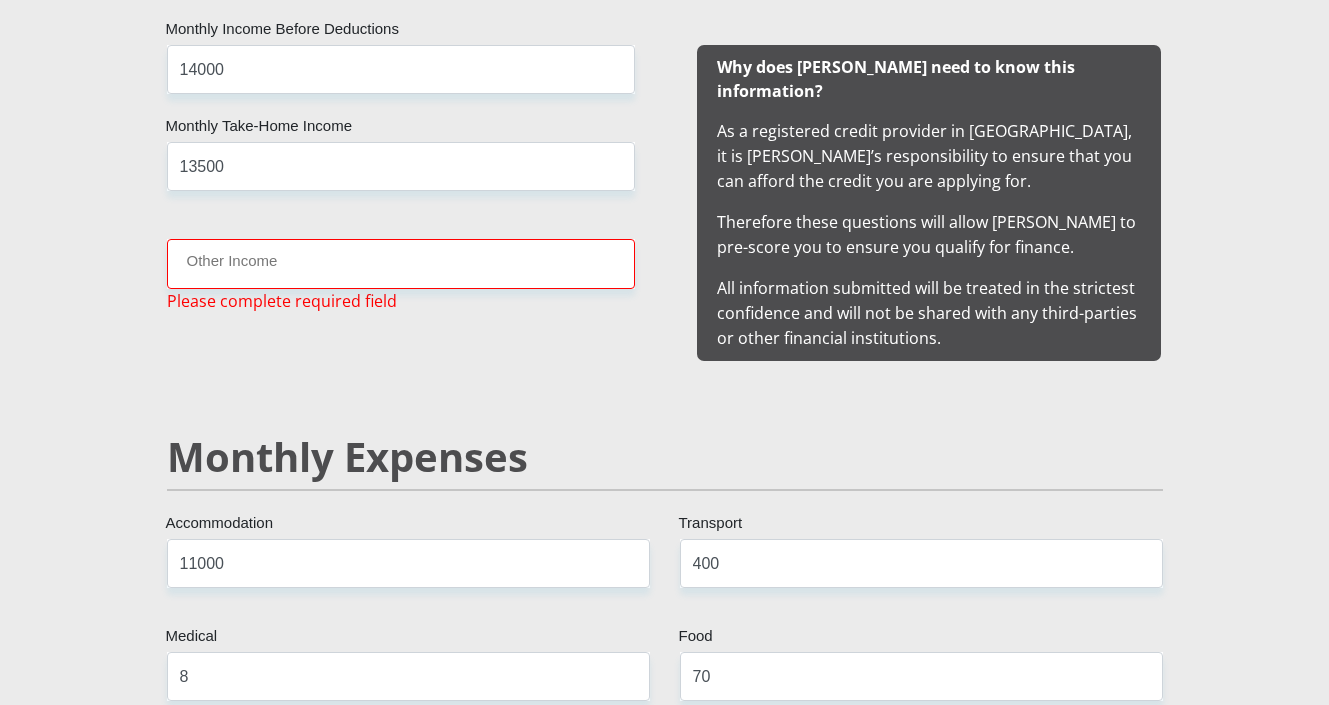 scroll, scrollTop: 2078, scrollLeft: 0, axis: vertical 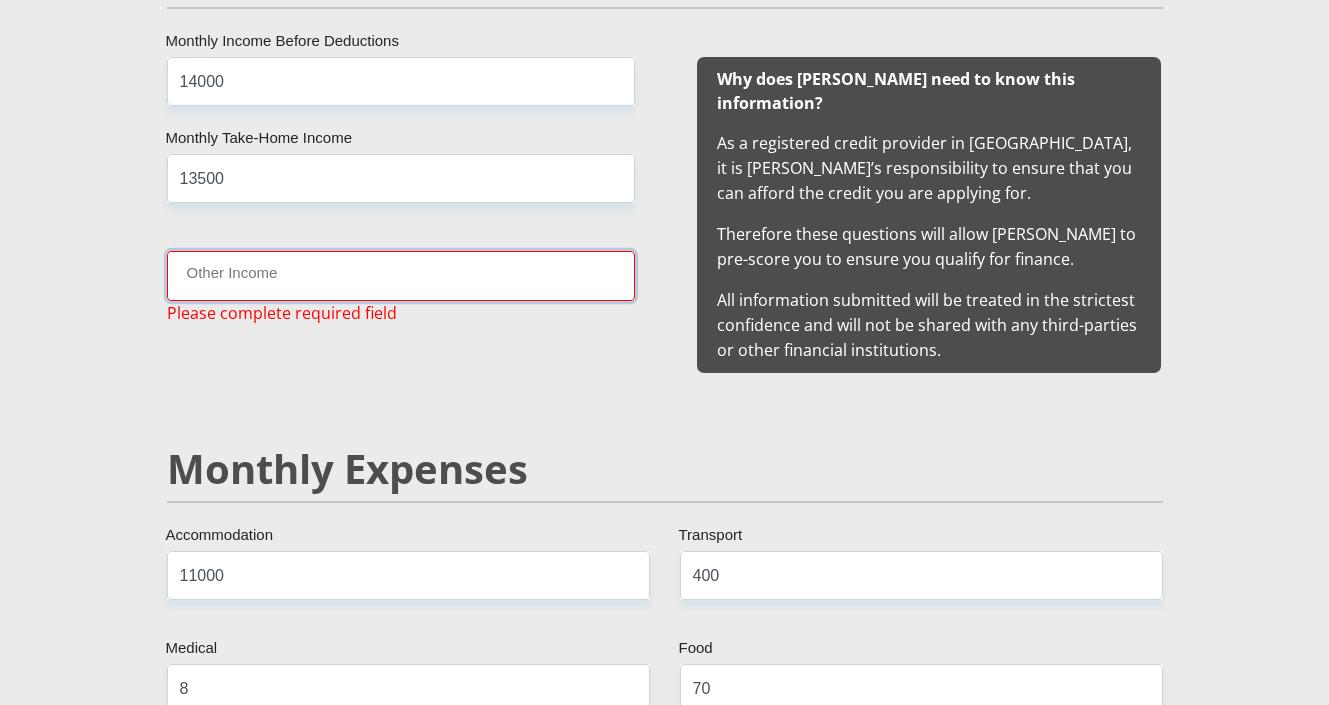 click on "Other Income" at bounding box center (401, 275) 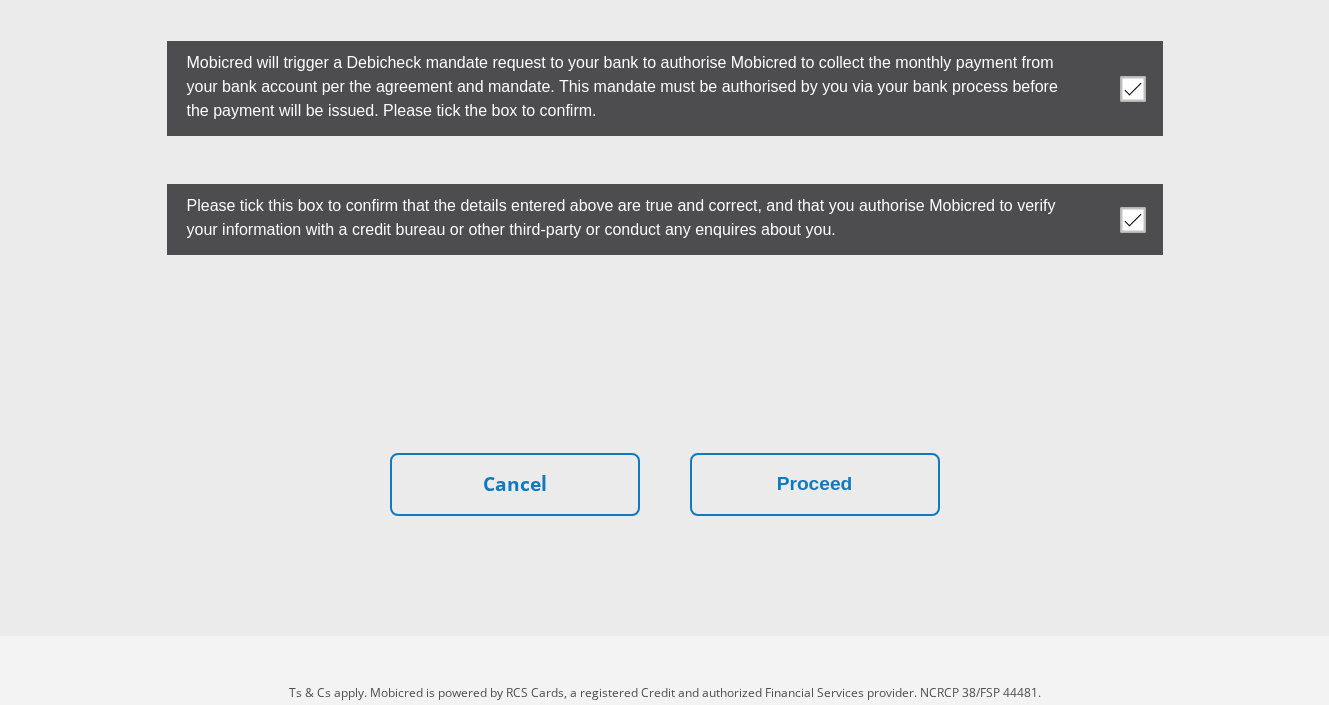 scroll, scrollTop: 5779, scrollLeft: 0, axis: vertical 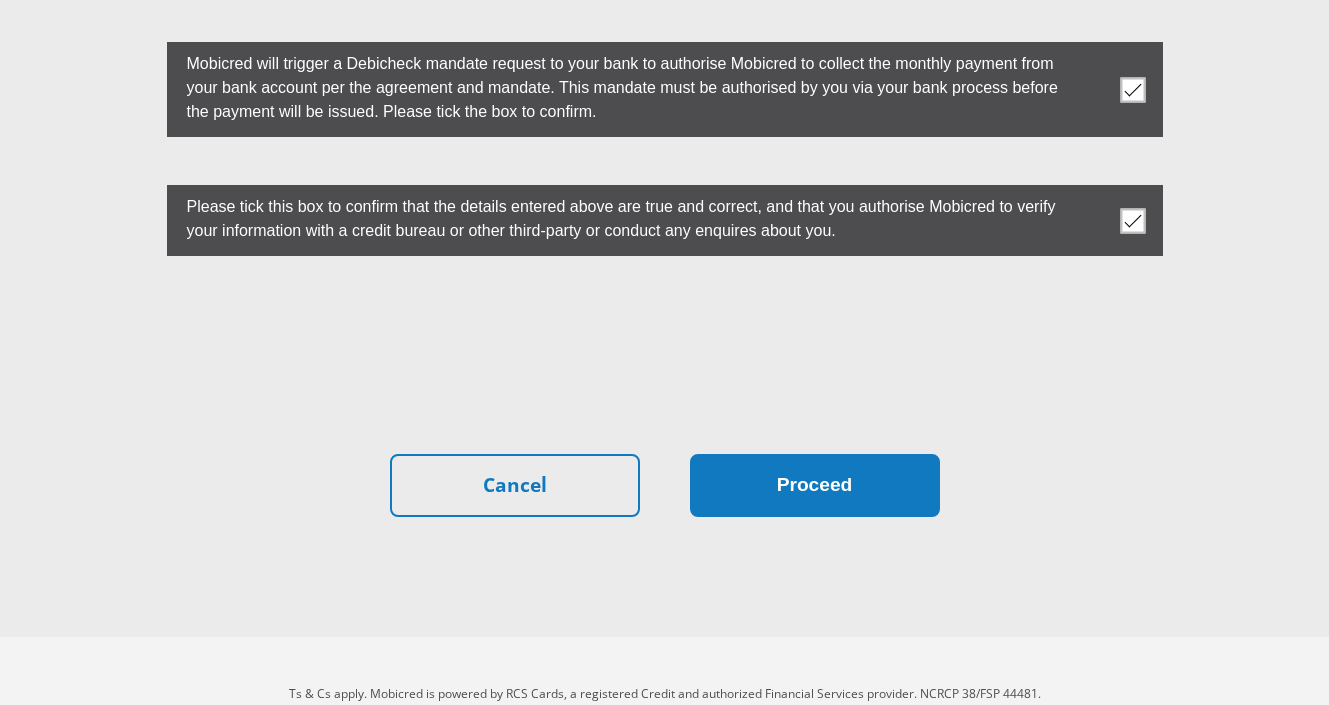 type on "0" 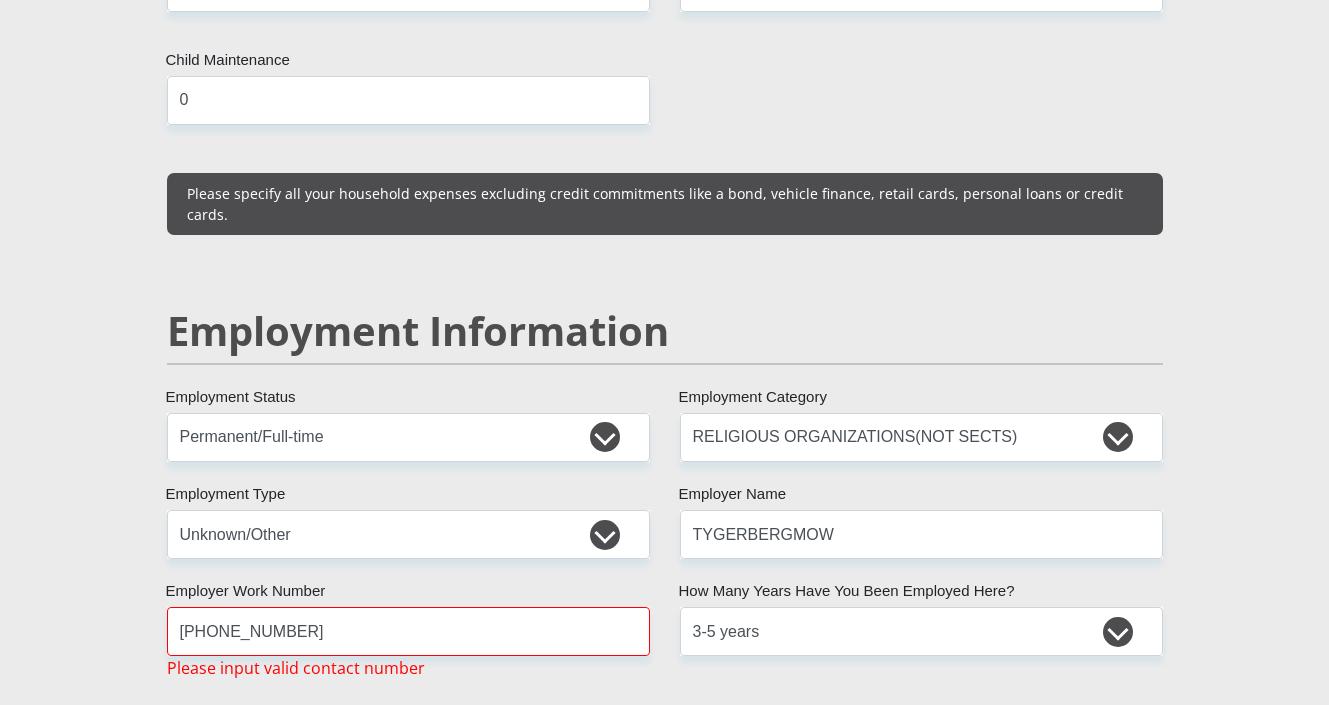 scroll, scrollTop: 2939, scrollLeft: 0, axis: vertical 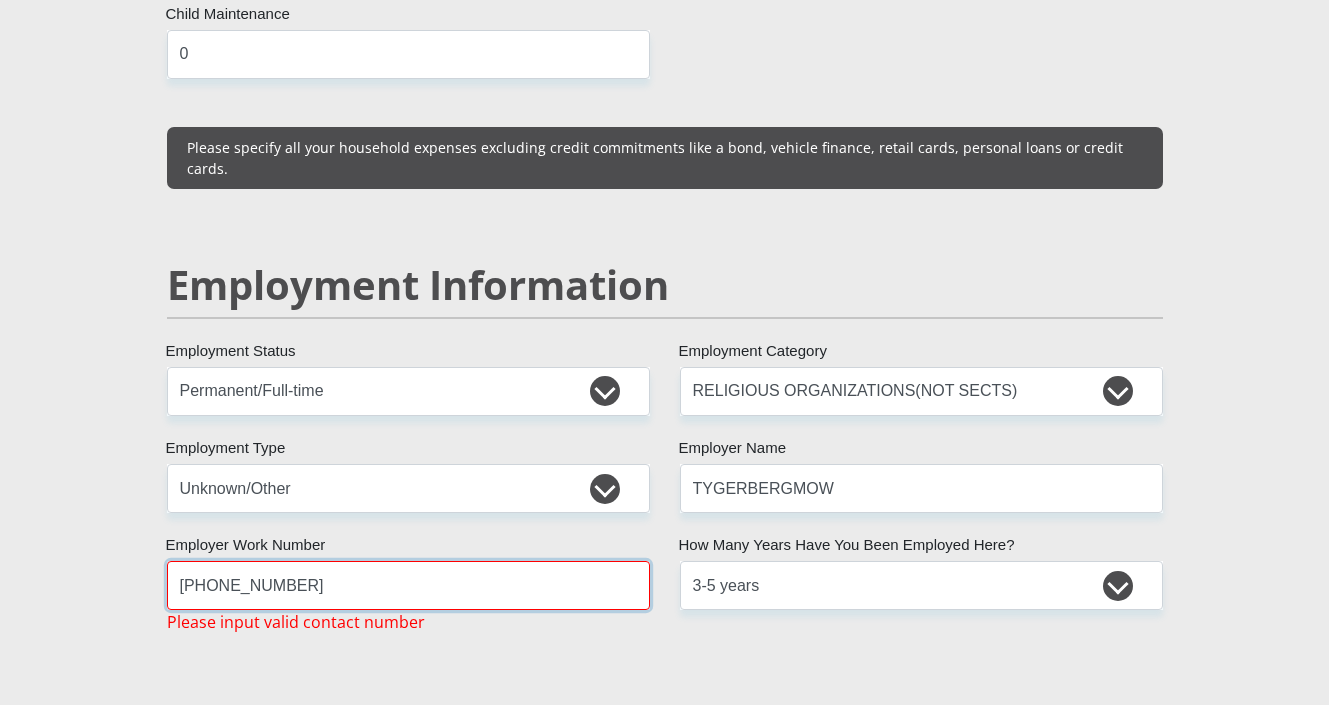 click on "[PHONE_NUMBER]" at bounding box center [408, 585] 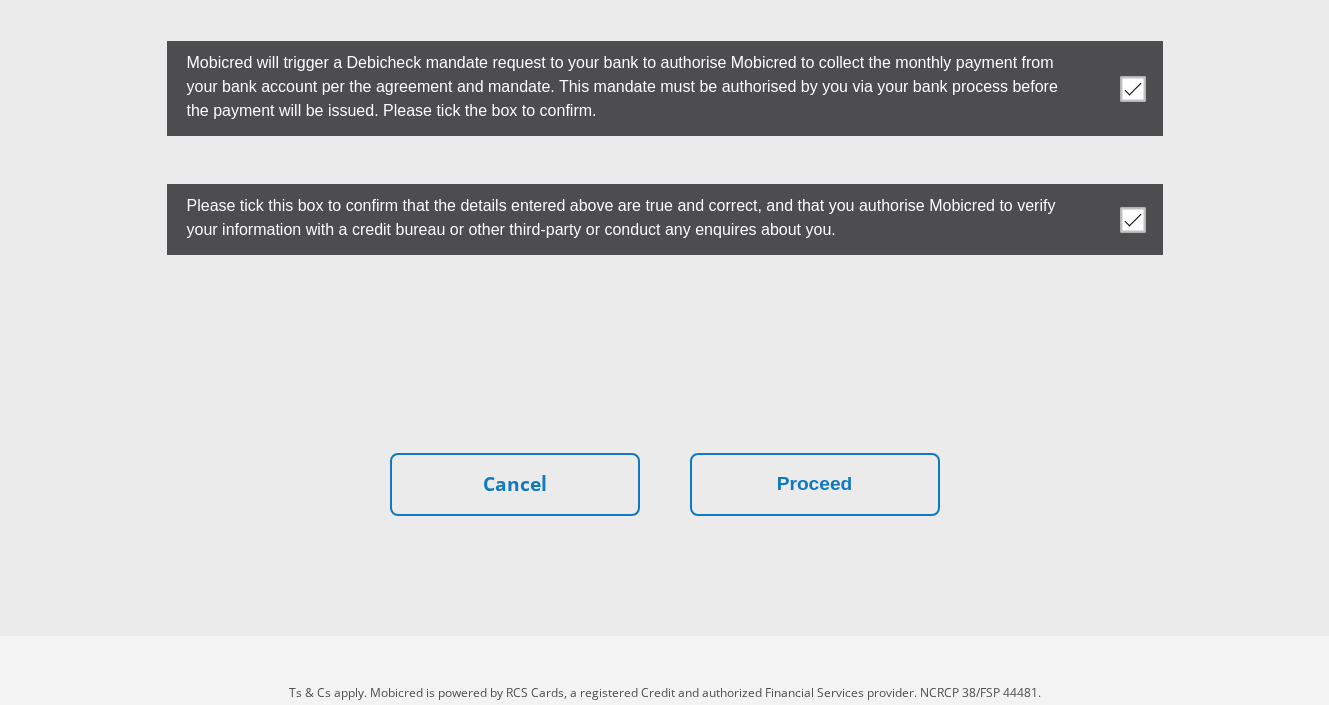 scroll, scrollTop: 5779, scrollLeft: 0, axis: vertical 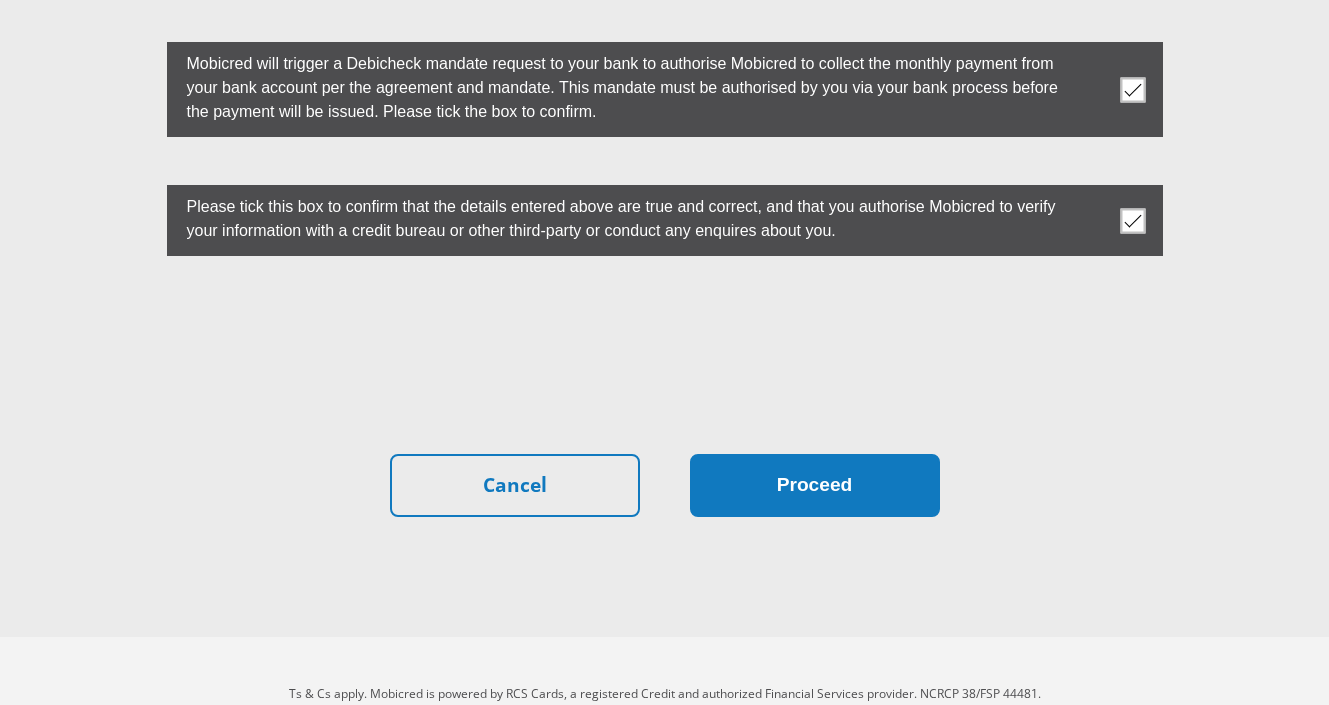 click on "Proceed" at bounding box center [815, 485] 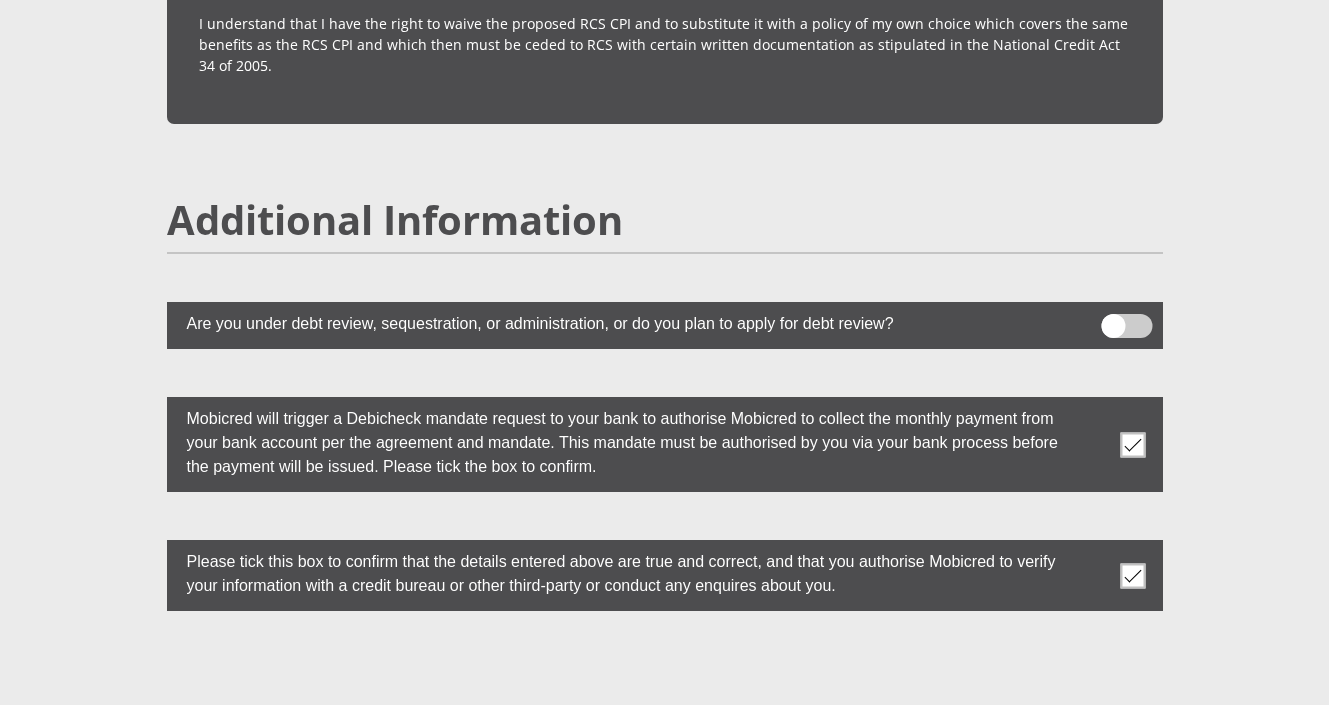 scroll, scrollTop: 5427, scrollLeft: 0, axis: vertical 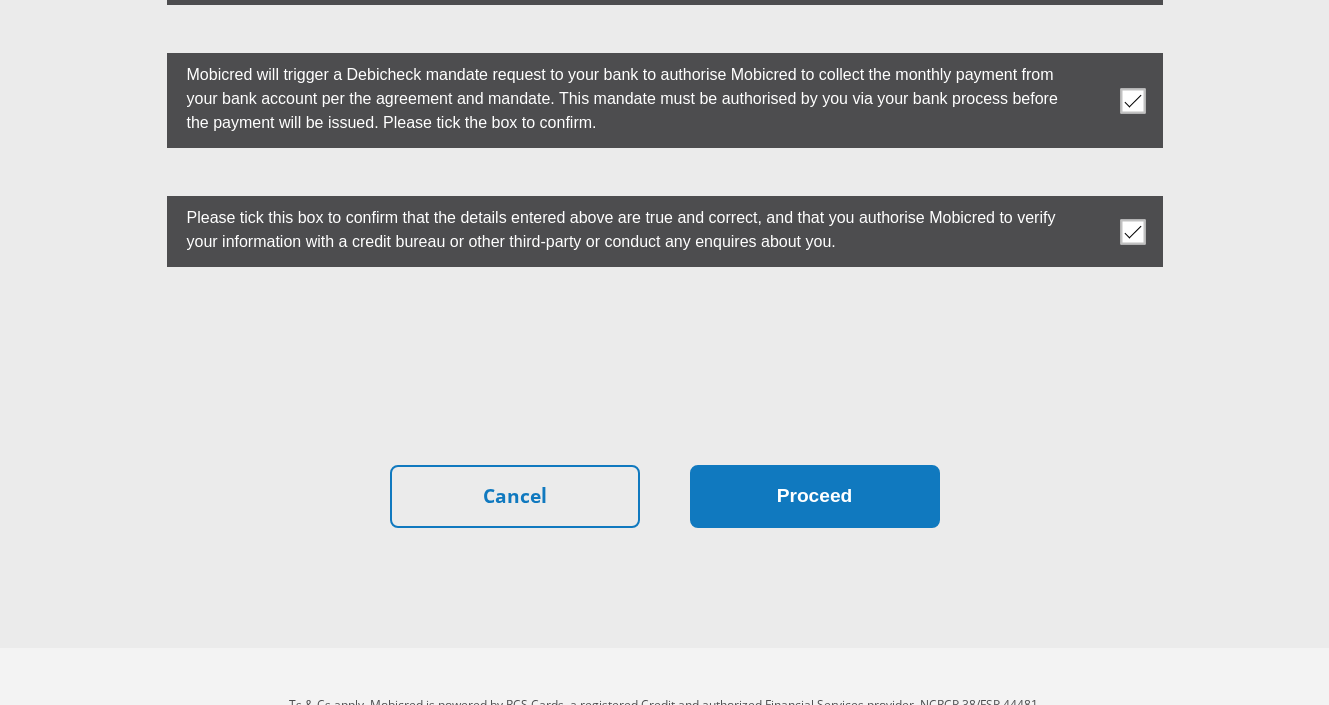 click on "Proceed" at bounding box center [815, 496] 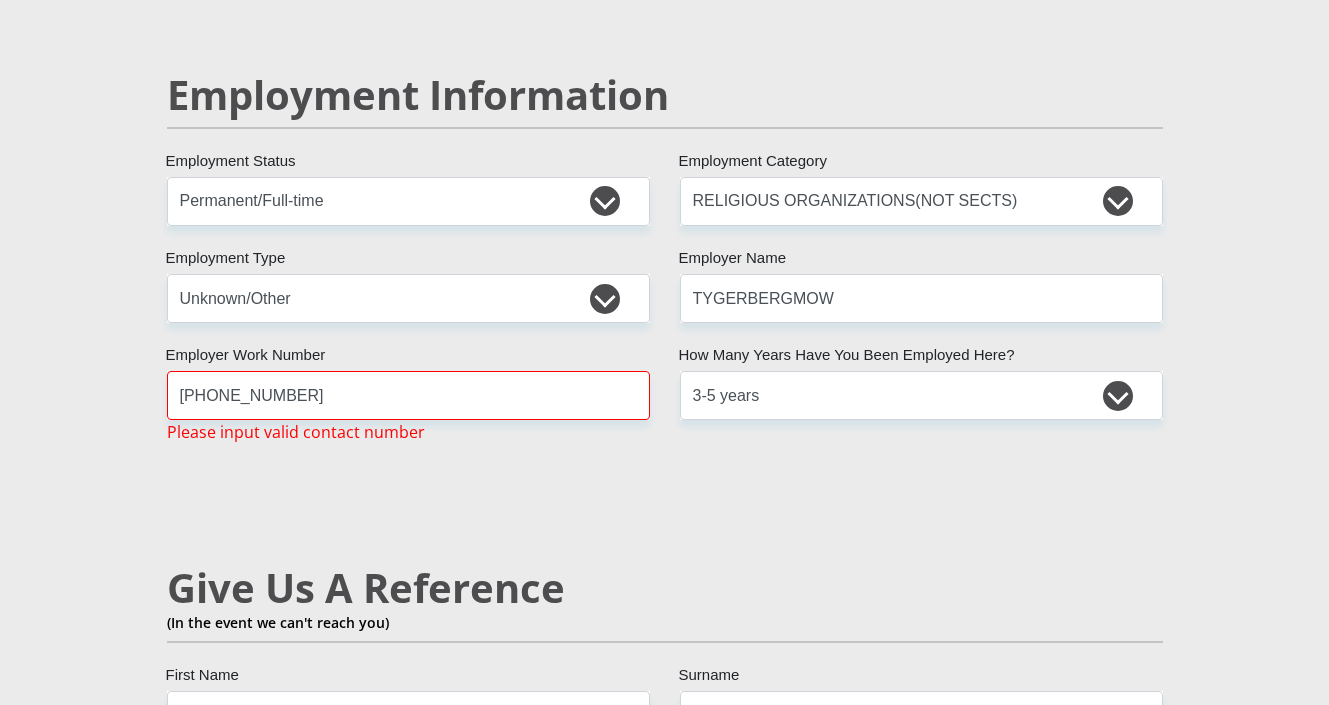 scroll, scrollTop: 3108, scrollLeft: 0, axis: vertical 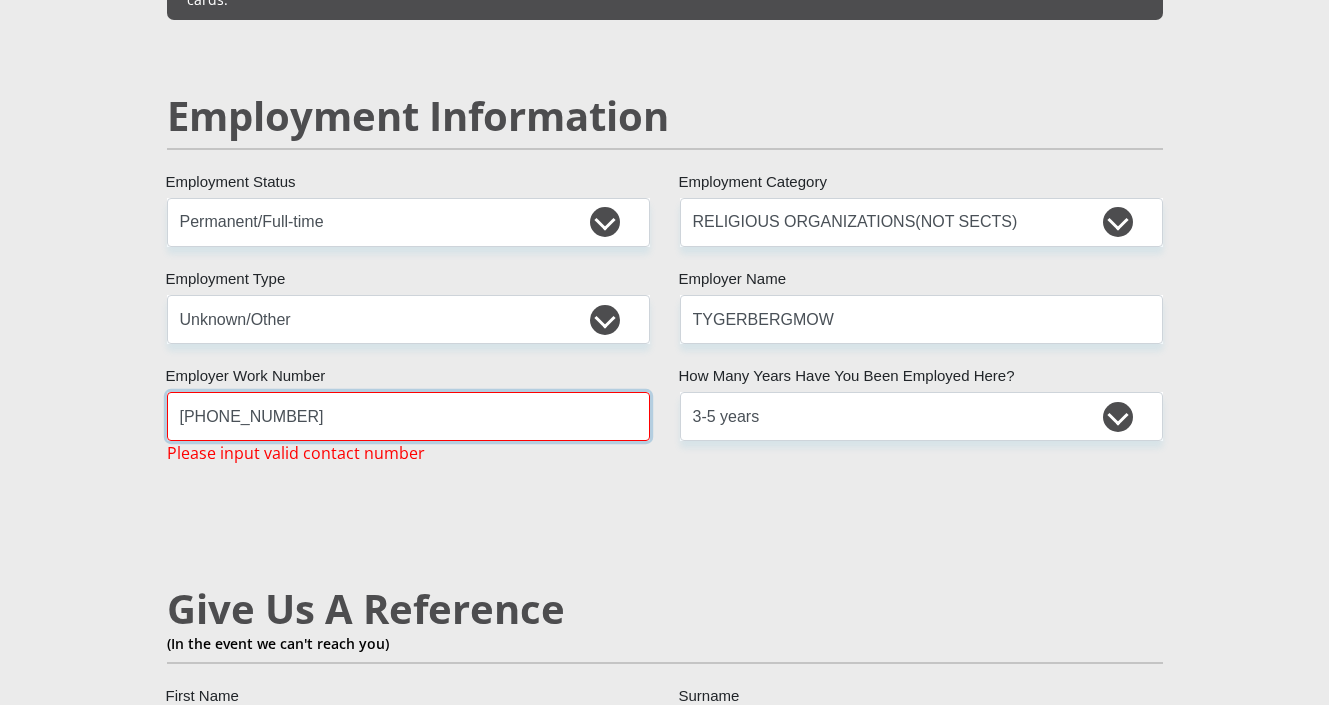 click on "[PHONE_NUMBER]" at bounding box center (408, 416) 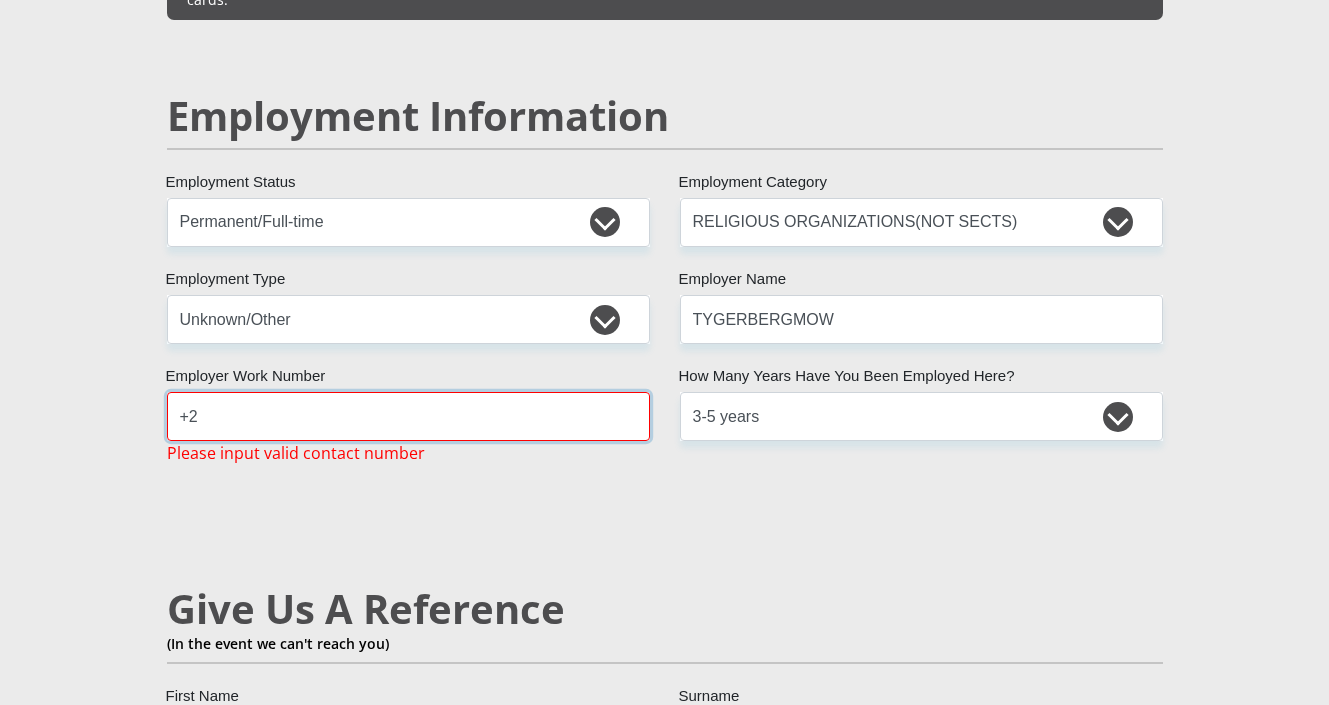 type on "+" 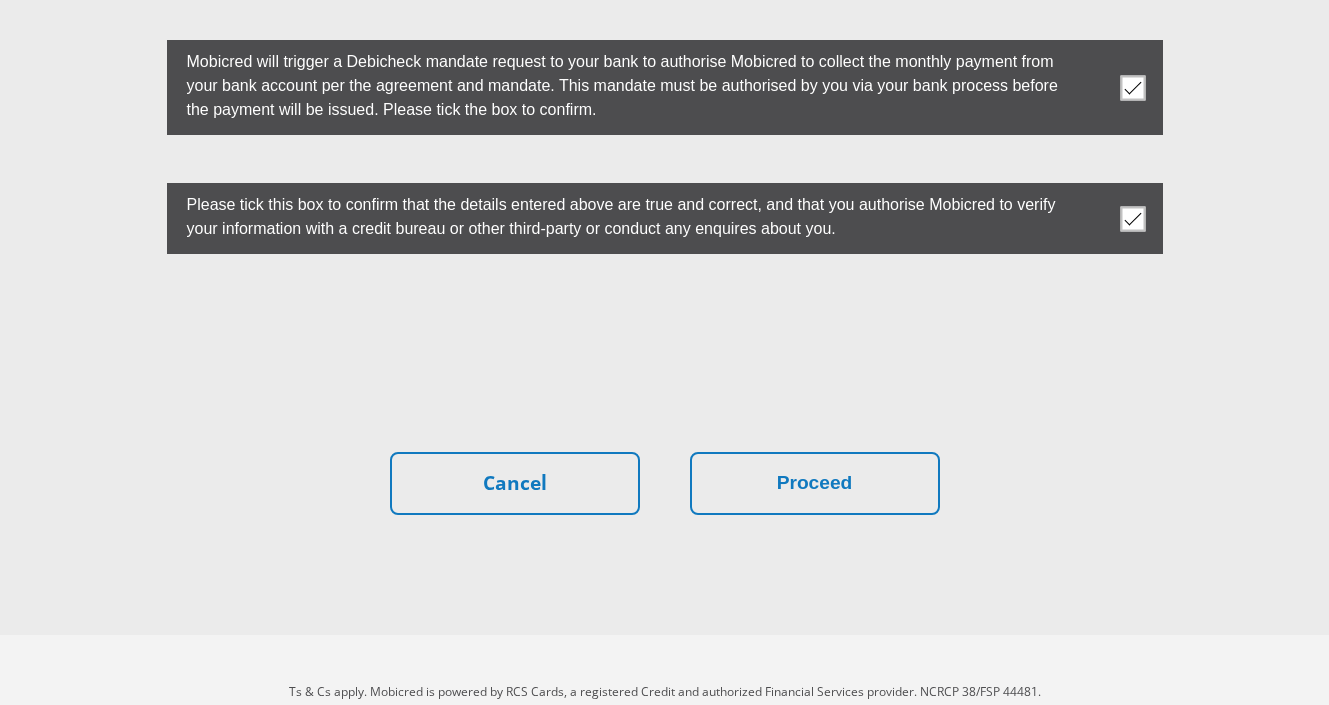scroll, scrollTop: 5755, scrollLeft: 0, axis: vertical 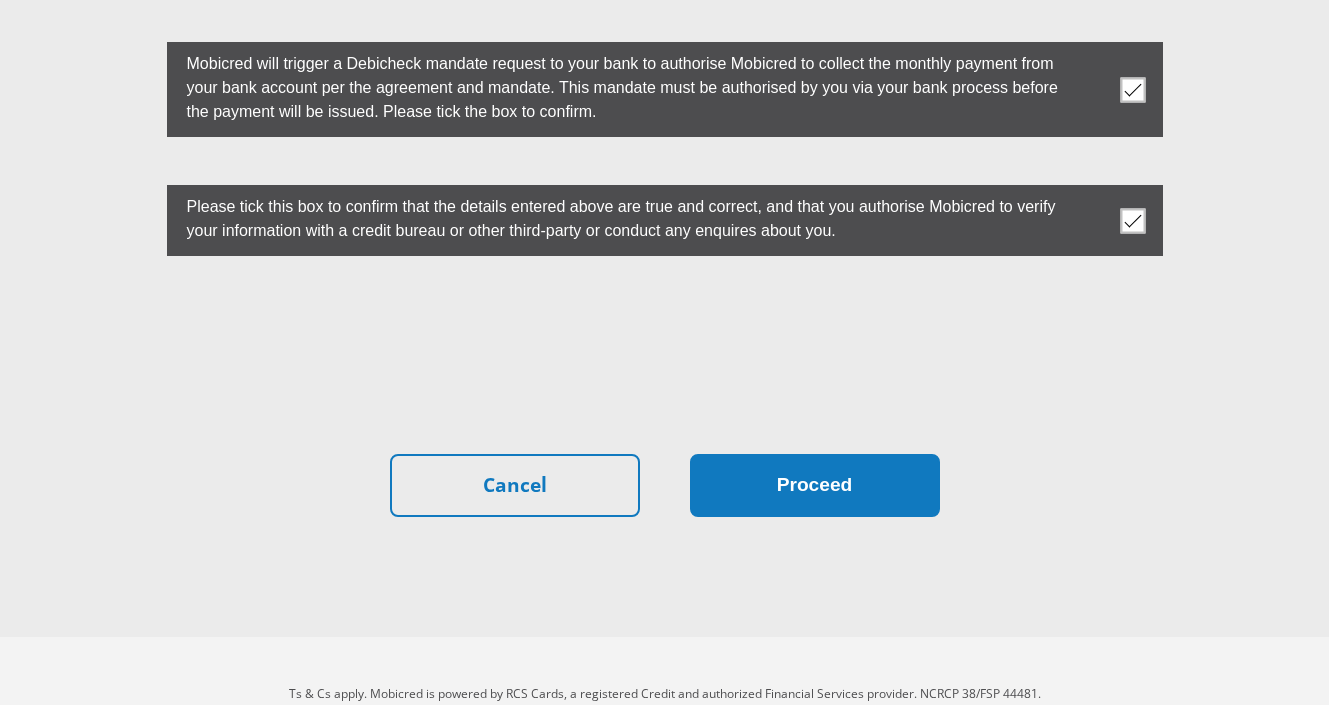 type on "0671231112" 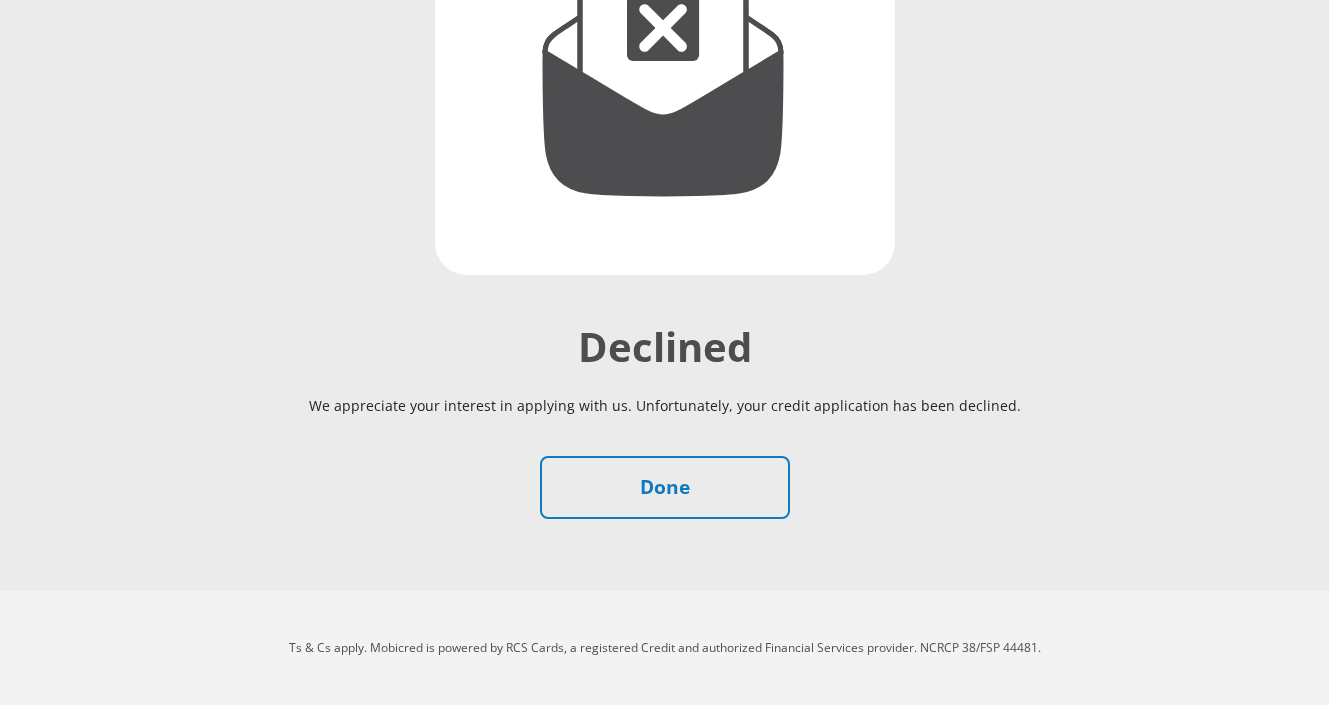 scroll, scrollTop: 367, scrollLeft: 0, axis: vertical 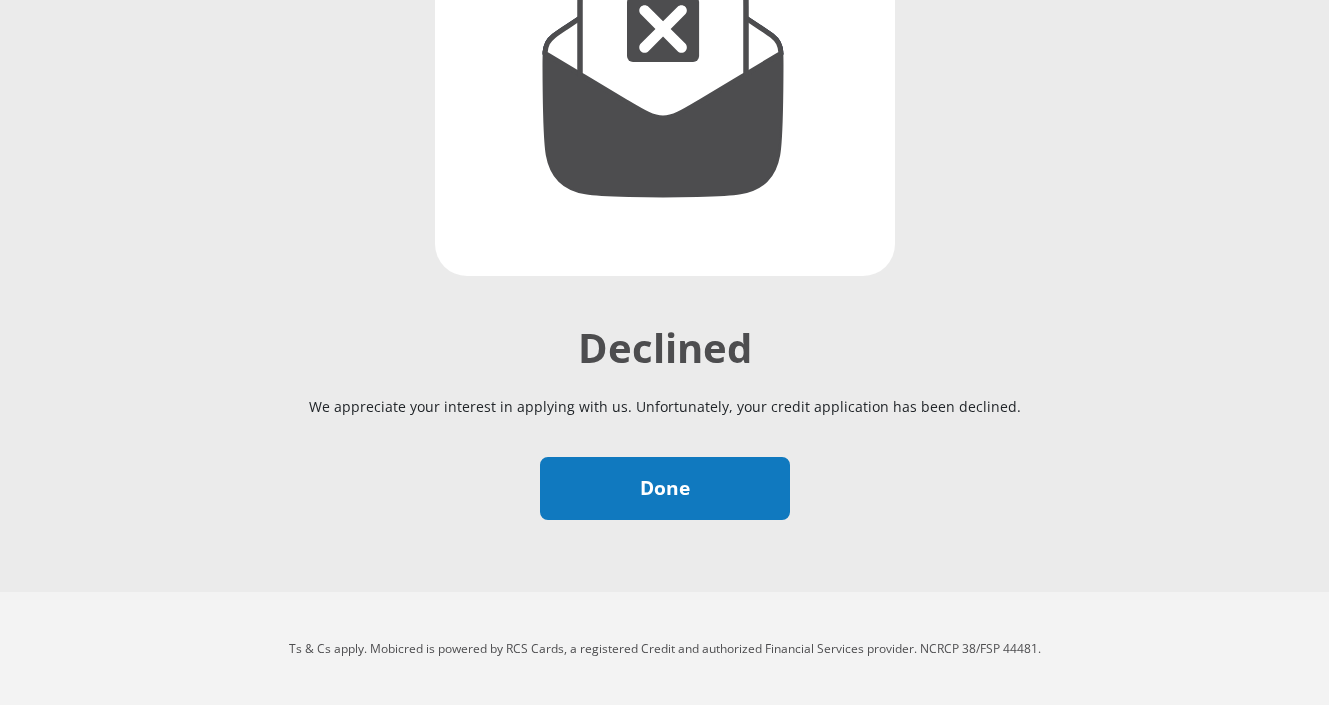 click on "Done" at bounding box center [665, 488] 